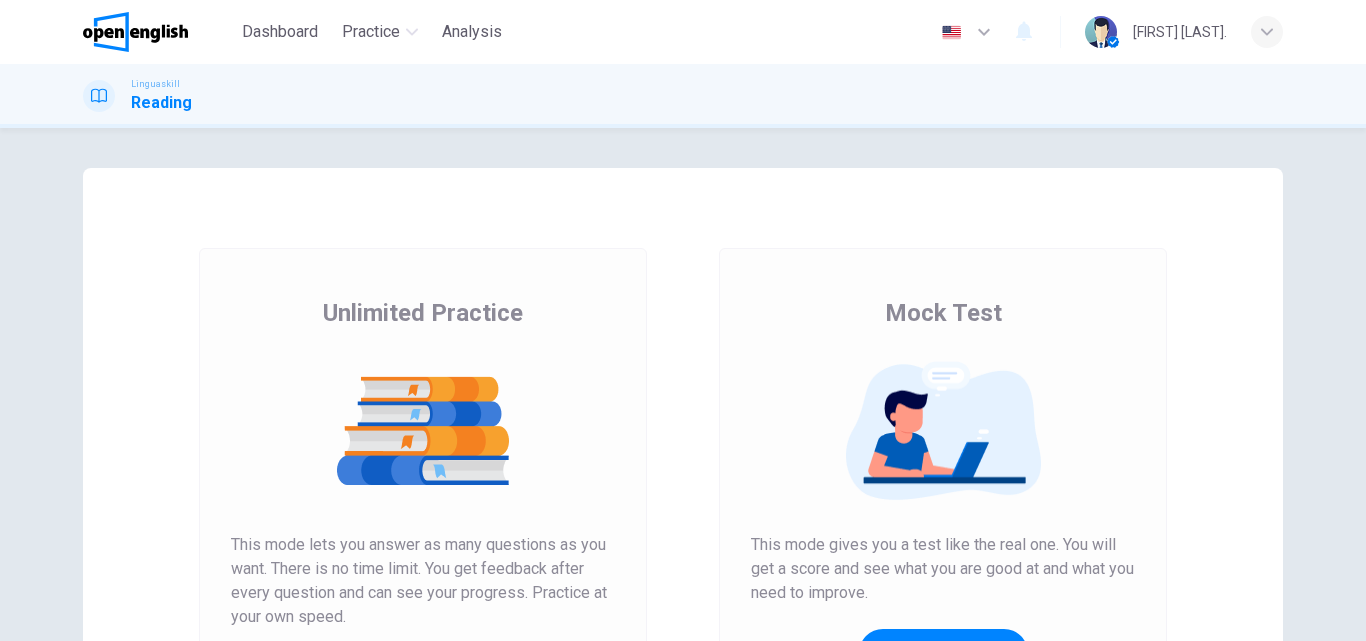 scroll, scrollTop: 0, scrollLeft: 0, axis: both 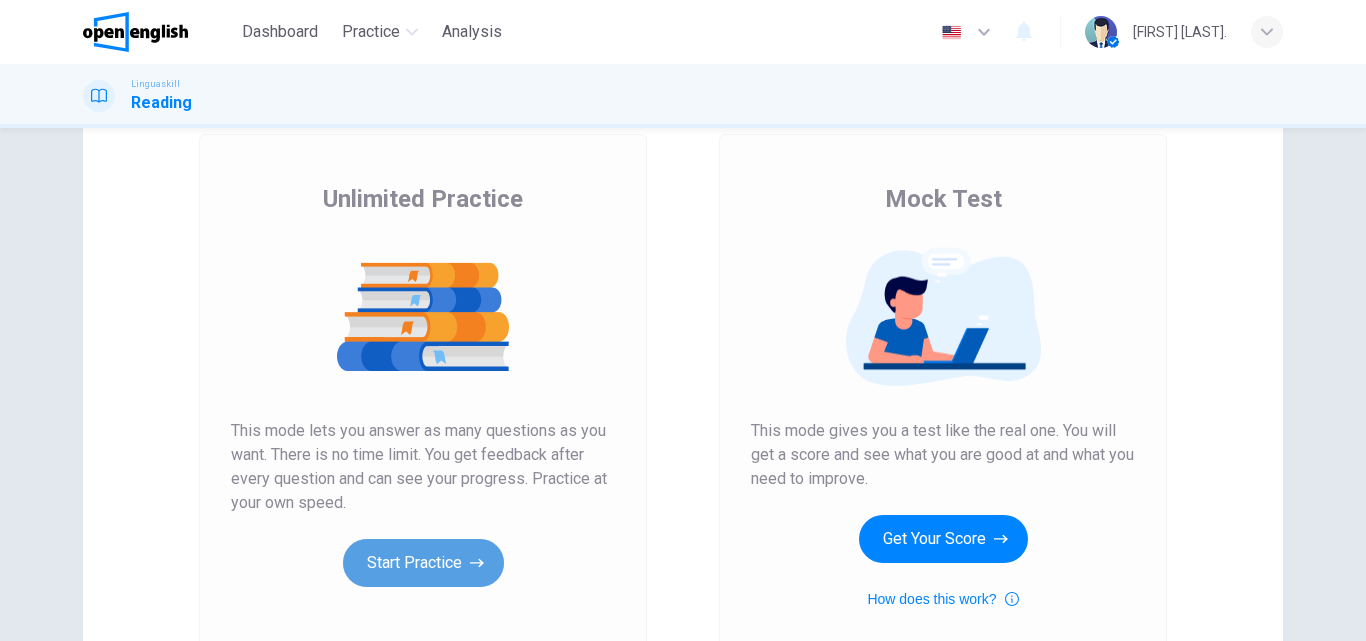 click on "Start Practice" at bounding box center (423, 563) 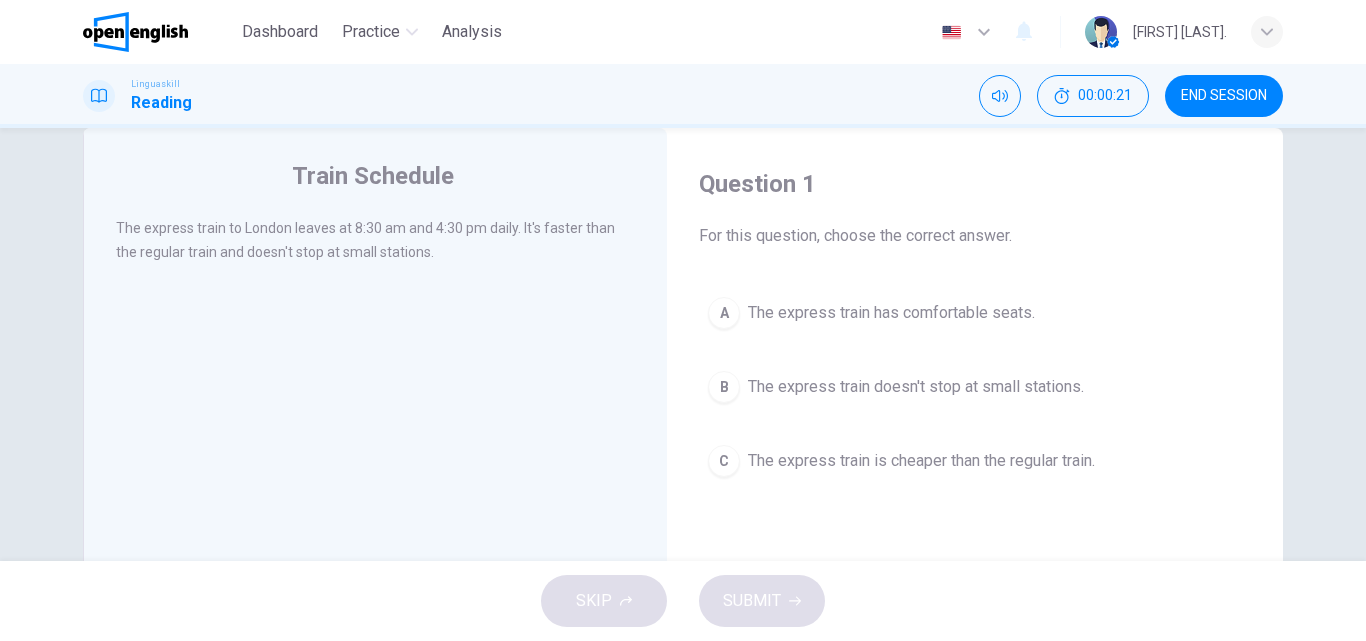scroll, scrollTop: 25, scrollLeft: 0, axis: vertical 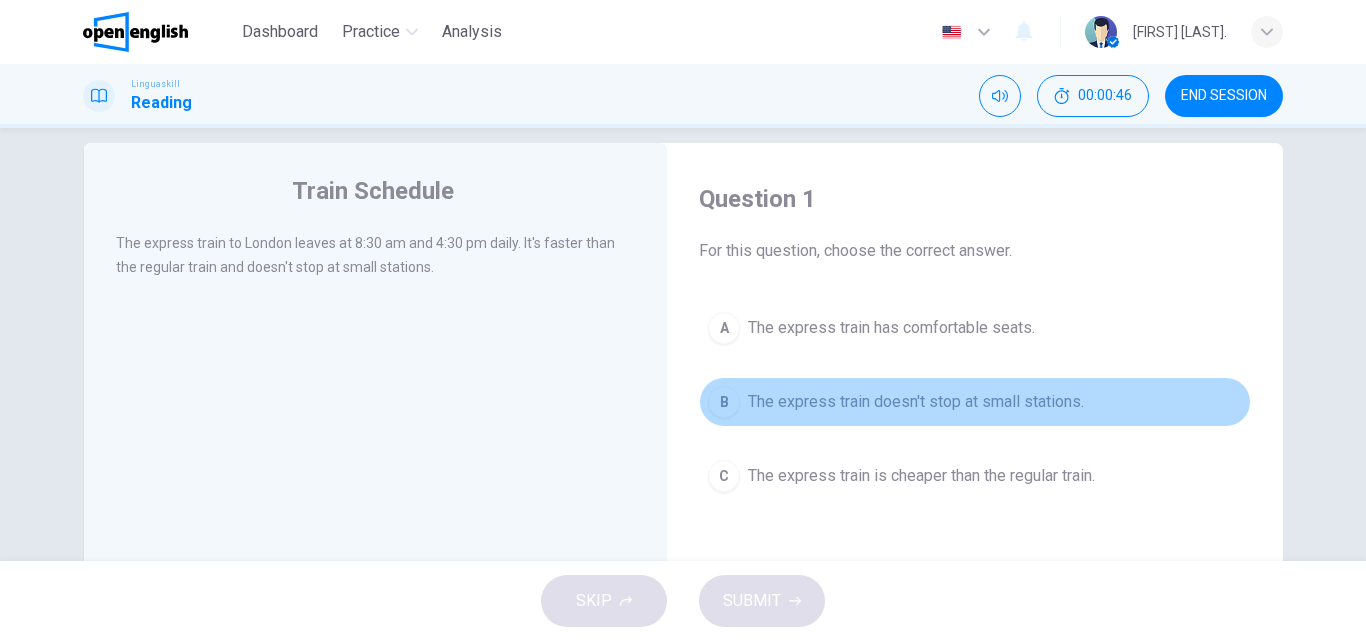 click on "The express train doesn't stop at small stations." at bounding box center [916, 402] 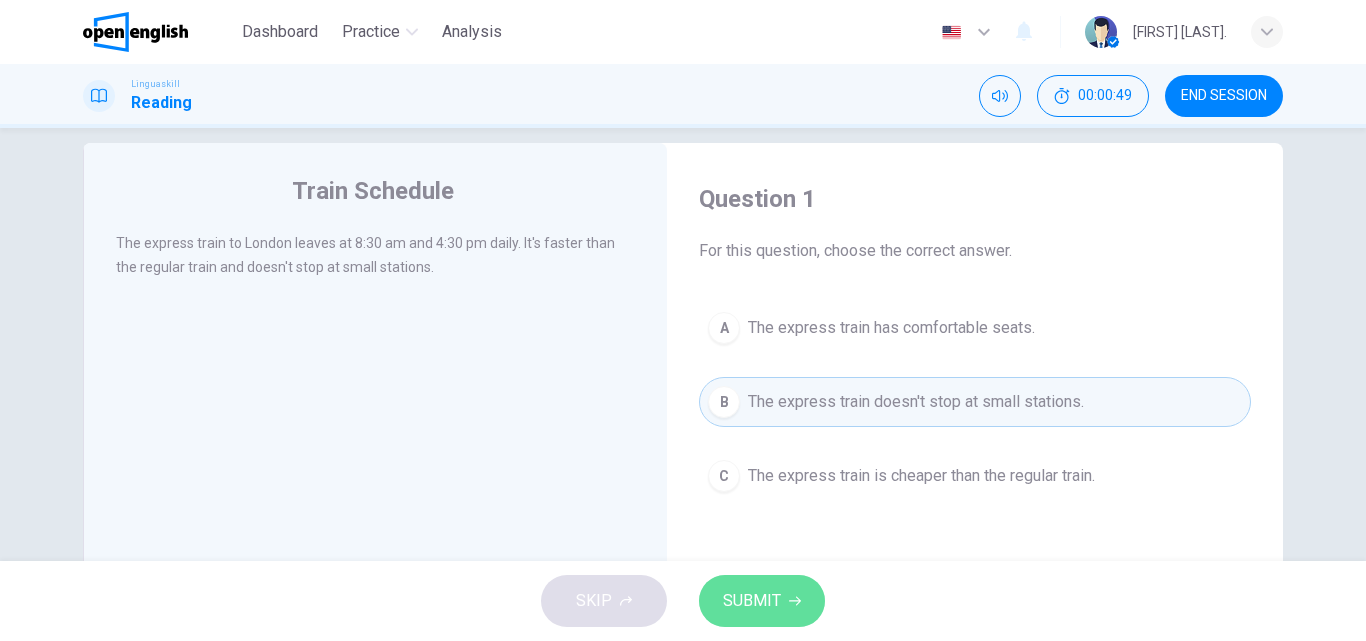 click on "SUBMIT" at bounding box center (762, 601) 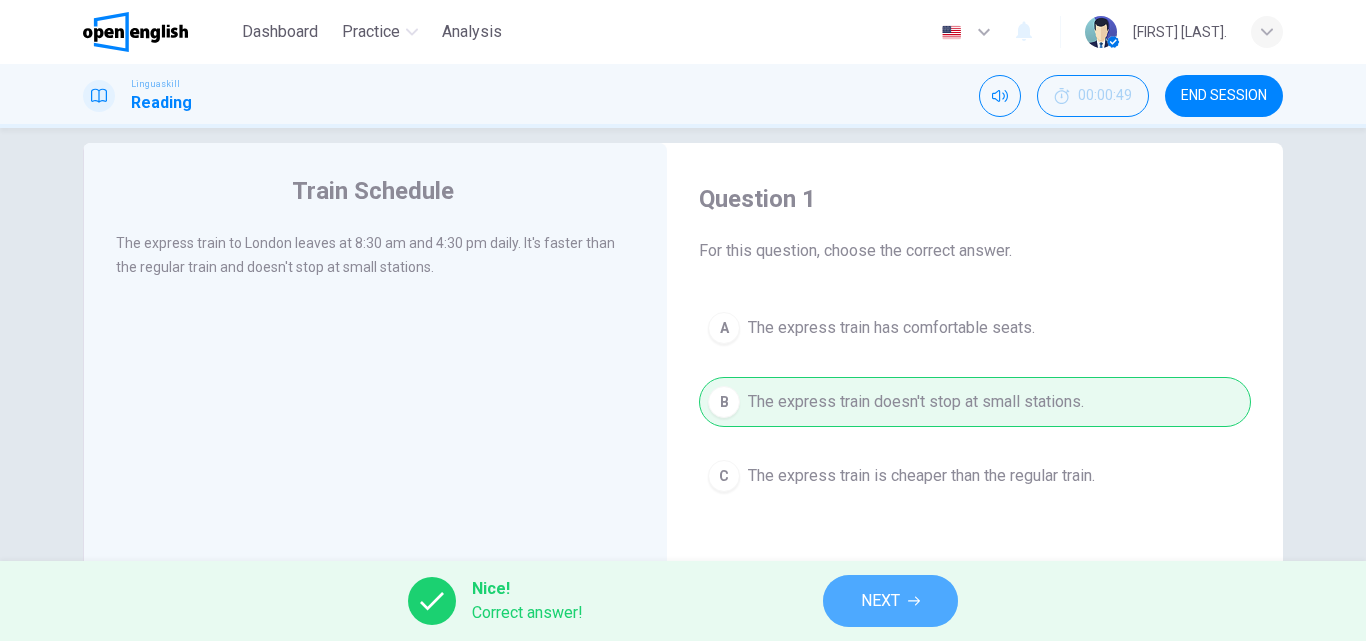 click on "NEXT" at bounding box center (890, 601) 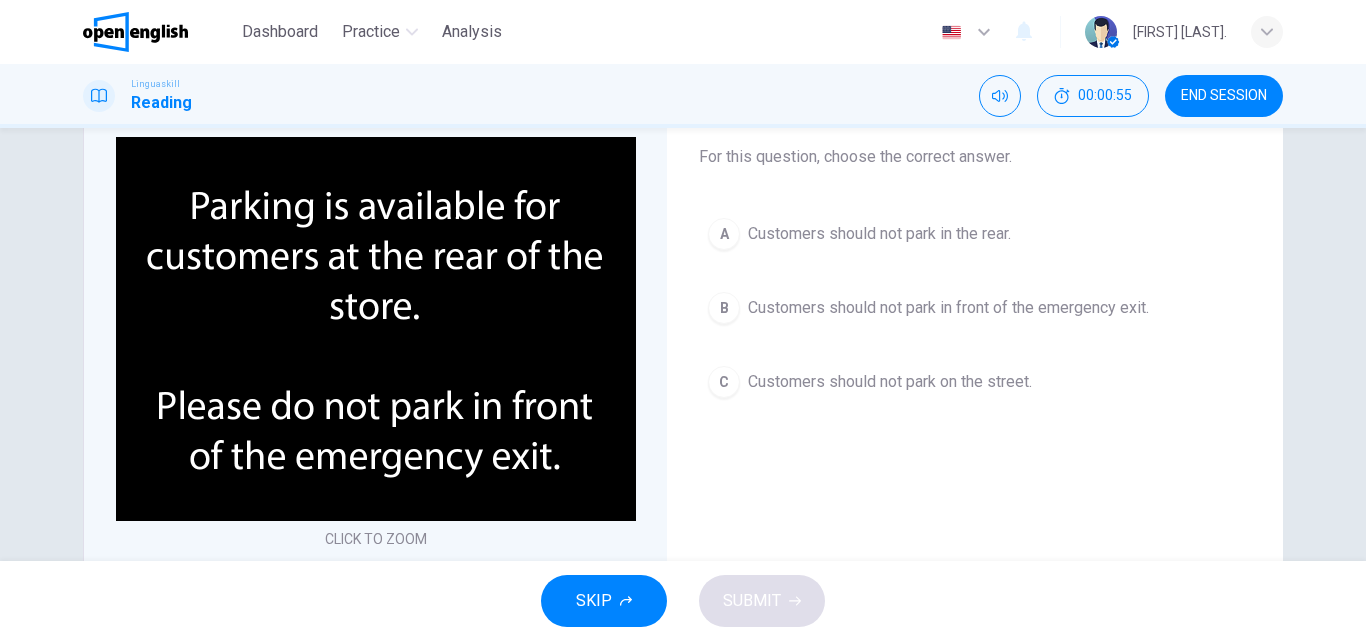 scroll, scrollTop: 110, scrollLeft: 0, axis: vertical 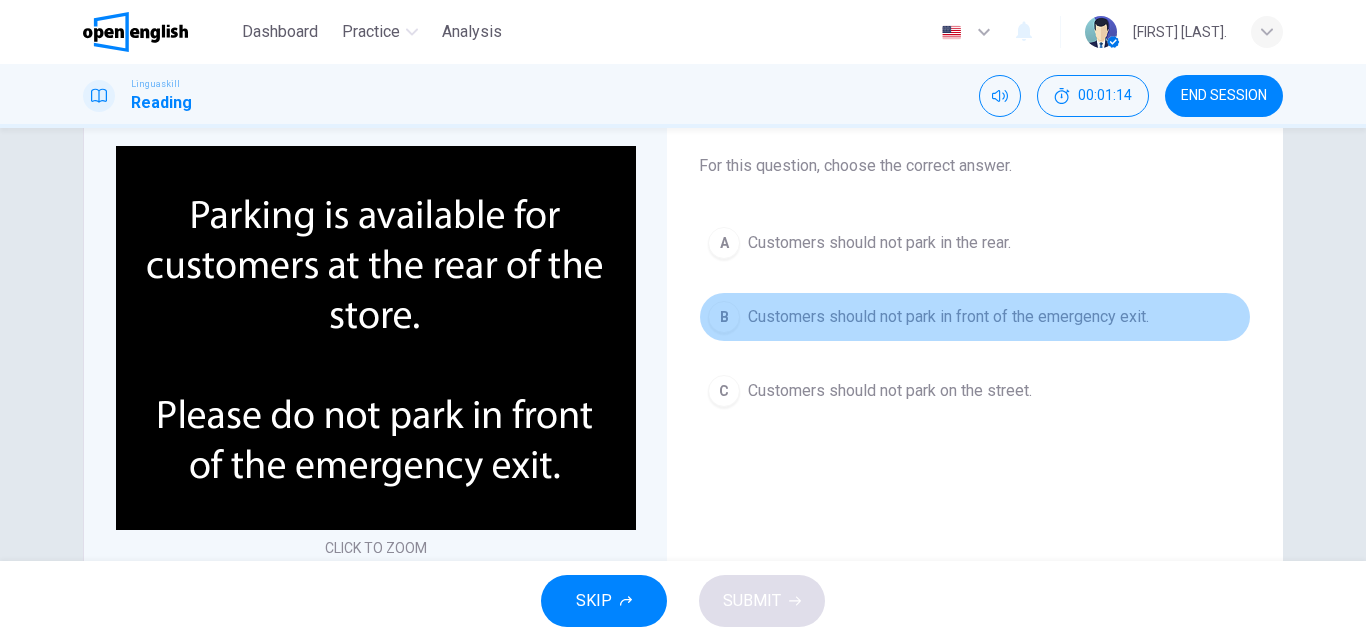 click on "B Customers should not park in front of the emergency exit." at bounding box center (975, 317) 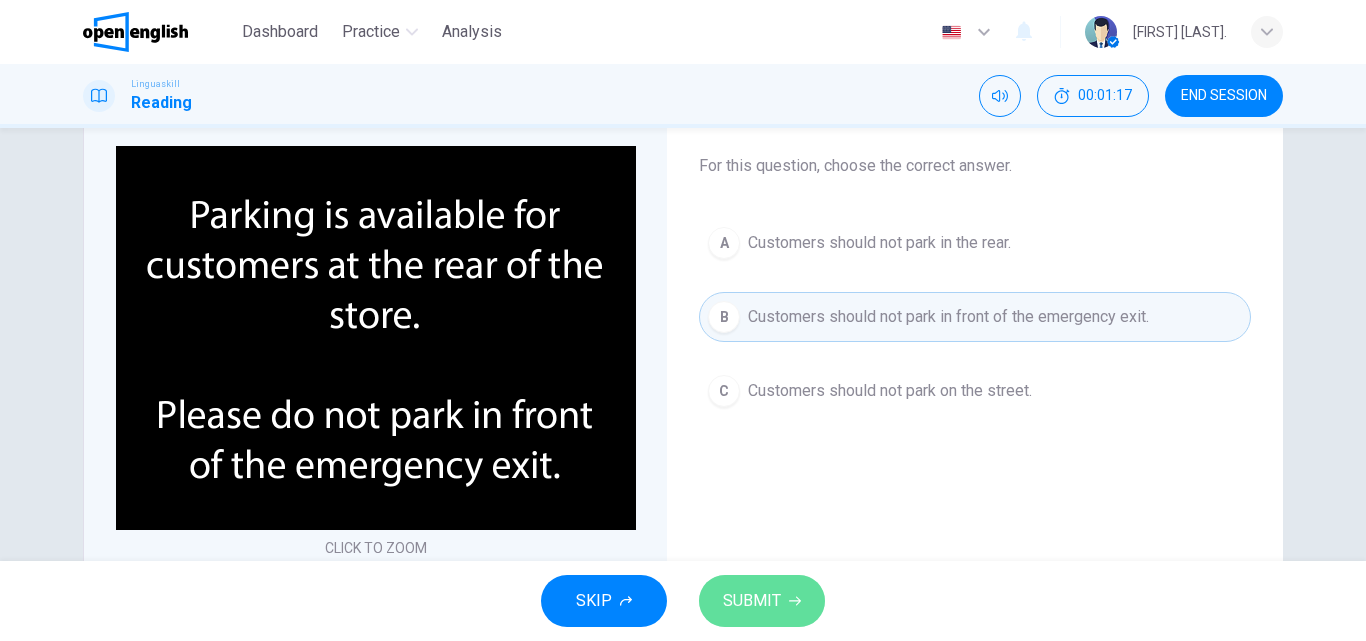 click on "SUBMIT" at bounding box center (752, 601) 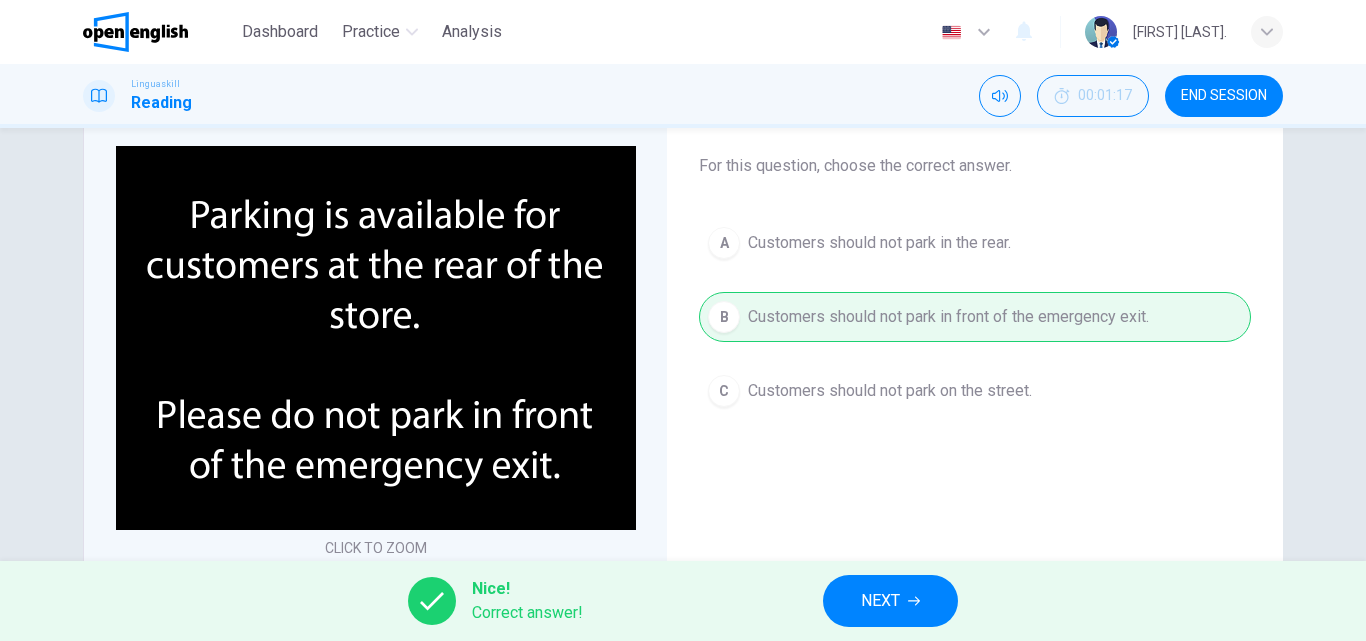 click on "NEXT" at bounding box center (890, 601) 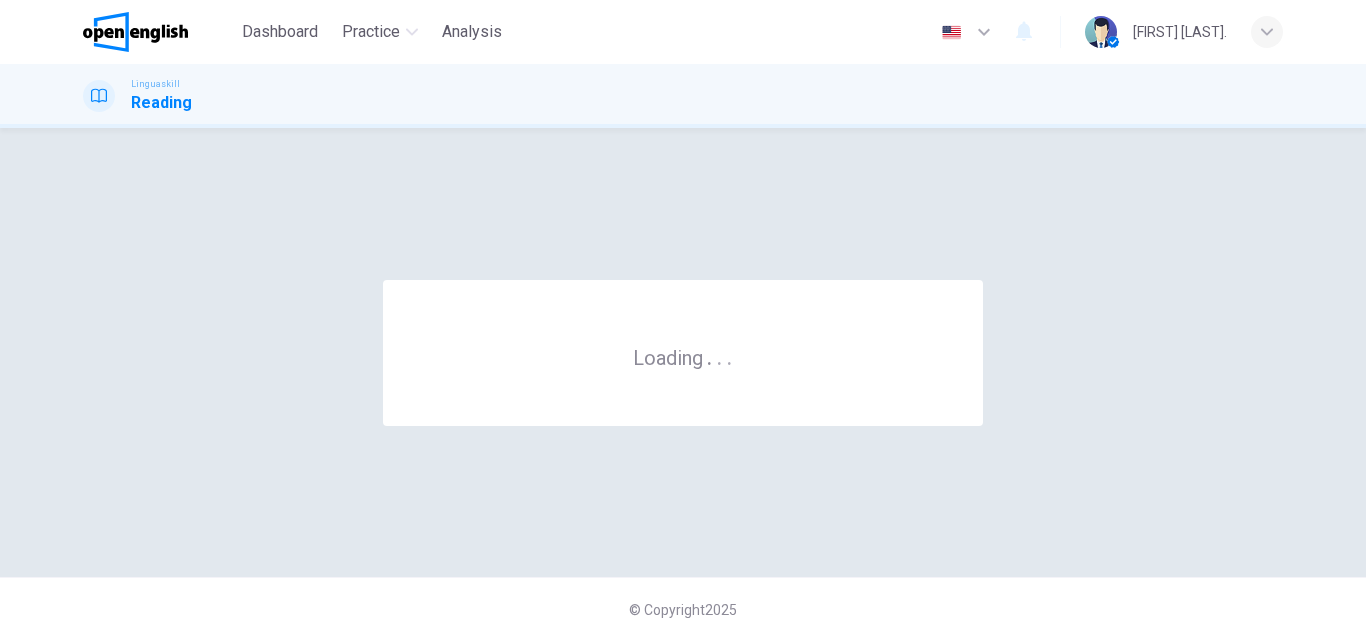 scroll, scrollTop: 0, scrollLeft: 0, axis: both 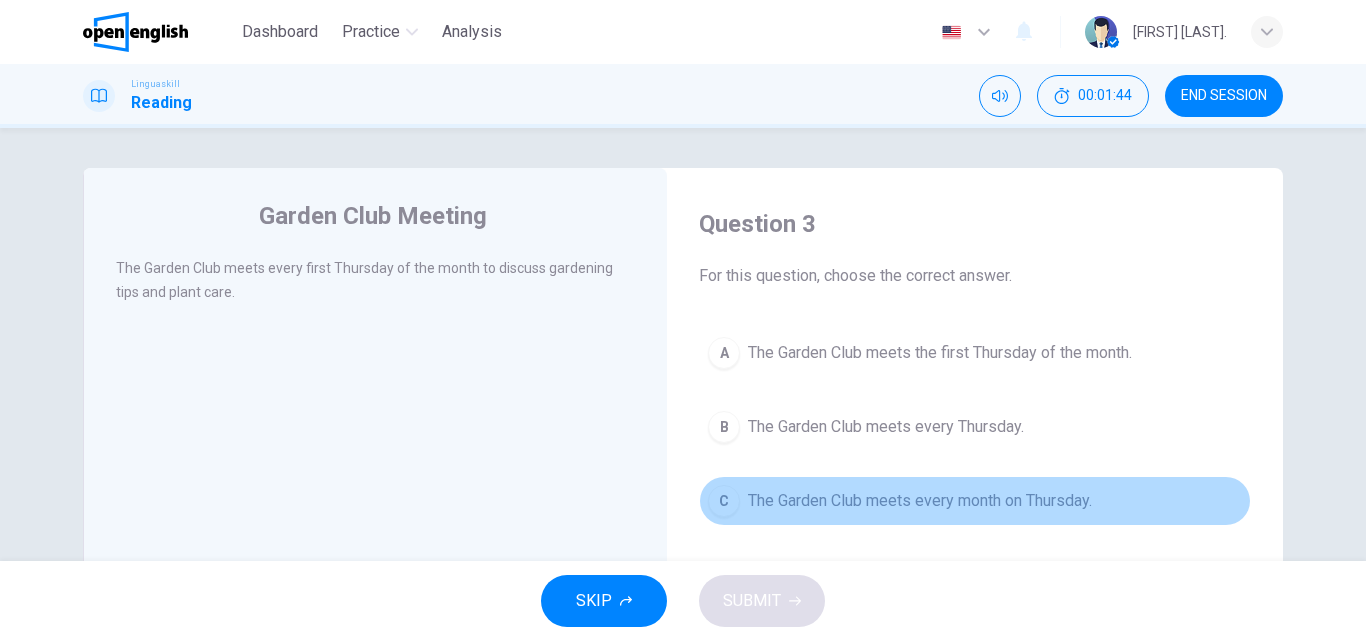 click on "The Garden Club meets every month on Thursday." at bounding box center [920, 501] 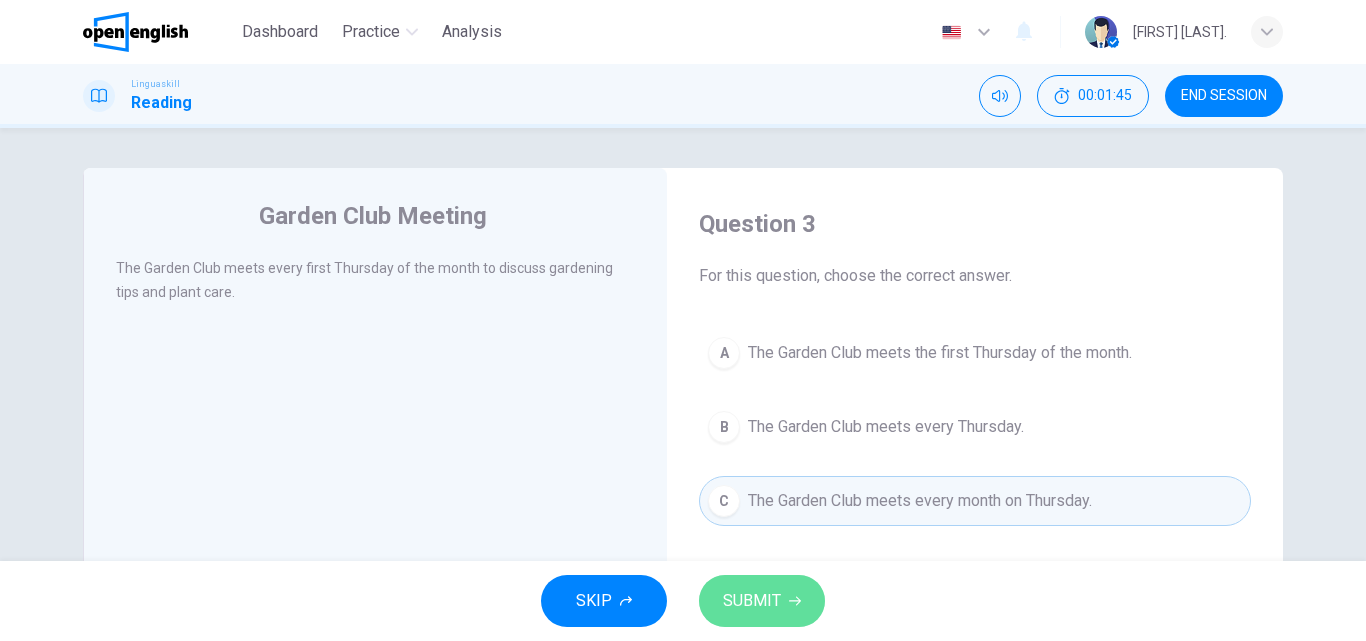 click on "SUBMIT" at bounding box center (752, 601) 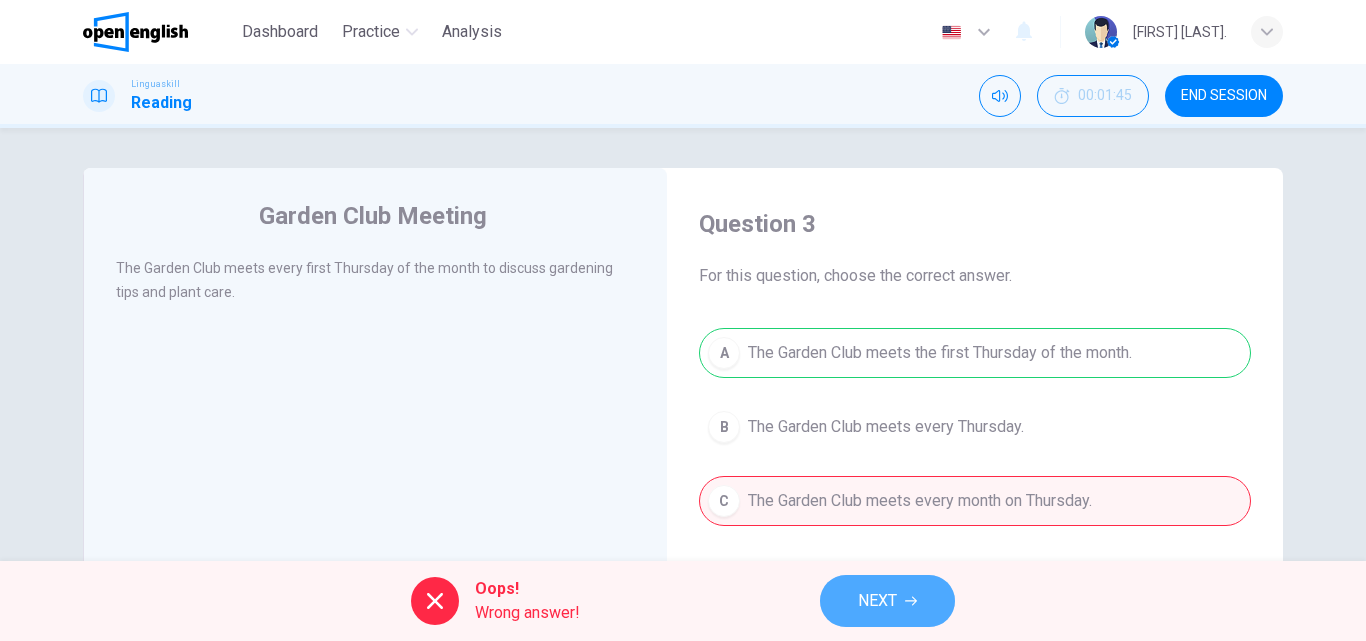 click on "NEXT" at bounding box center (887, 601) 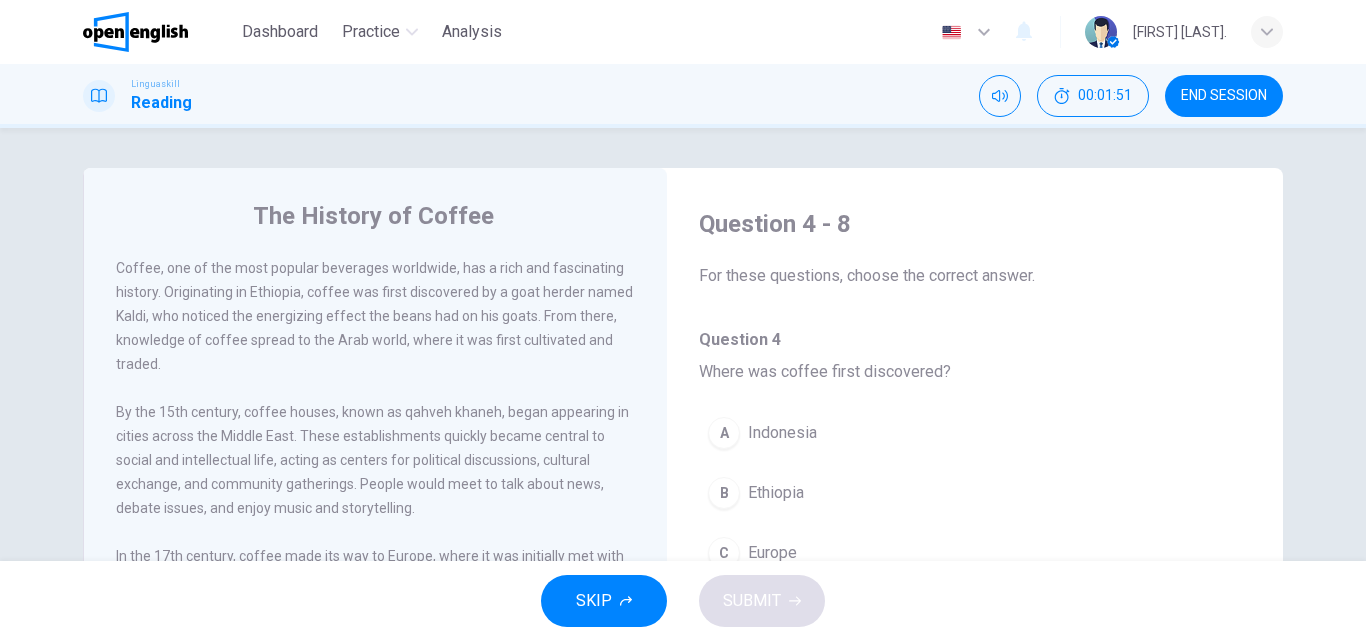 drag, startPoint x: 1245, startPoint y: 349, endPoint x: 1249, endPoint y: 365, distance: 16.492422 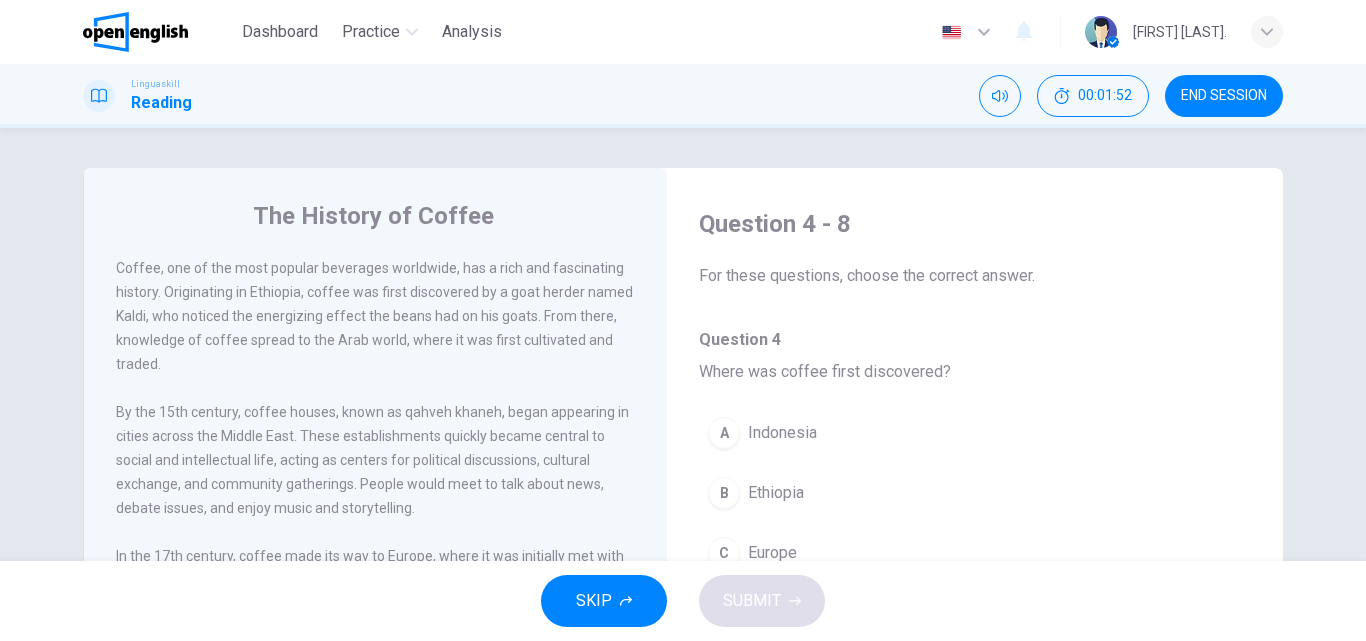 click on "The History of Coffee Coffee, one of the most popular beverages worldwide, has a rich and fascinating history. Originating in Ethiopia, coffee was first discovered by a goat herder named Kaldi, who noticed the energizing effect the beans had on his goats. From there, knowledge of coffee spread to the Arab world, where it was first cultivated and traded. By the 15th century, coffee houses, known as qahveh khaneh, began appearing in cities across the Middle East. These establishments quickly became central to social and intellectual life, acting as centers for political discussions, cultural exchange, and community gatherings. People would meet to talk about news, debate issues, and enjoy music and storytelling. Today, coffee is a global industry involving millions of people in its cultivation, processing, and distribution. It has evolved into much more than just a beverage—it is a cultural symbol, an economic force, and an essential part of daily routines for people around the world. Question 4 - 8 Question" at bounding box center (683, 515) 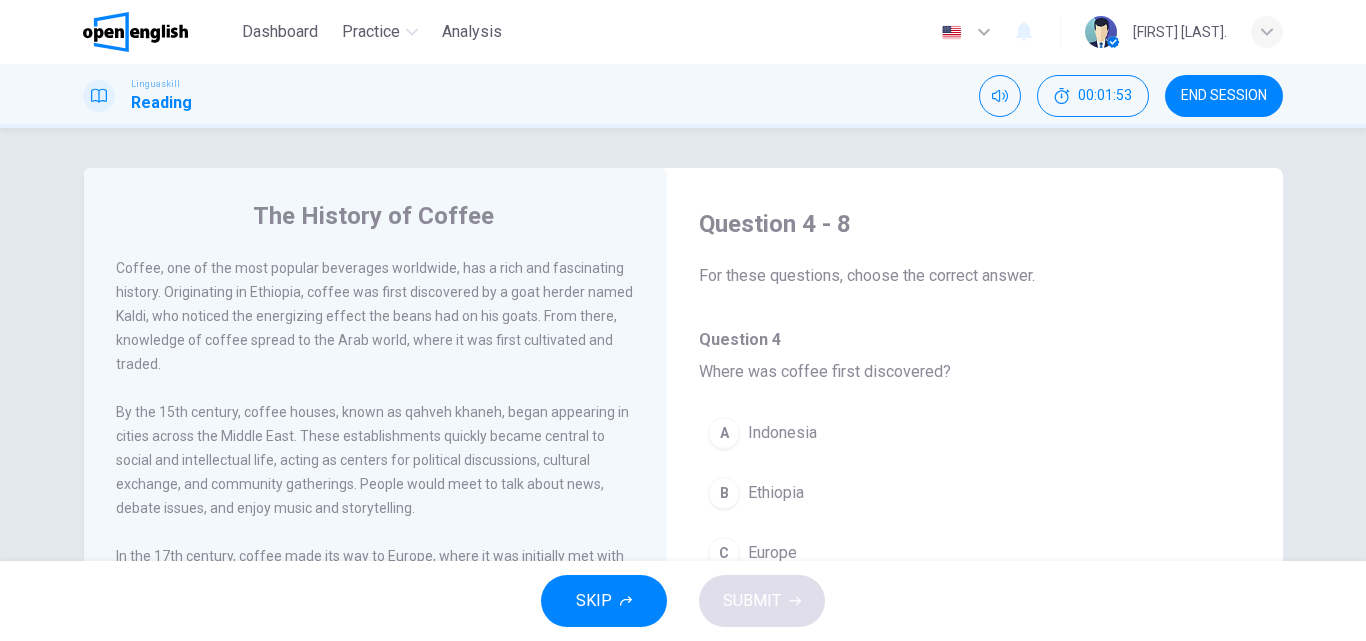 drag, startPoint x: 1263, startPoint y: 385, endPoint x: 1262, endPoint y: 396, distance: 11.045361 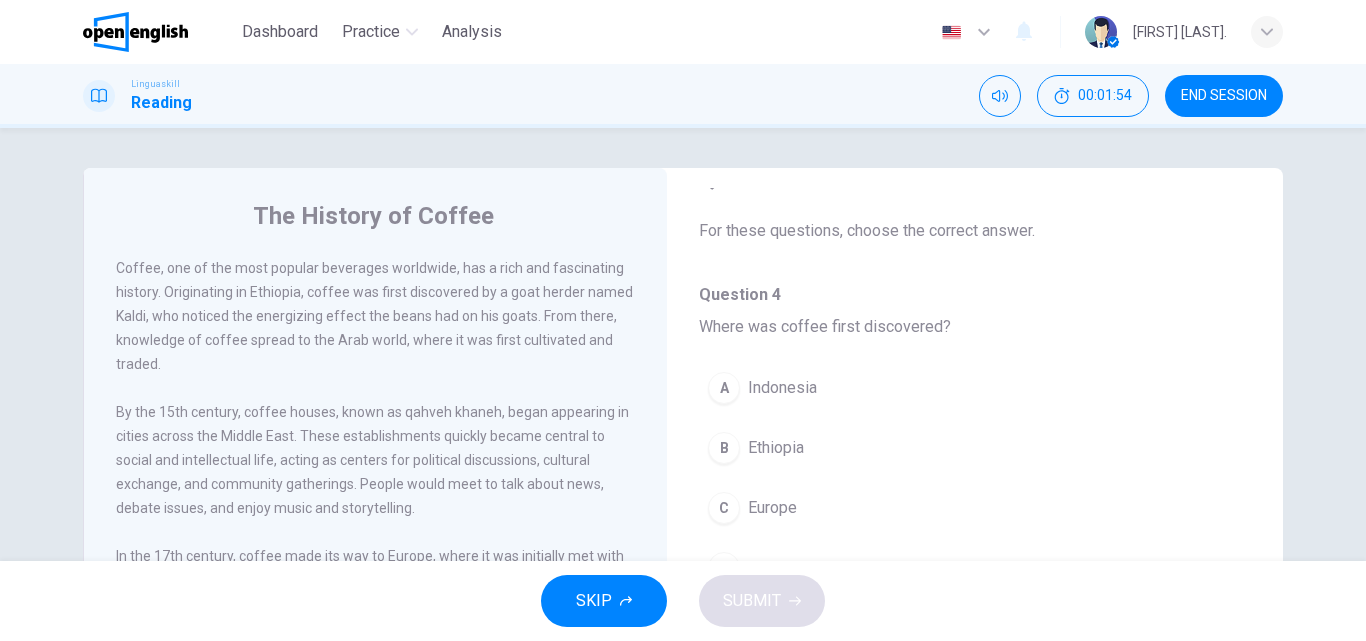 scroll, scrollTop: 30, scrollLeft: 0, axis: vertical 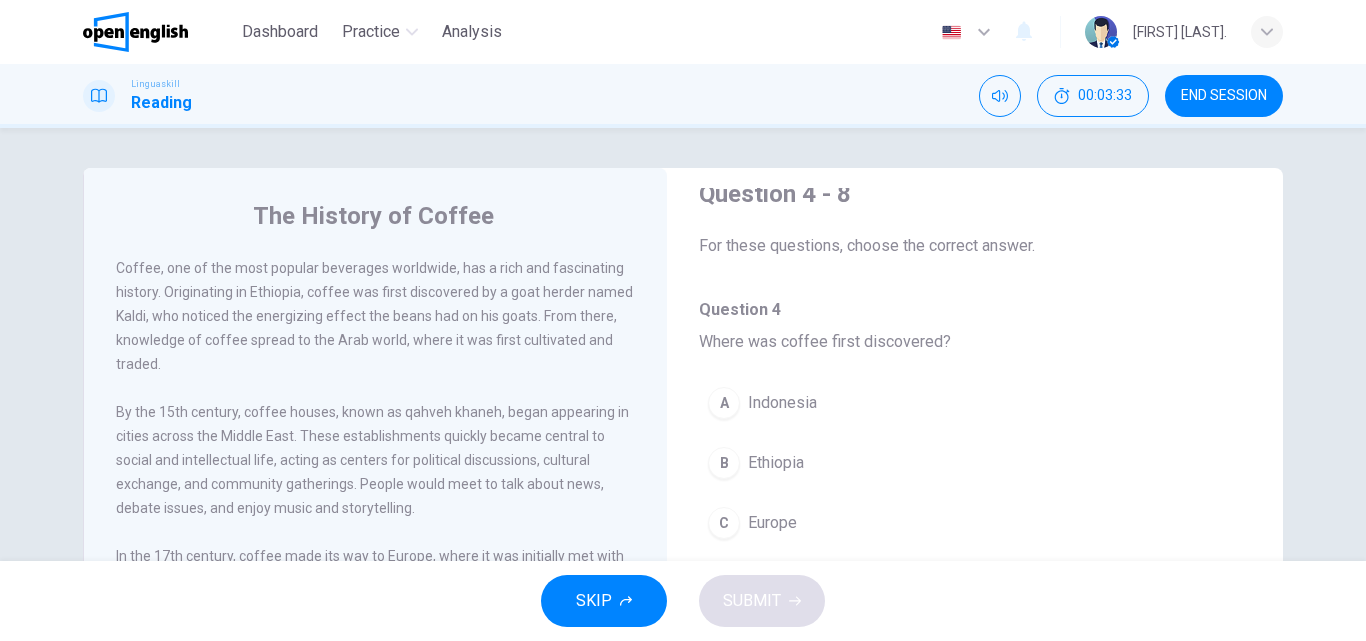 click on "Ethiopia" at bounding box center [776, 463] 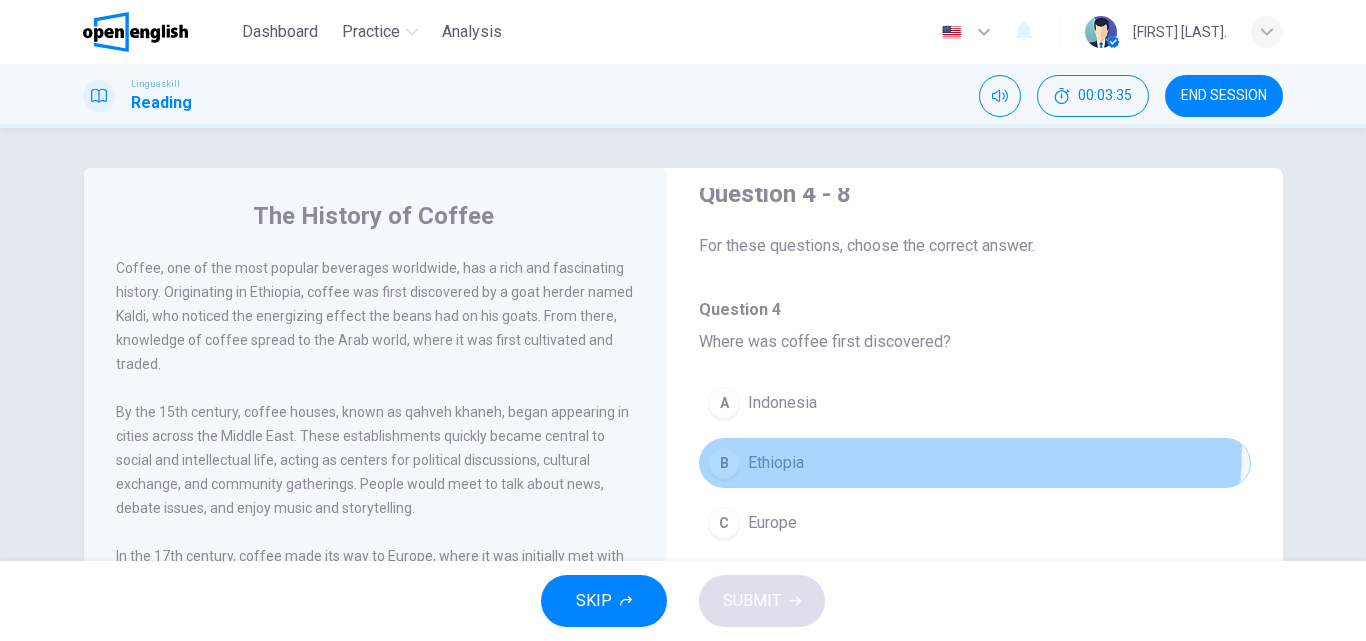 click on "B Ethiopia" at bounding box center [975, 463] 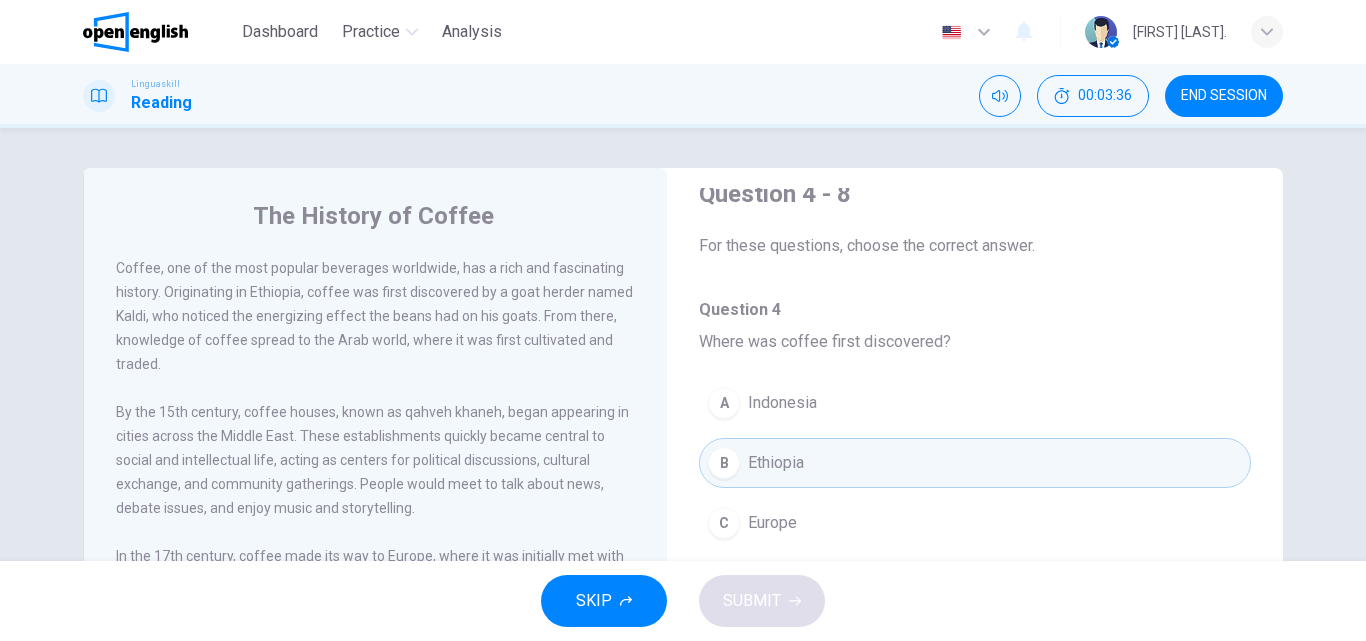 click on "B" at bounding box center [724, 463] 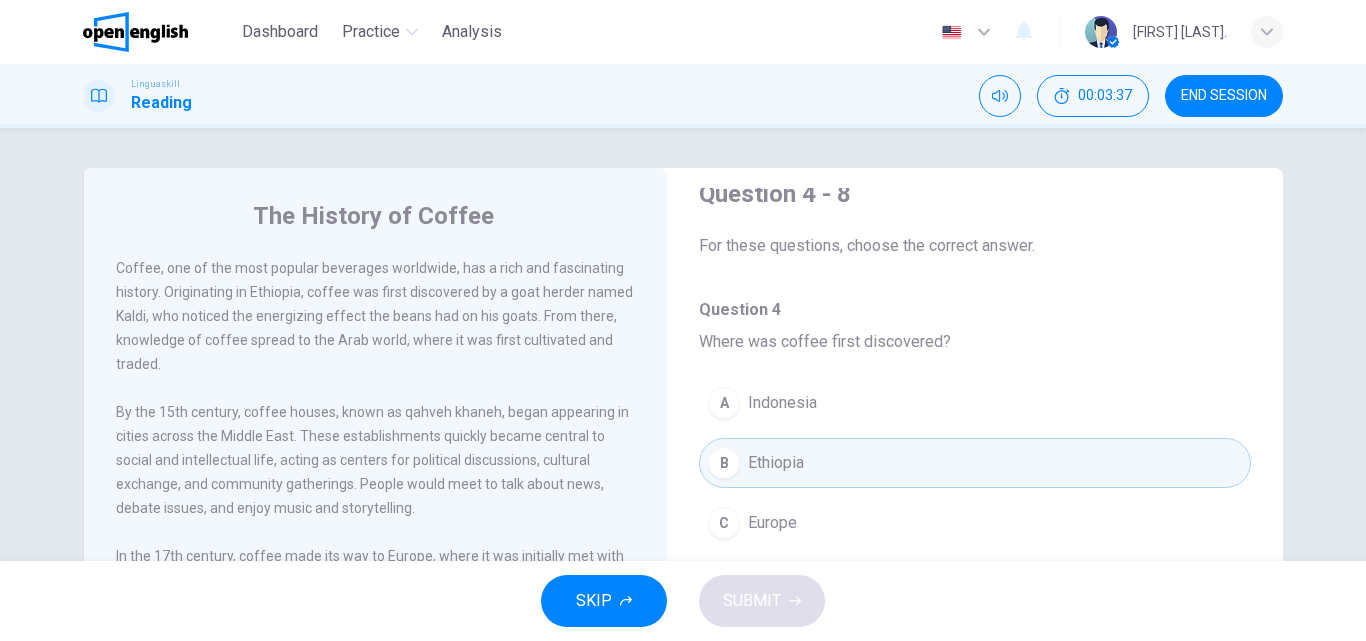 click on "B" at bounding box center [724, 463] 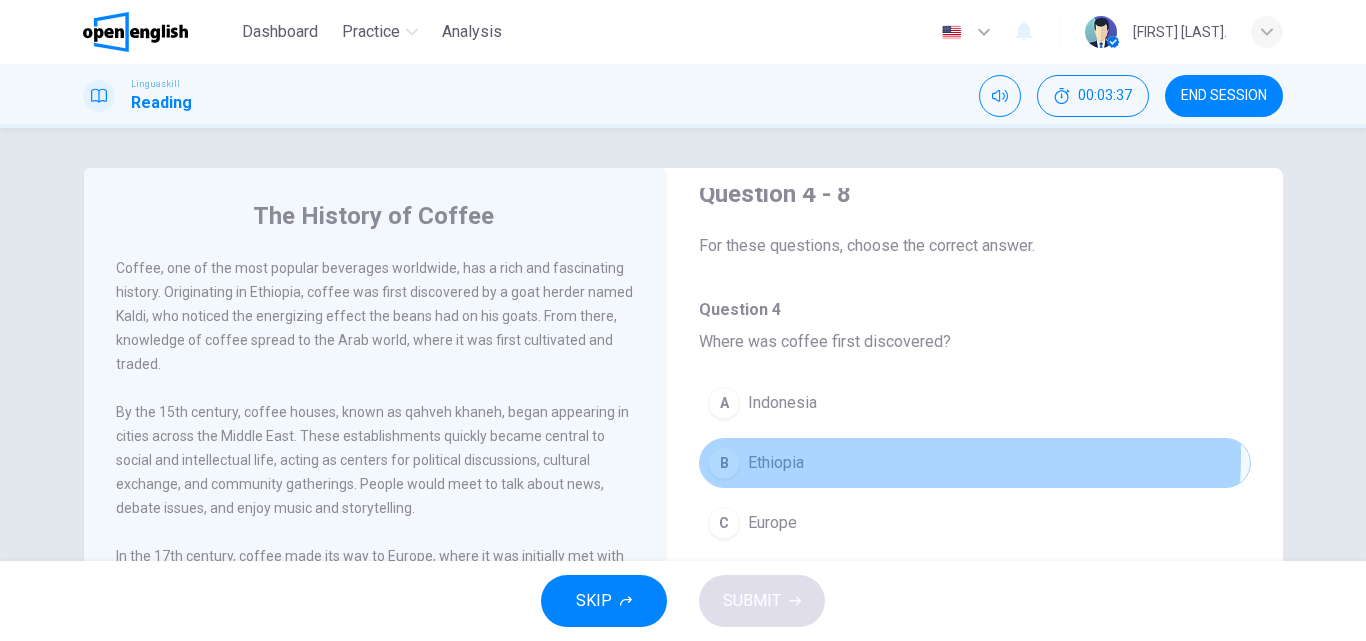 click on "B" at bounding box center (724, 463) 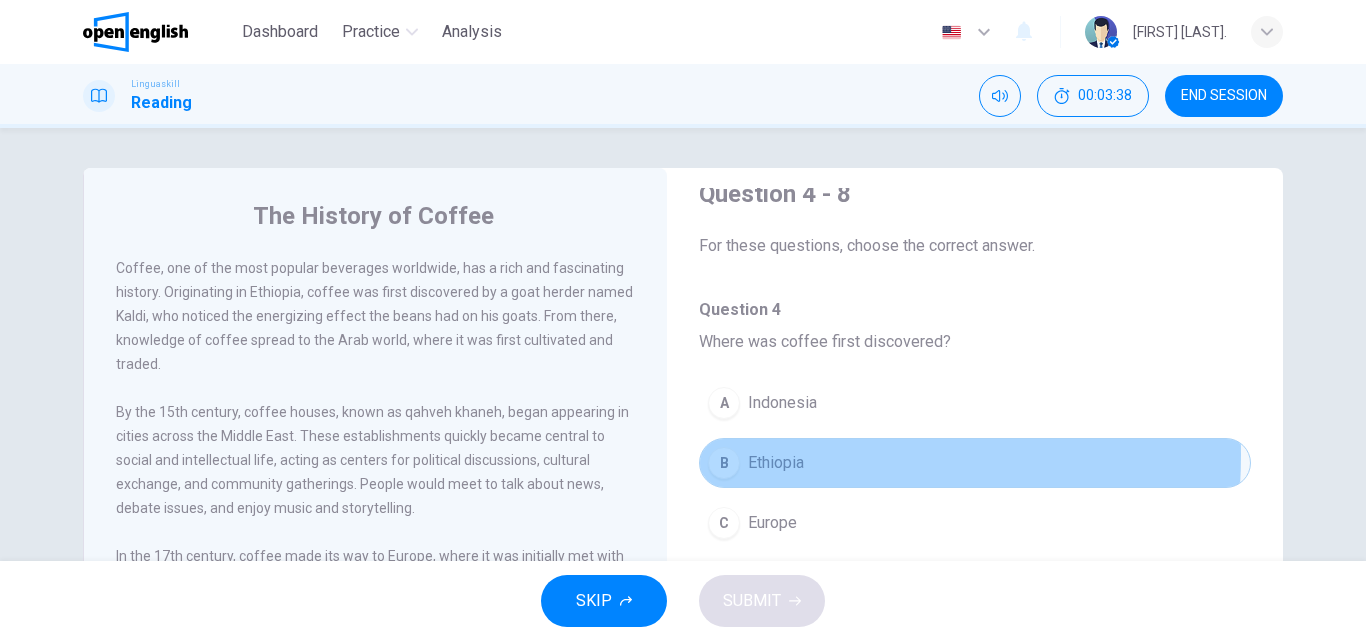 drag, startPoint x: 723, startPoint y: 455, endPoint x: 786, endPoint y: 451, distance: 63.126858 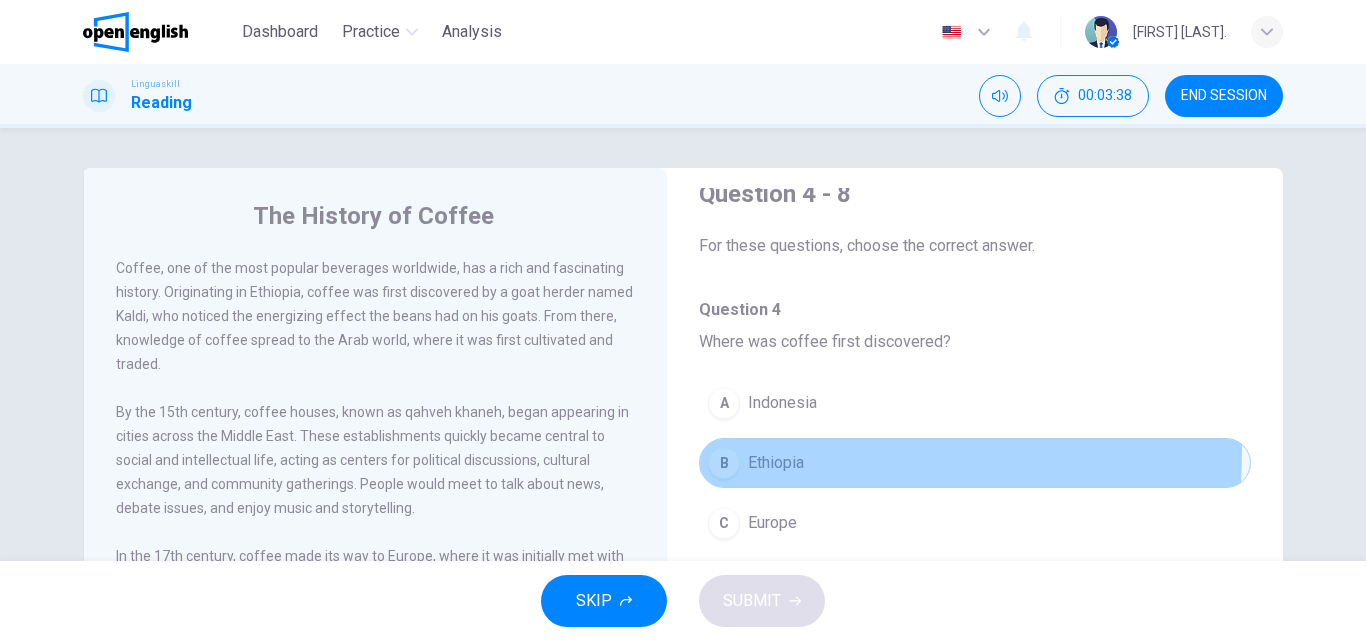click on "Ethiopia" at bounding box center (776, 463) 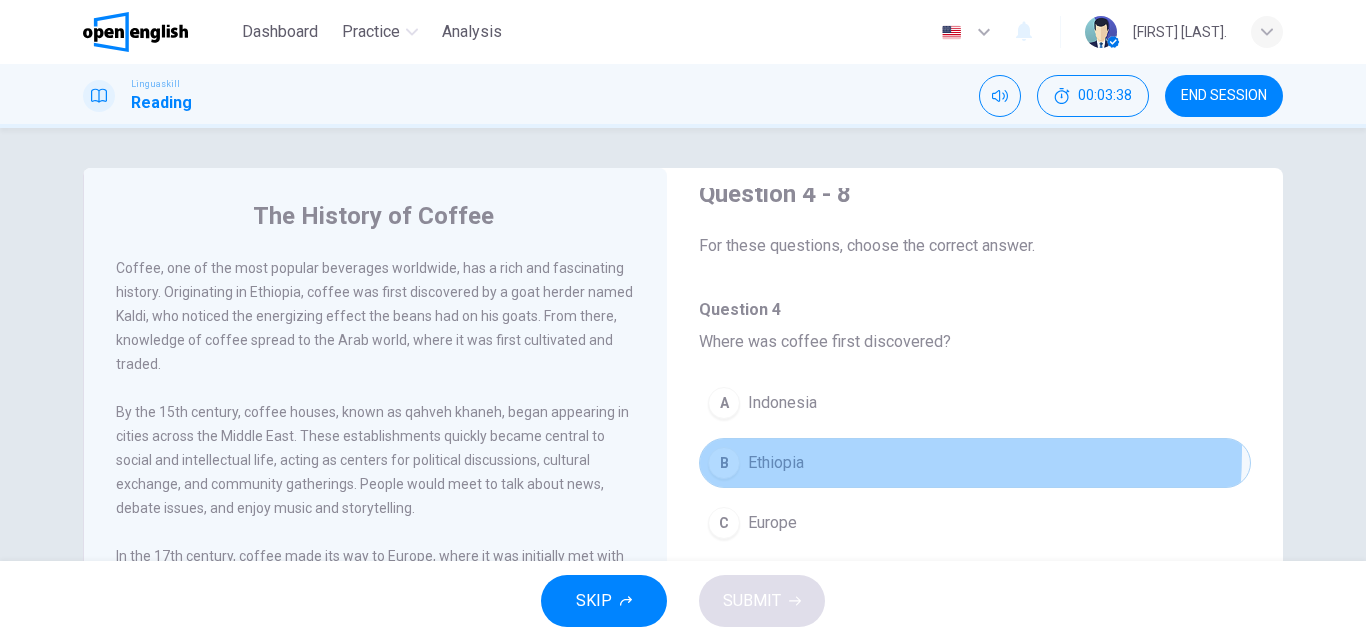 click on "Ethiopia" at bounding box center [776, 463] 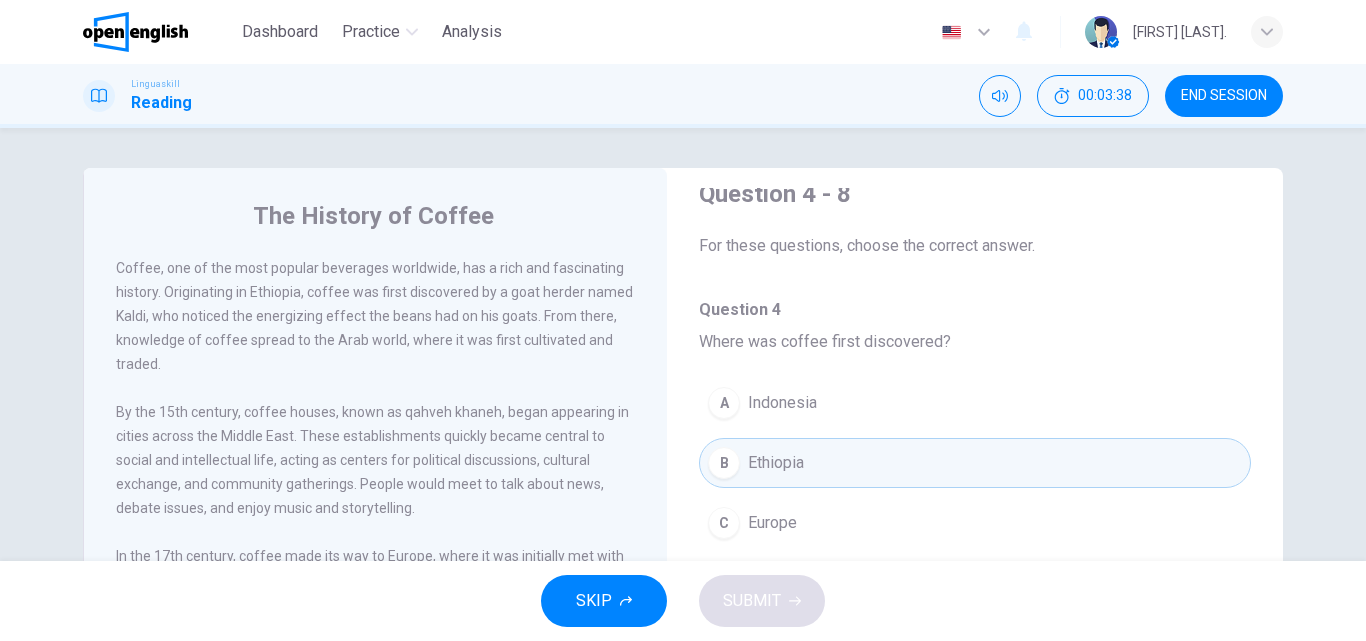 click on "Ethiopia" at bounding box center (776, 463) 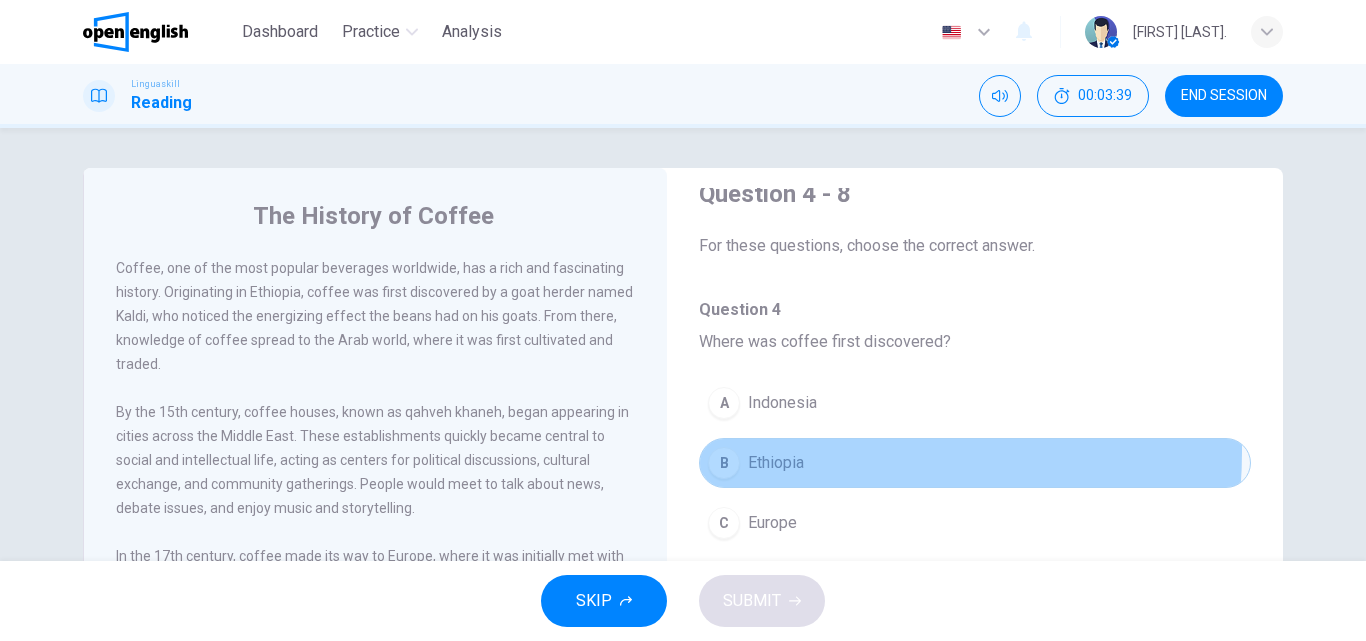 click on "Ethiopia" at bounding box center [776, 463] 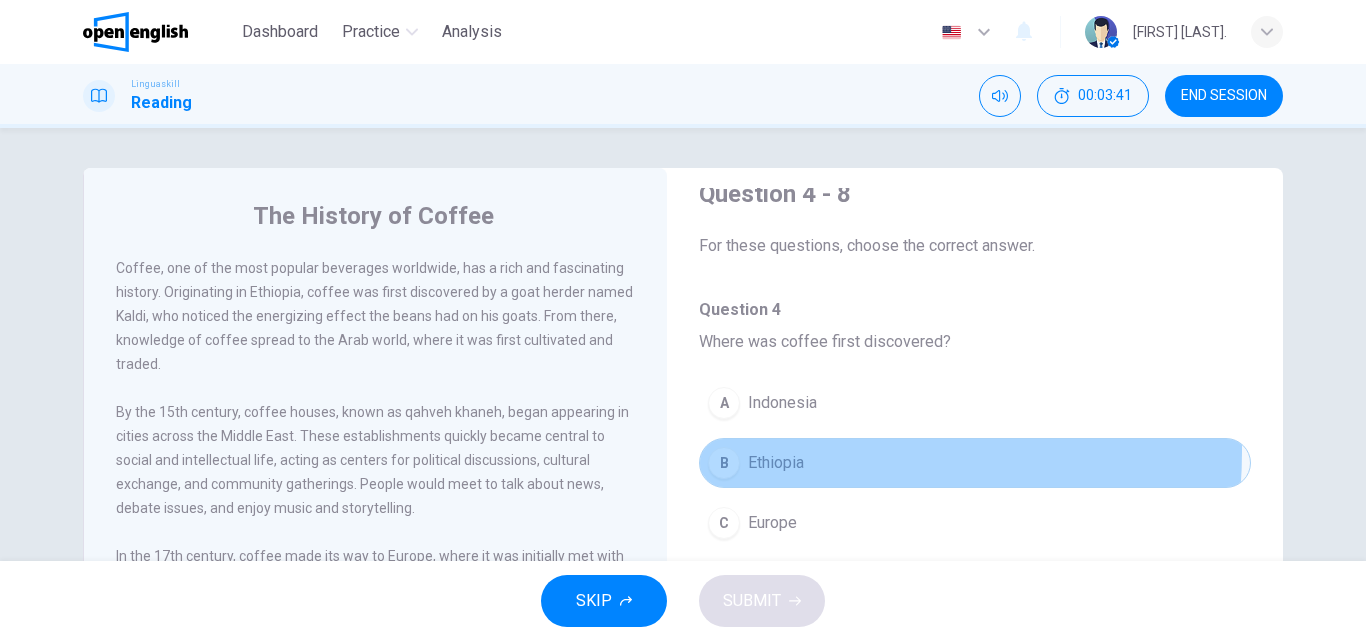 click on "B Ethiopia" at bounding box center [975, 463] 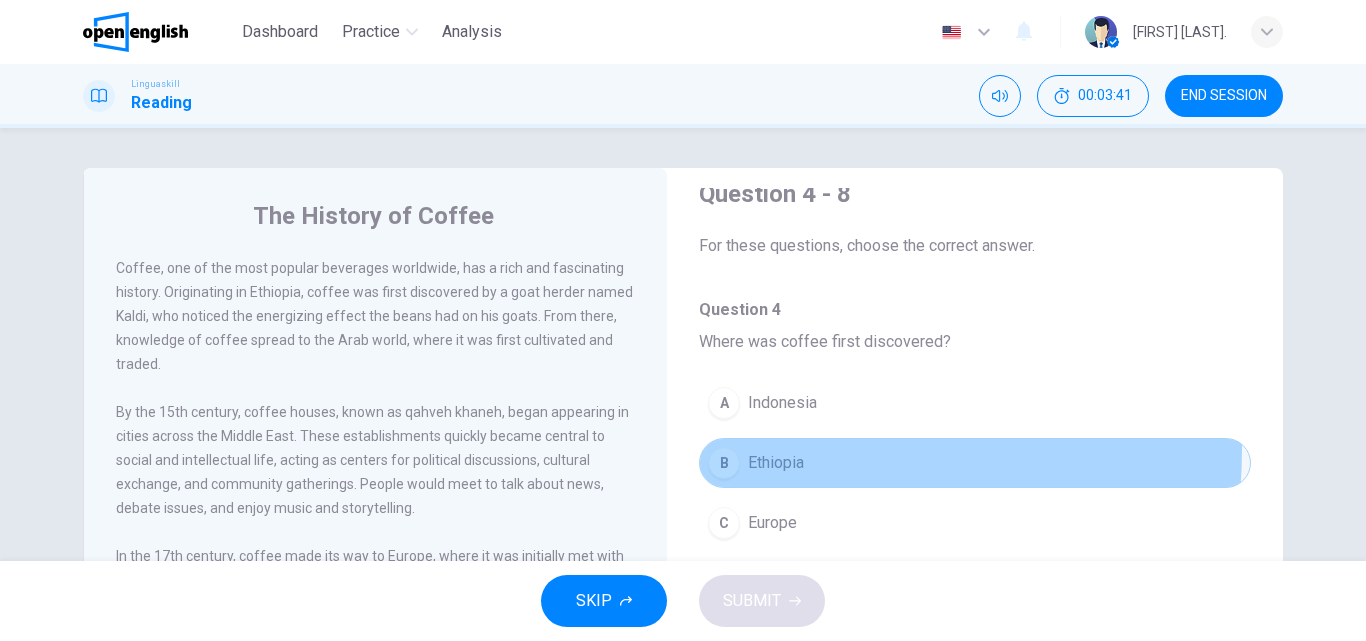 click on "B Ethiopia" at bounding box center [975, 463] 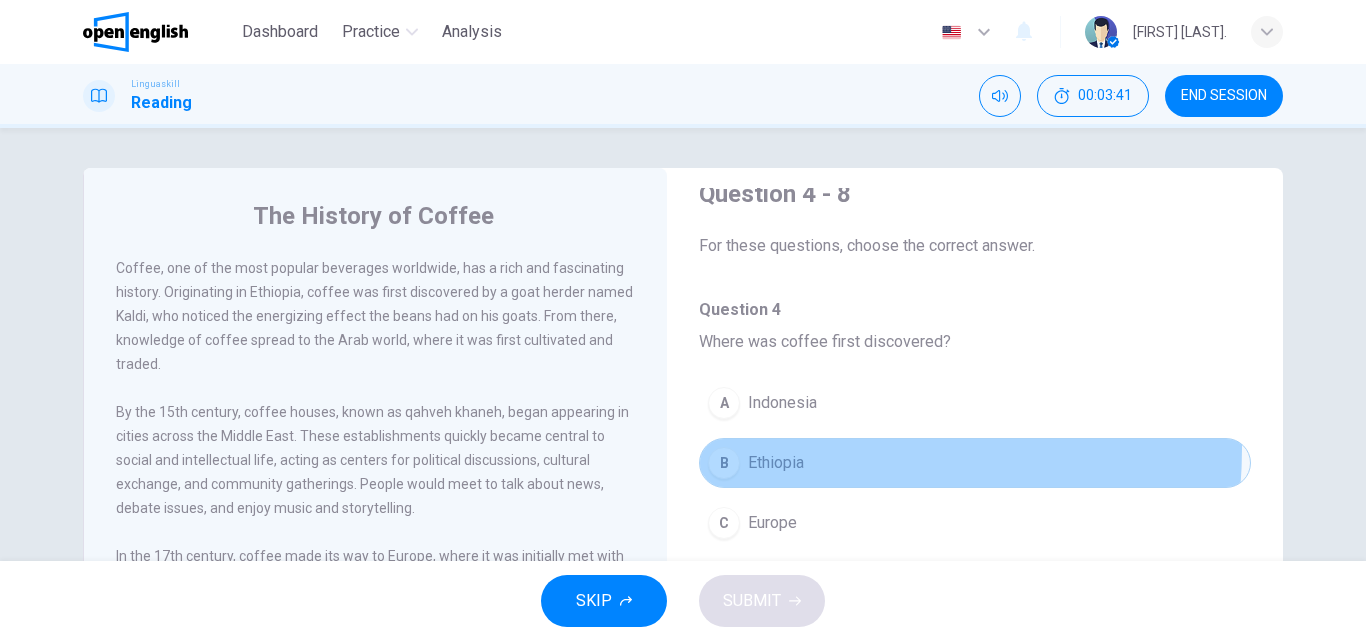 click on "B Ethiopia" at bounding box center (975, 463) 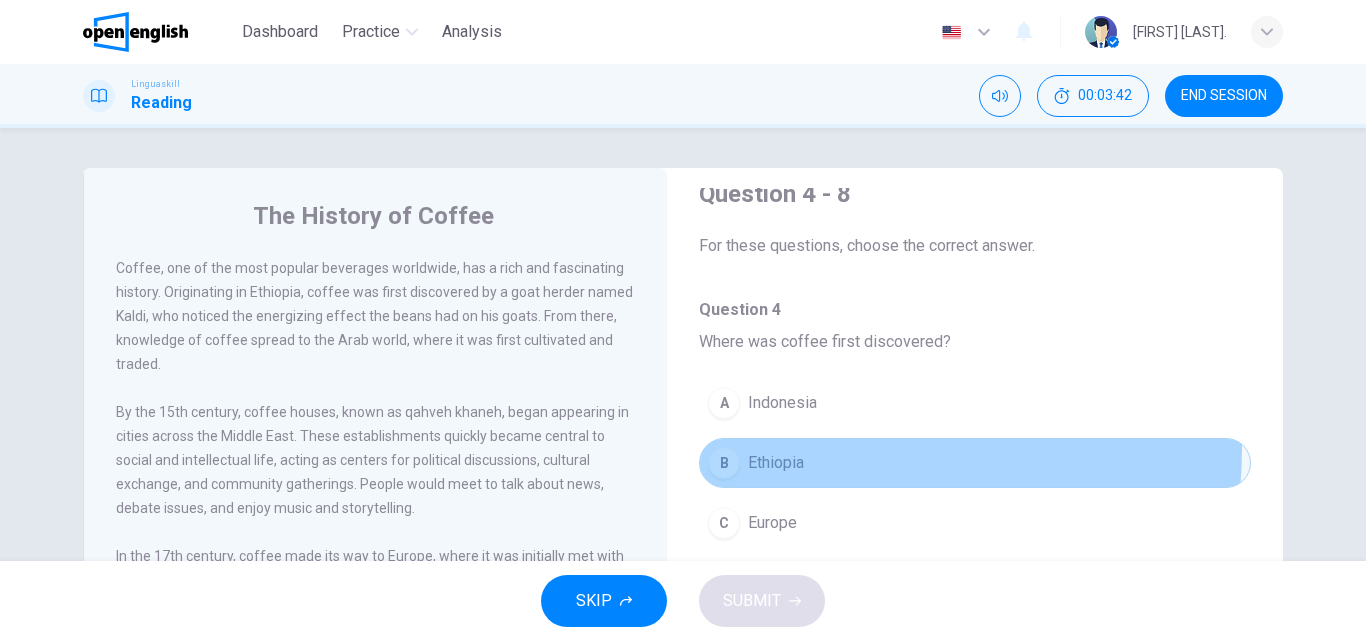 click on "B Ethiopia" at bounding box center (975, 463) 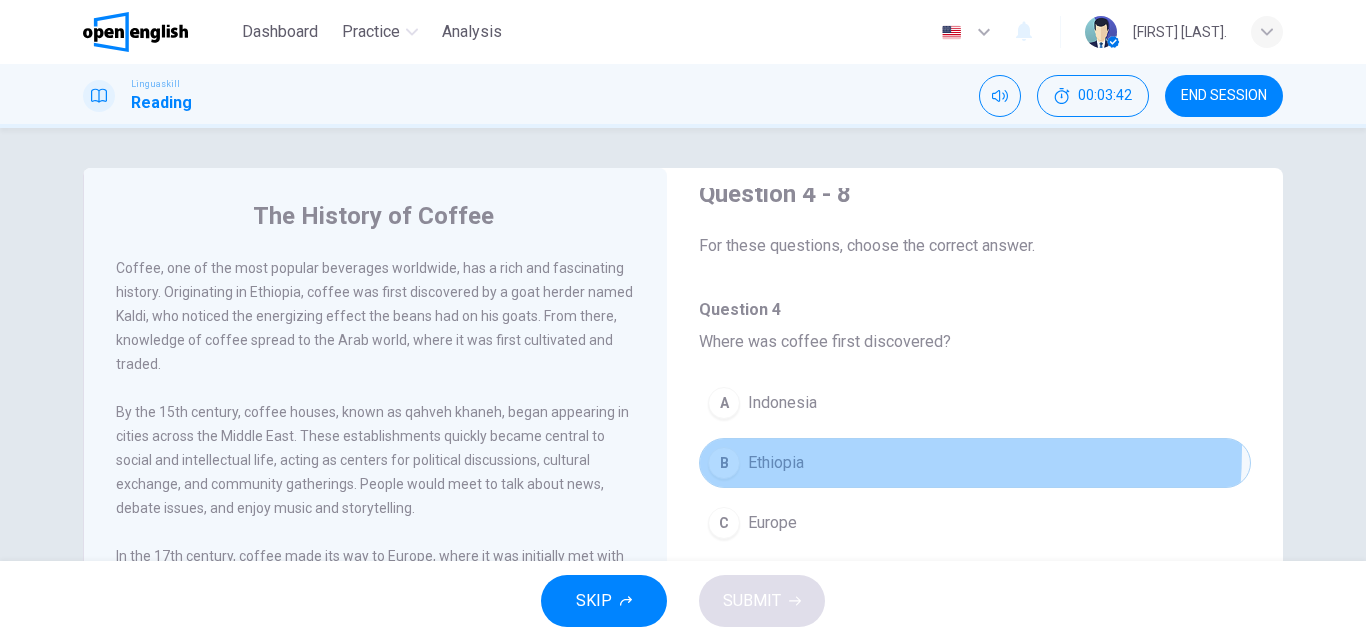click on "B Ethiopia" at bounding box center [975, 463] 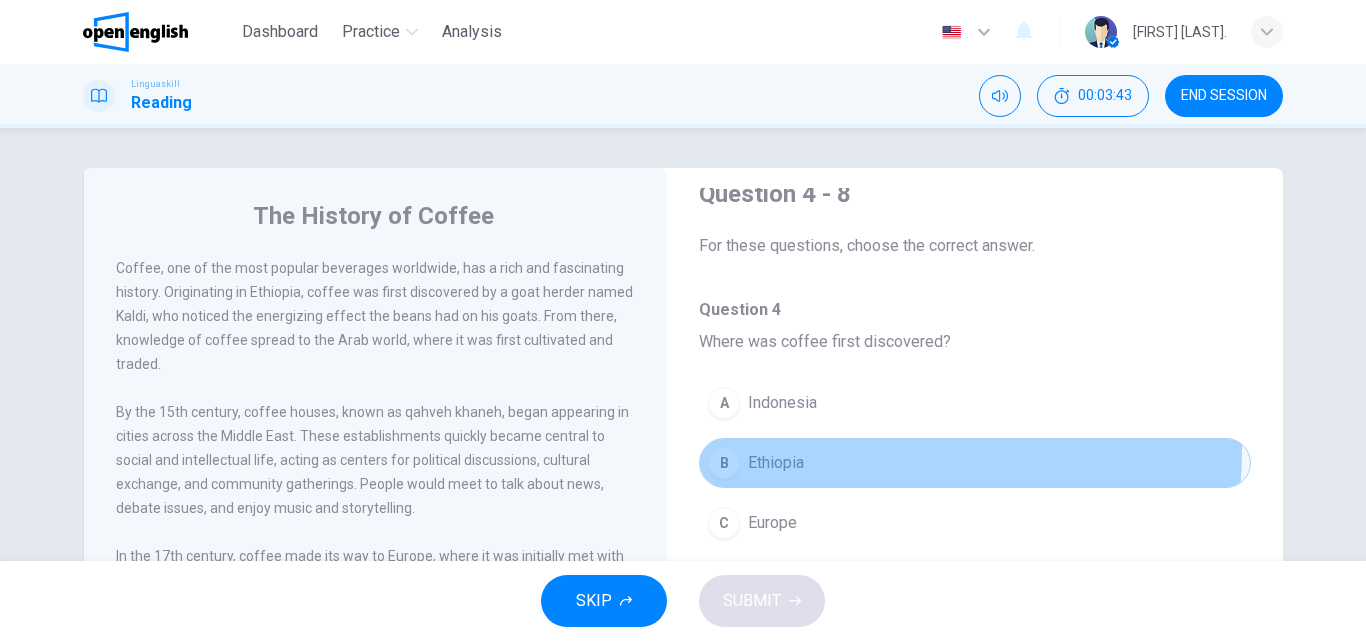 click on "B Ethiopia" at bounding box center [975, 463] 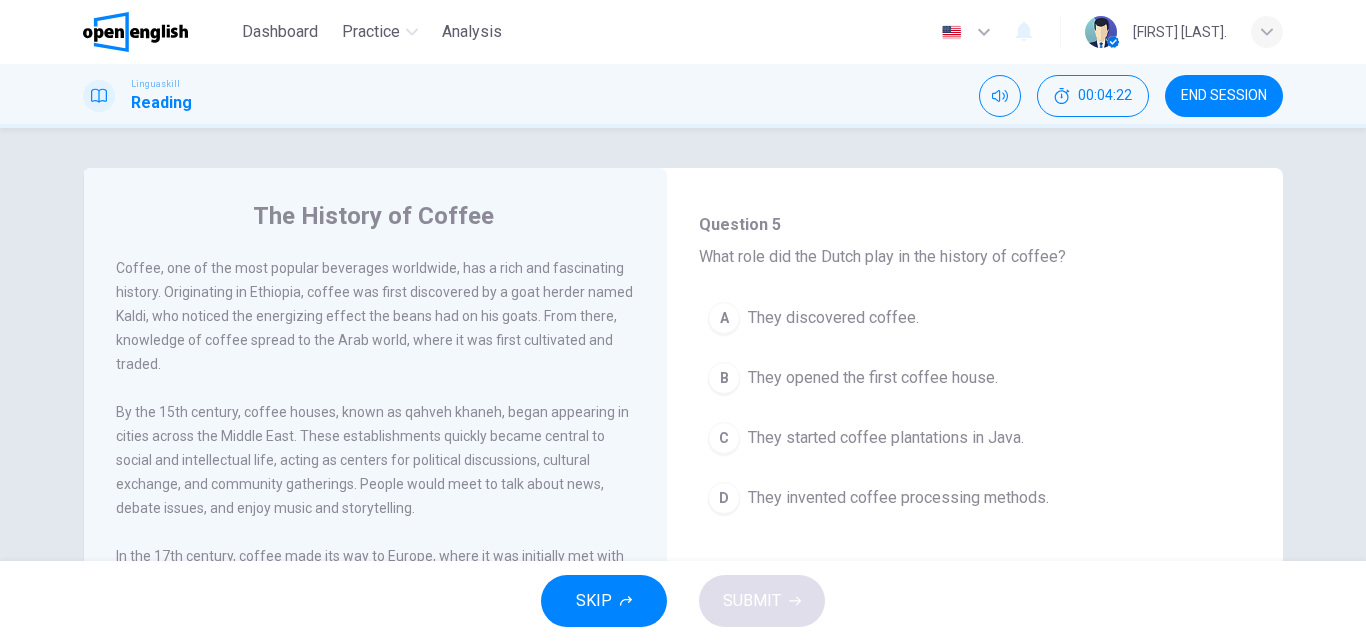 scroll, scrollTop: 478, scrollLeft: 0, axis: vertical 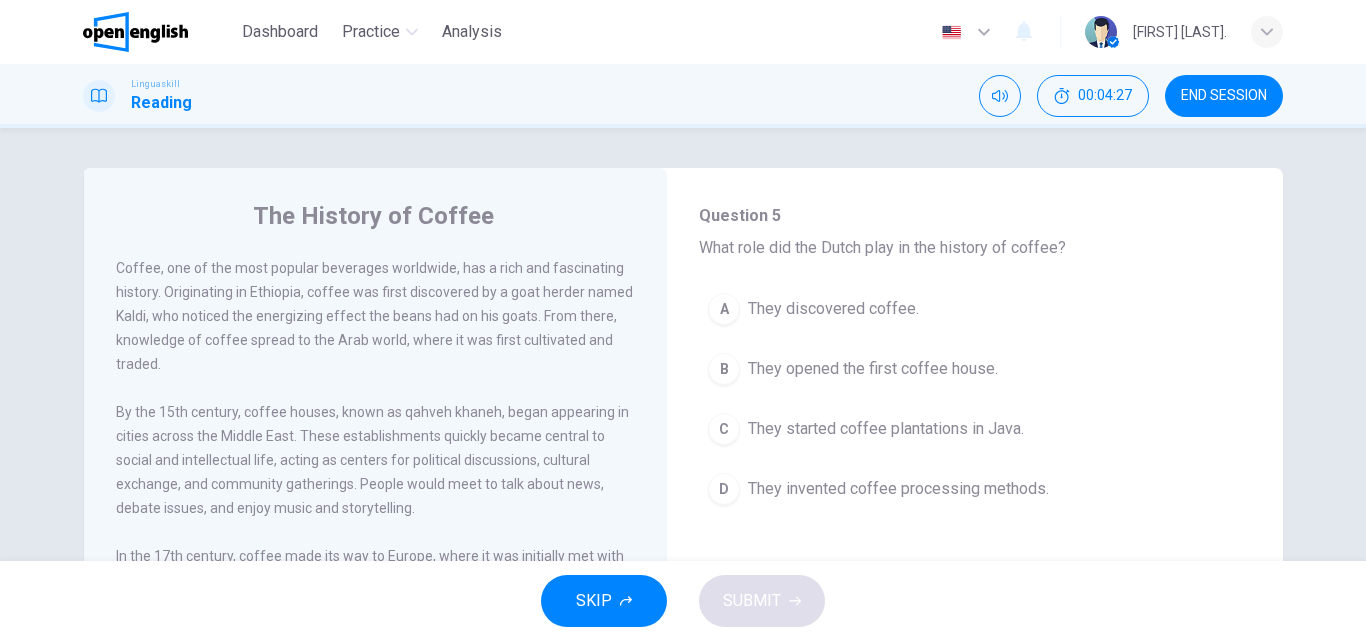 click on "A They discovered coffee." at bounding box center [975, 309] 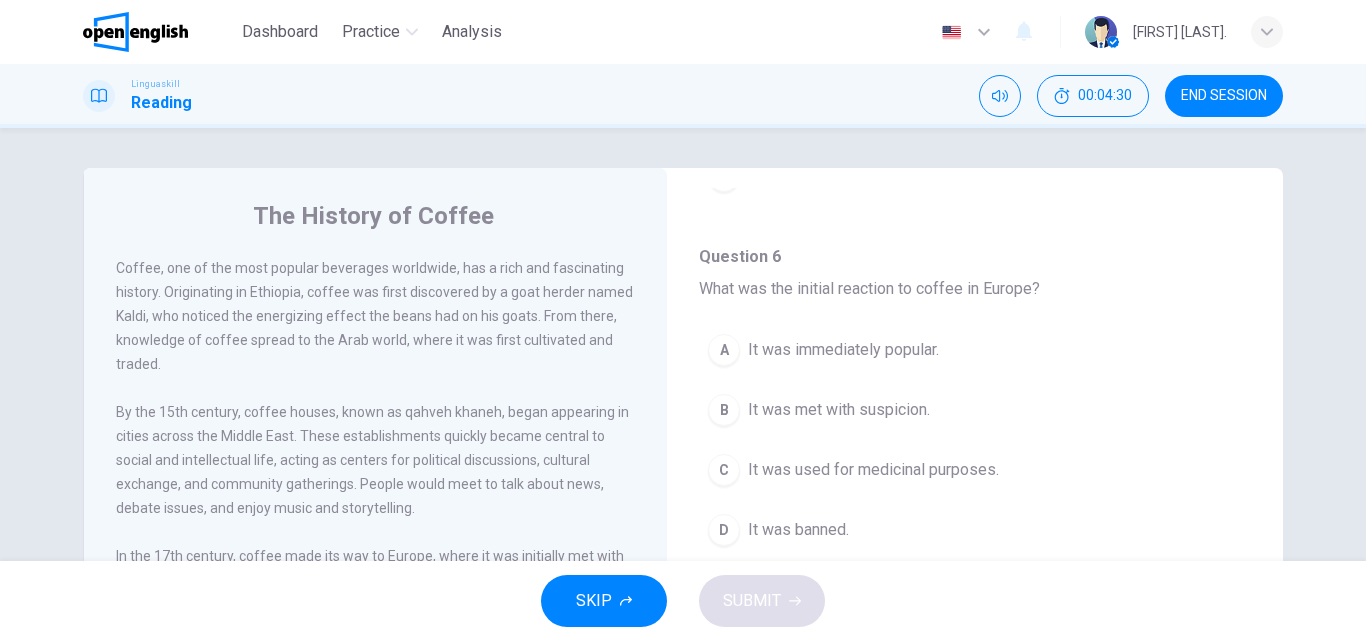 scroll, scrollTop: 821, scrollLeft: 0, axis: vertical 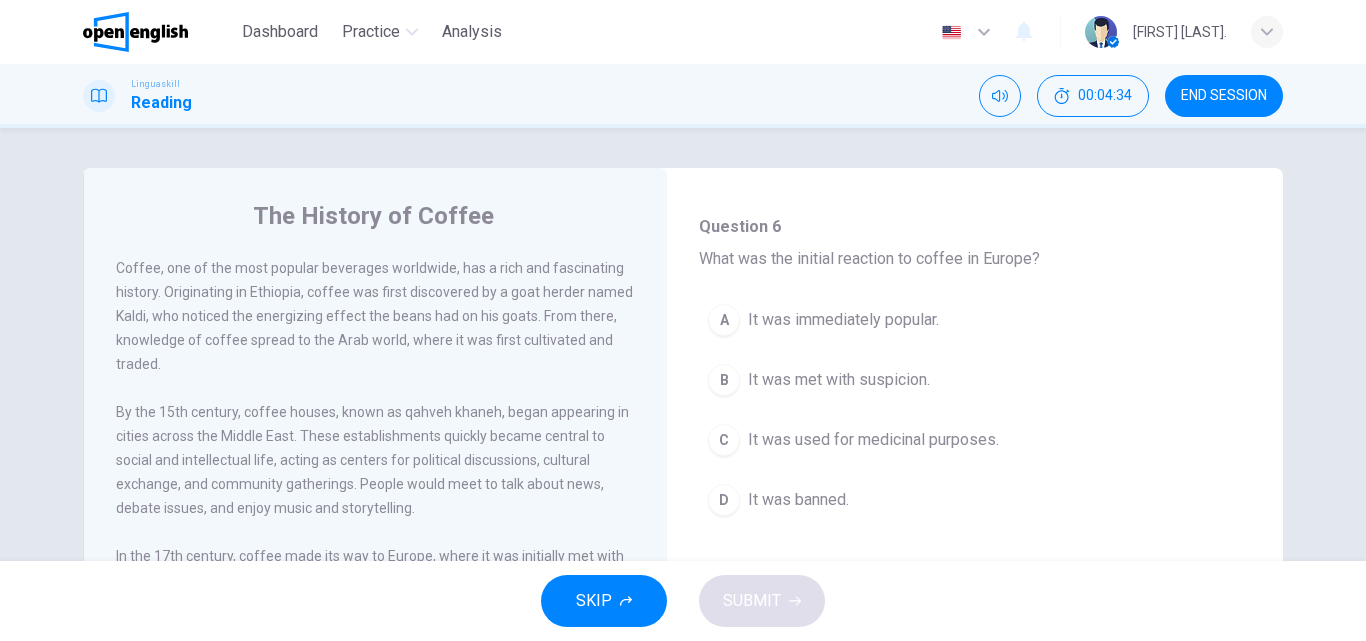 click on "A It was immediately popular." at bounding box center (975, 320) 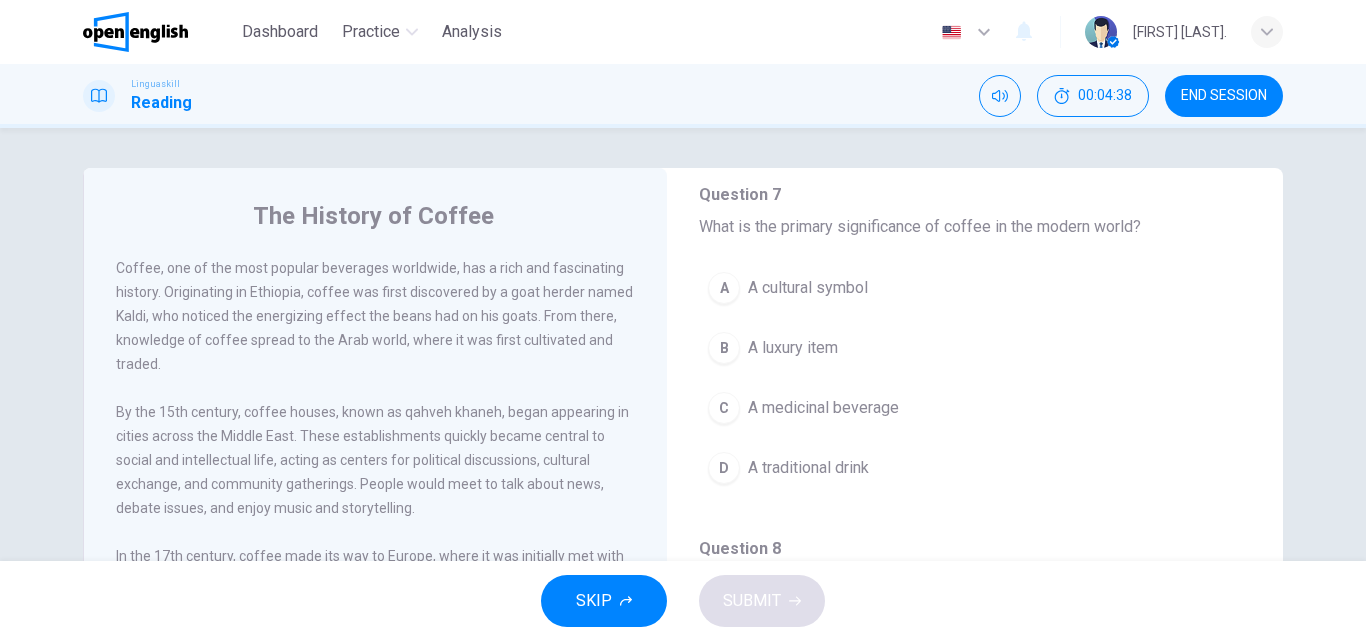 scroll, scrollTop: 1195, scrollLeft: 0, axis: vertical 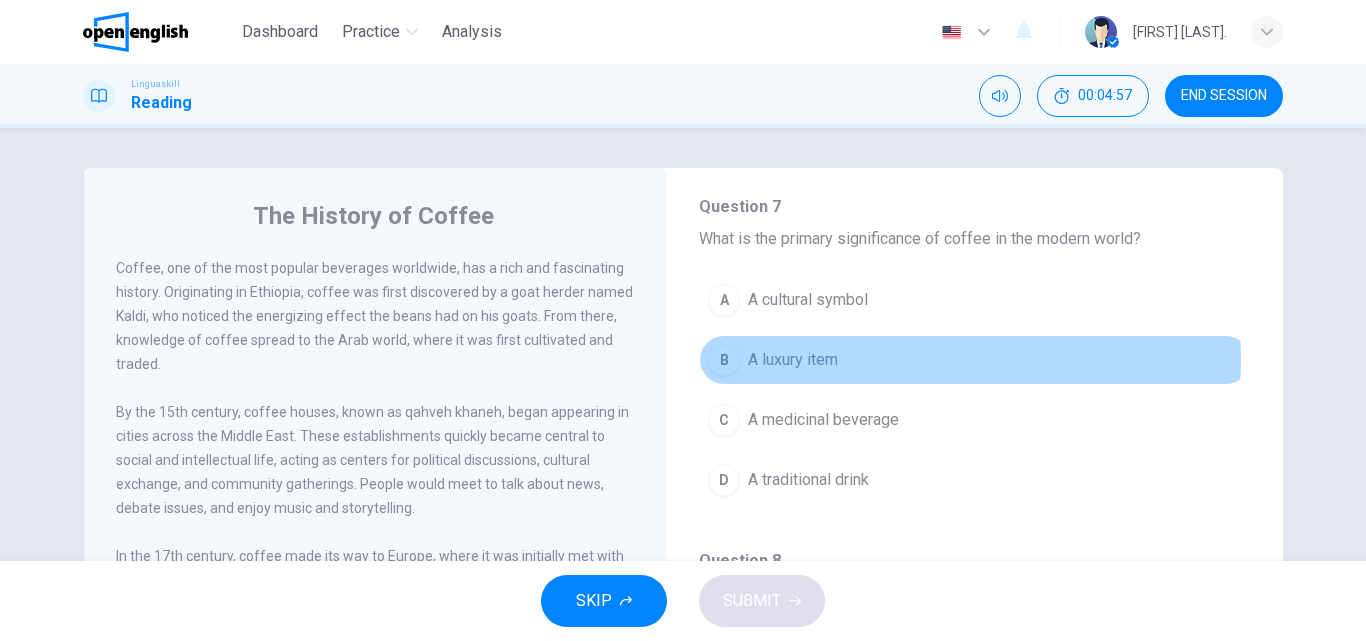 click on "B A luxury item" at bounding box center (975, 360) 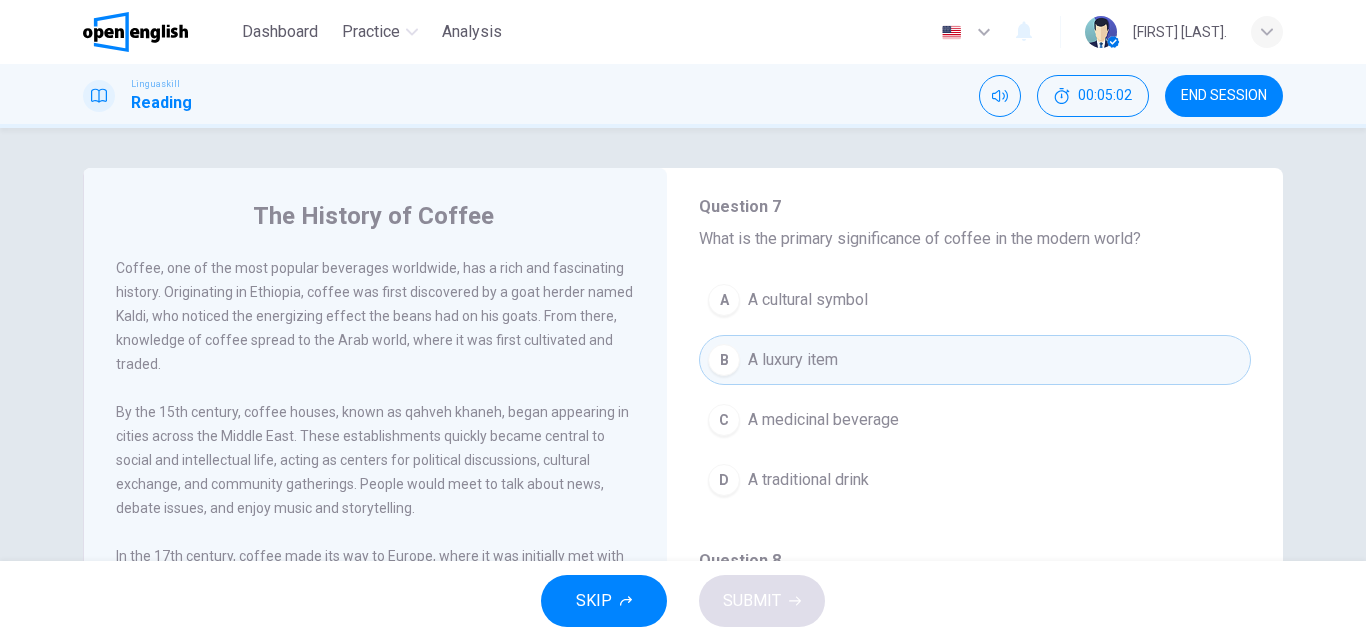 drag, startPoint x: 1268, startPoint y: 363, endPoint x: 1349, endPoint y: 156, distance: 222.2836 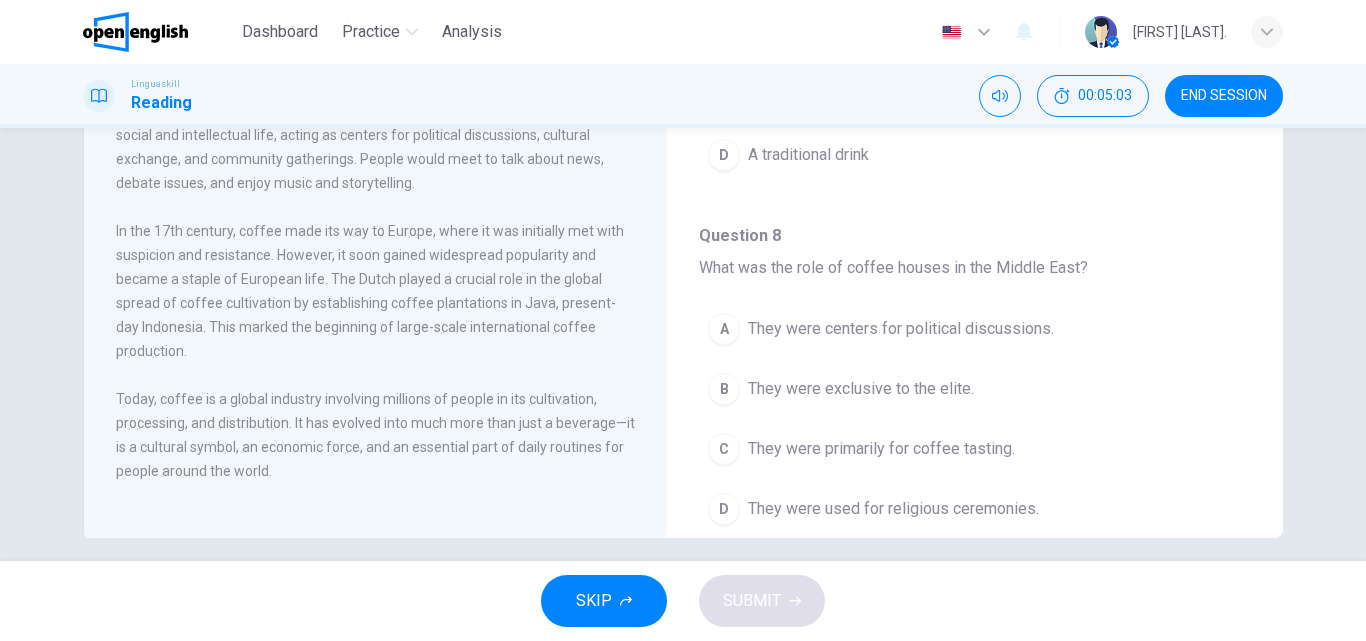 scroll, scrollTop: 342, scrollLeft: 0, axis: vertical 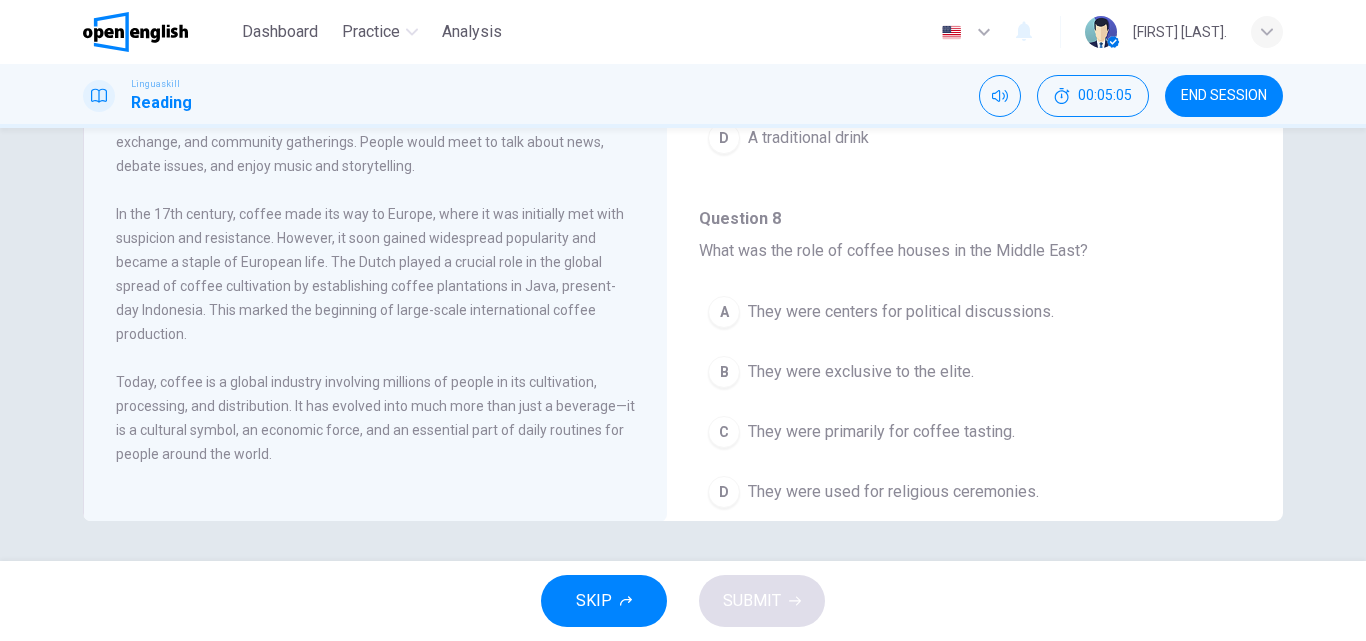 click on "C They were primarily for coffee tasting." at bounding box center (975, 432) 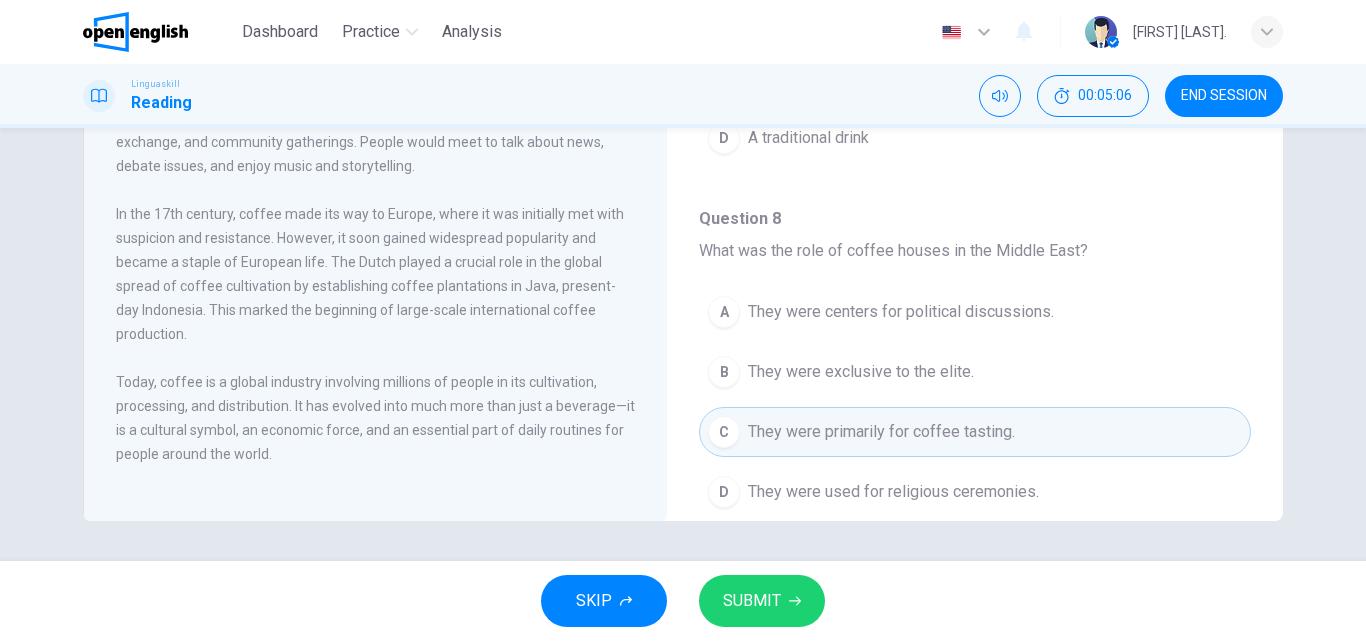 click on "SUBMIT" at bounding box center [752, 601] 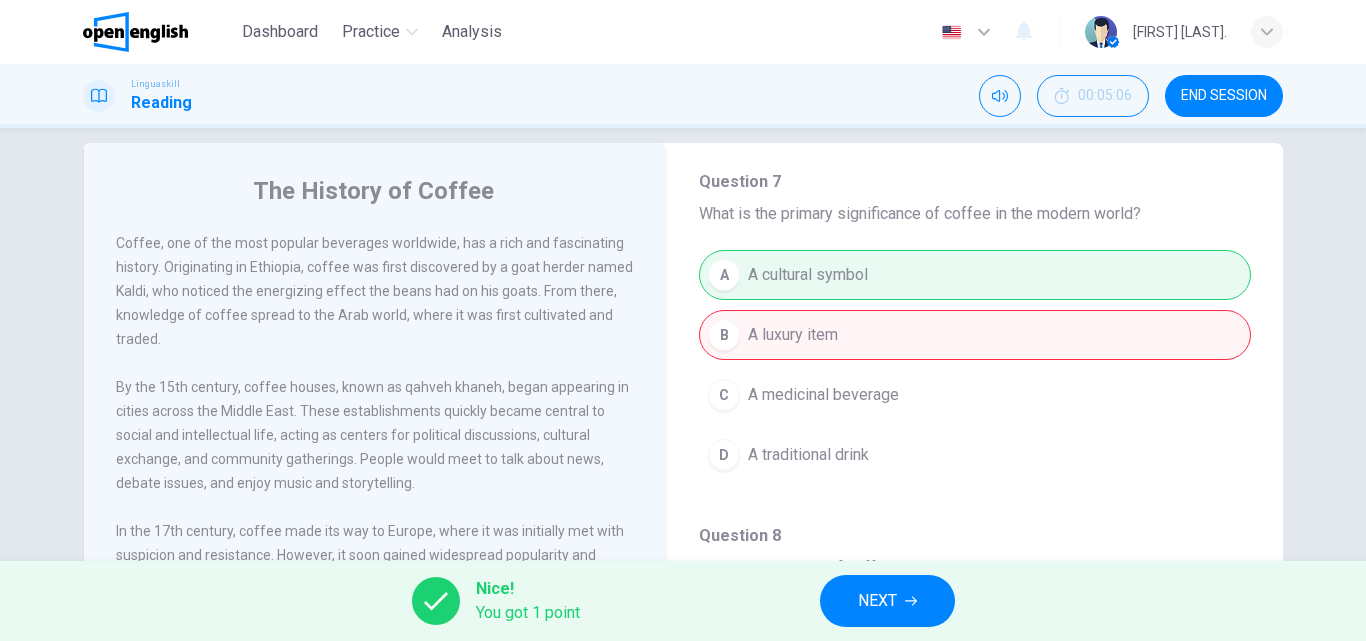 scroll, scrollTop: 0, scrollLeft: 0, axis: both 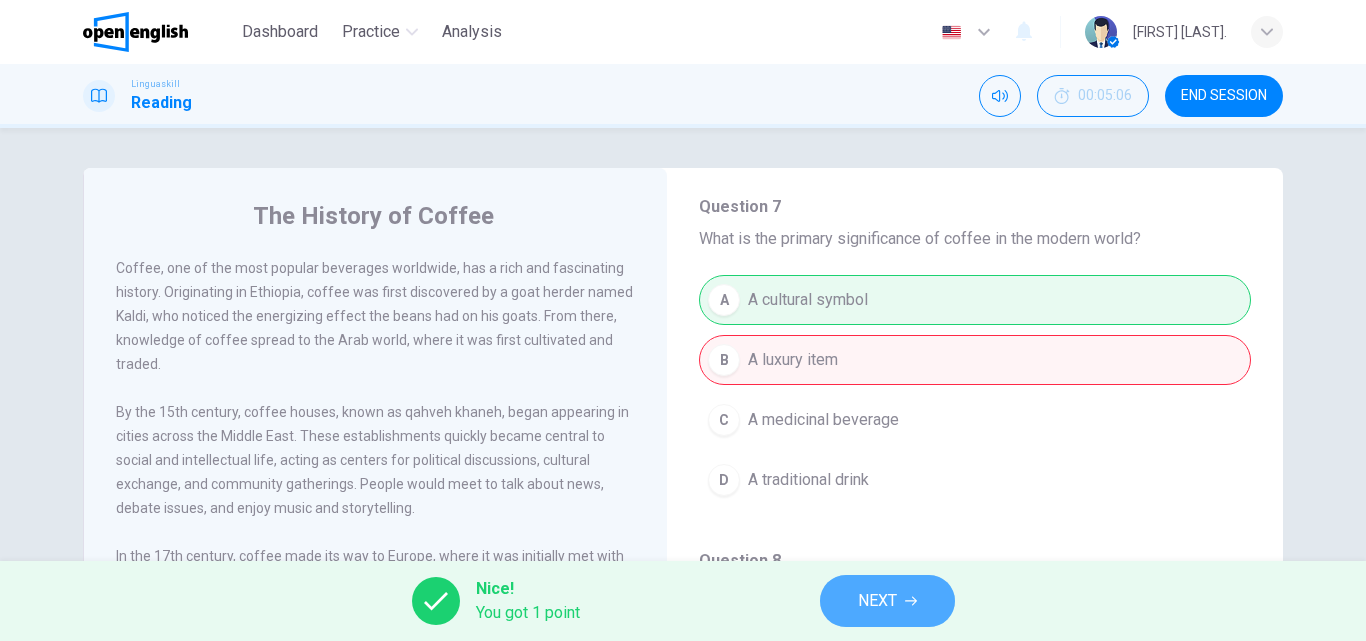 click 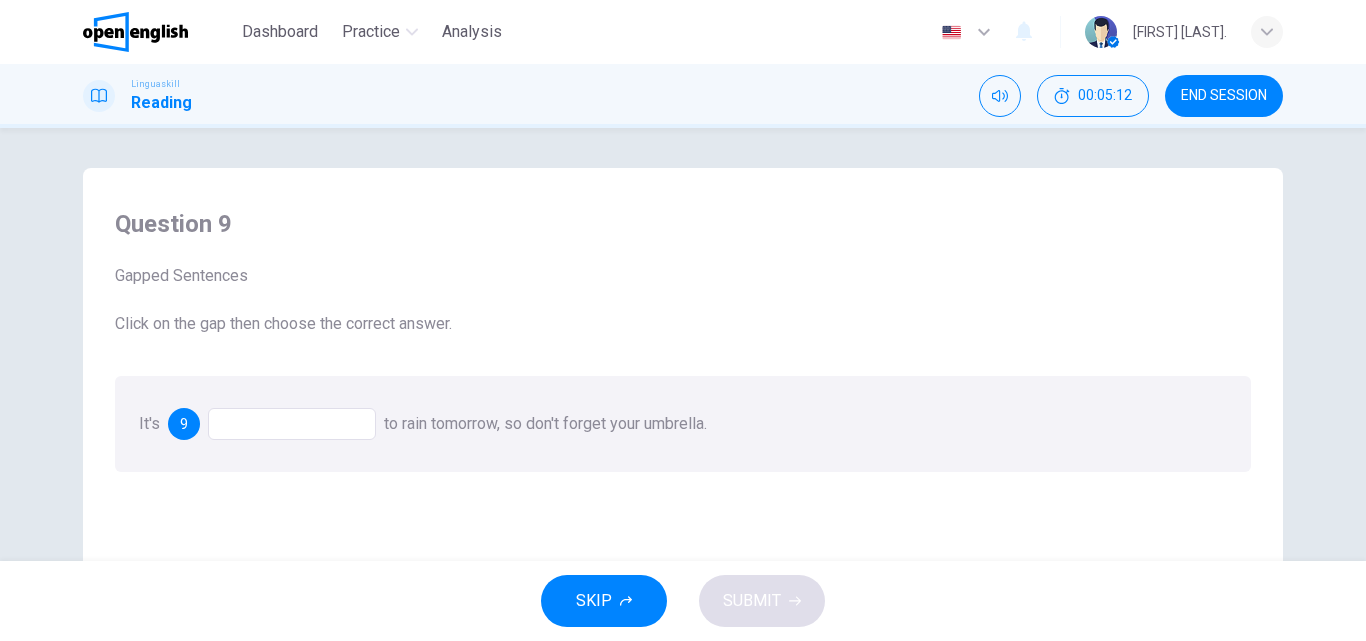 click at bounding box center [292, 424] 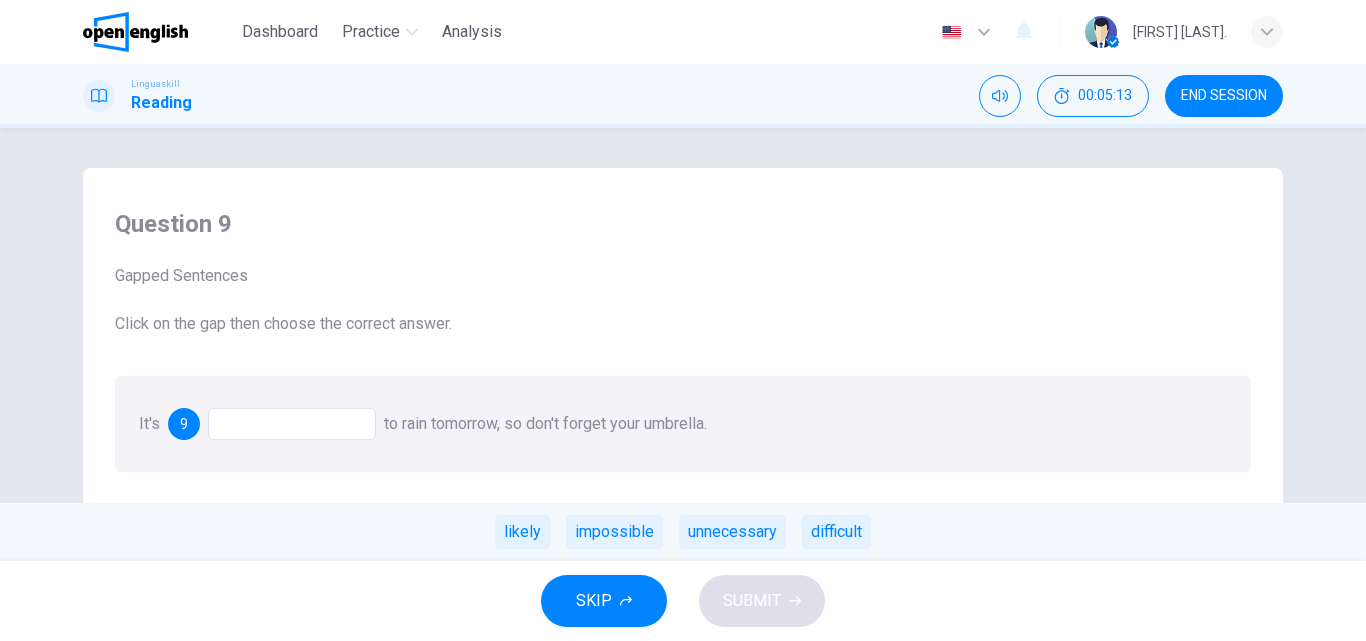 click at bounding box center [292, 424] 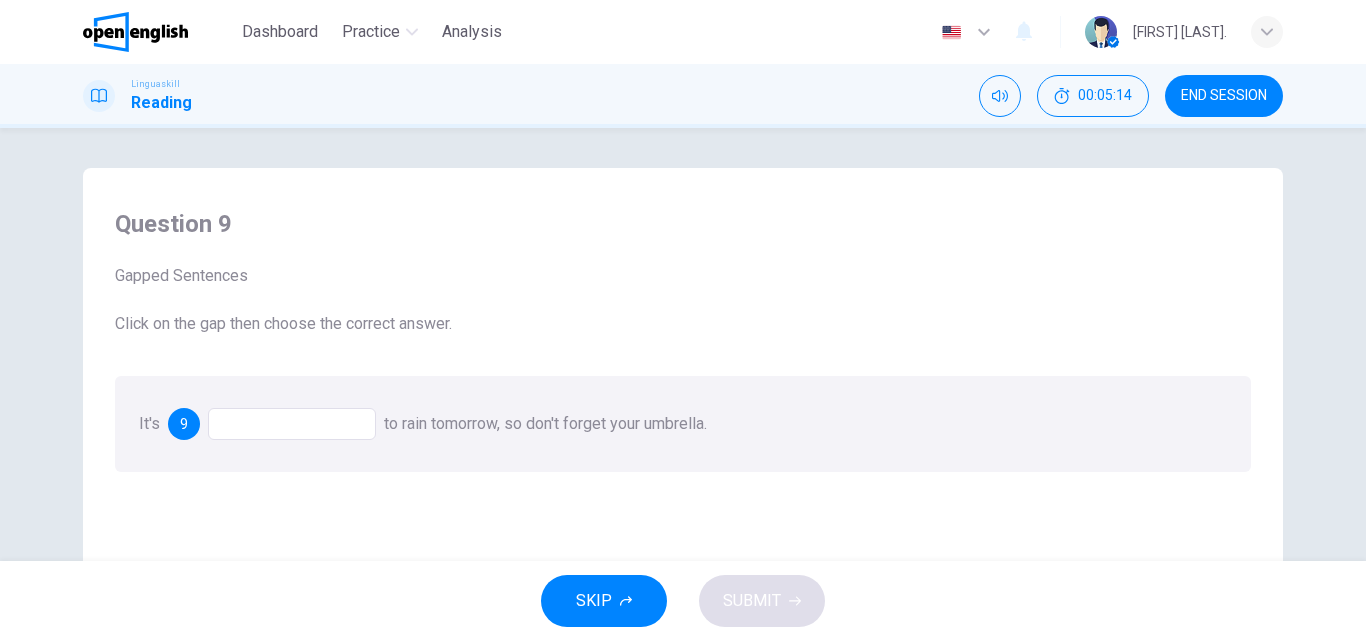 click at bounding box center (292, 424) 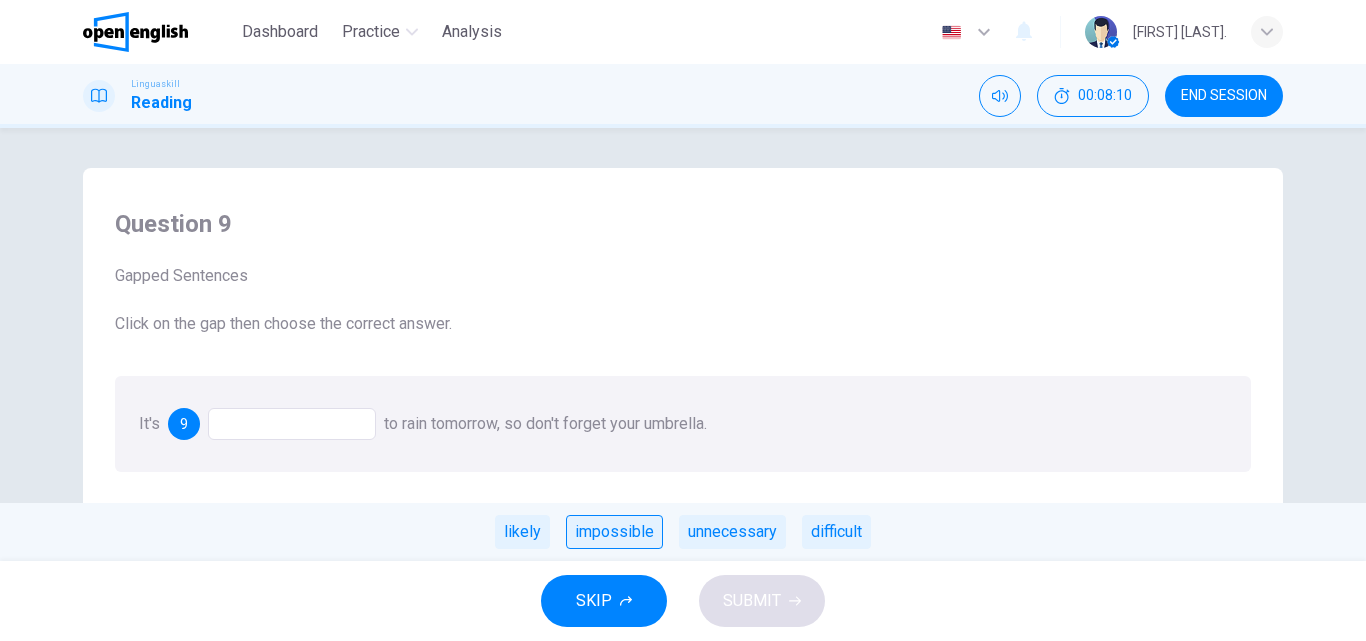 click on "impossible" at bounding box center (614, 532) 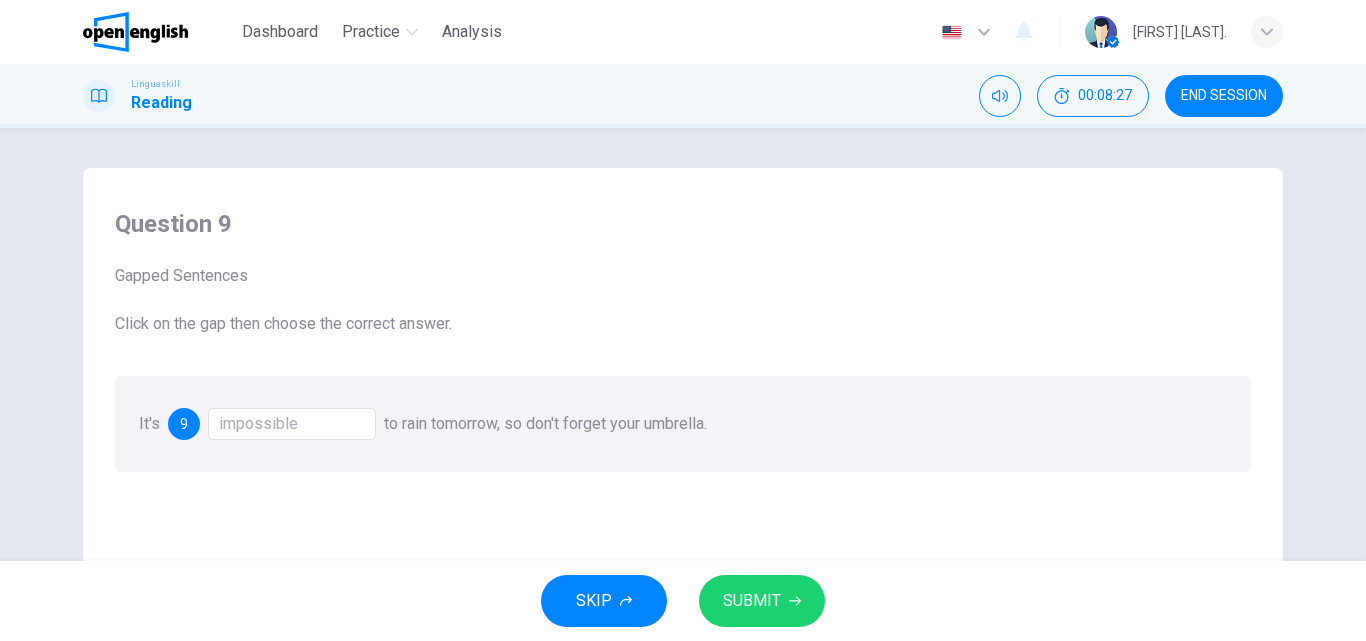 click on "SUBMIT" at bounding box center [752, 601] 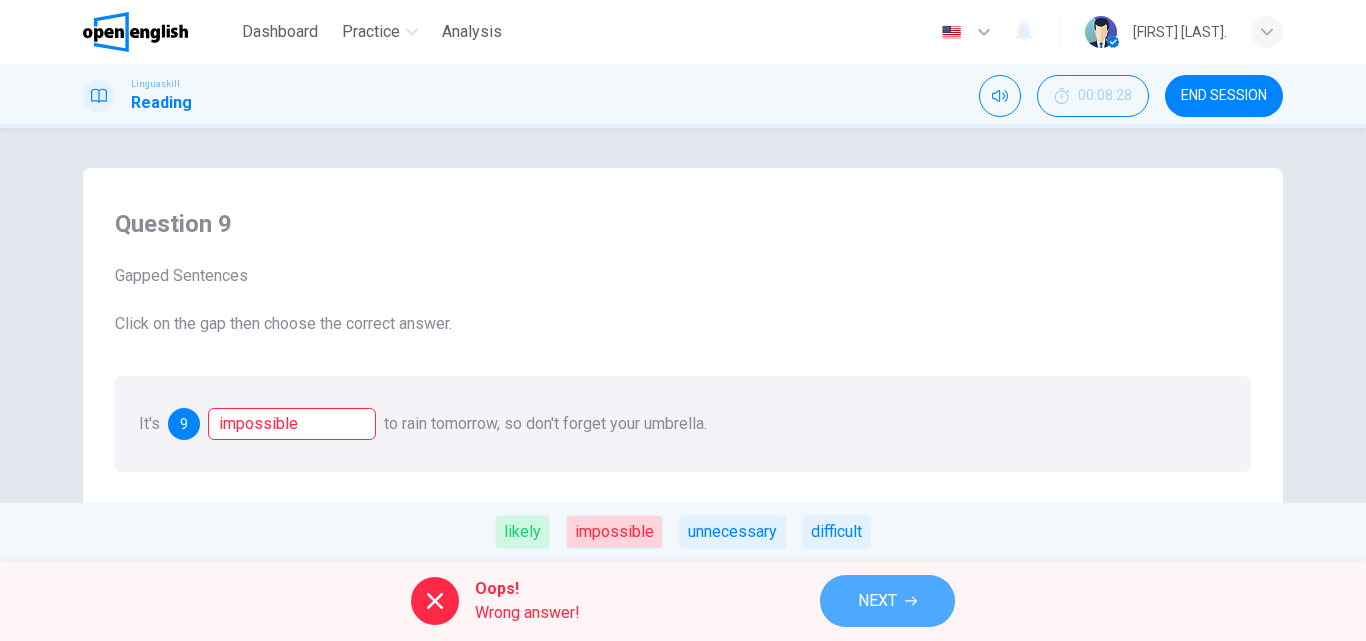 click on "NEXT" at bounding box center (887, 601) 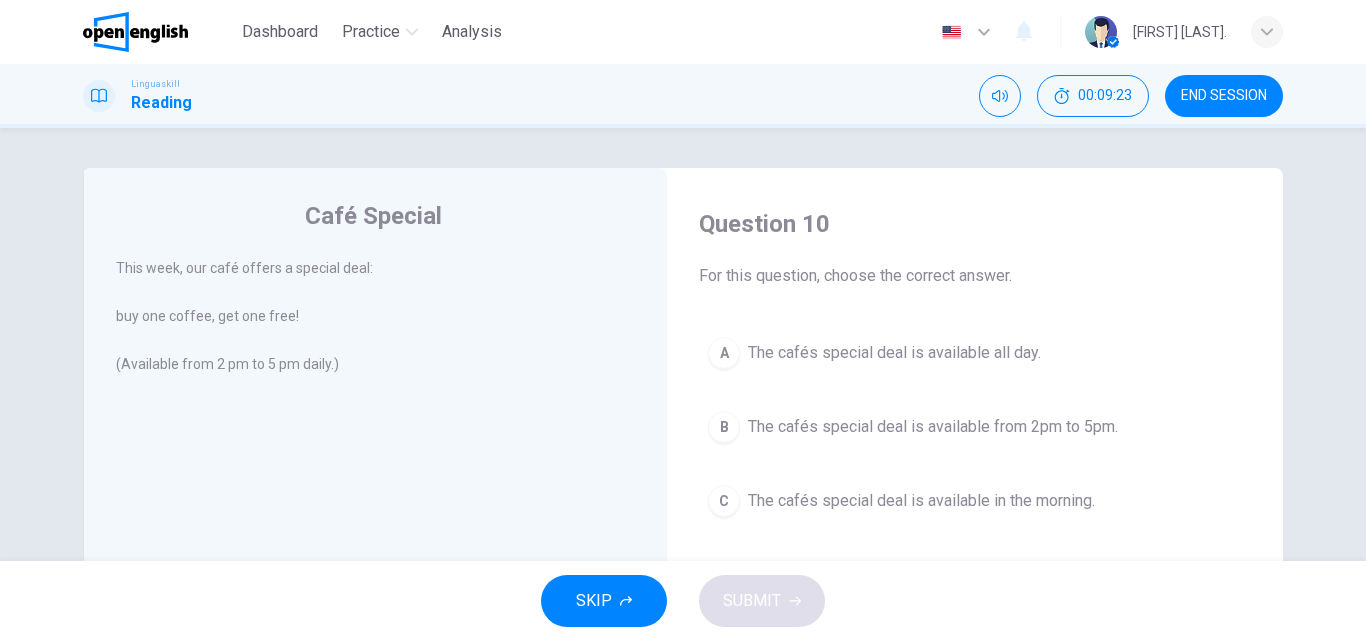 click on "B" at bounding box center [724, 427] 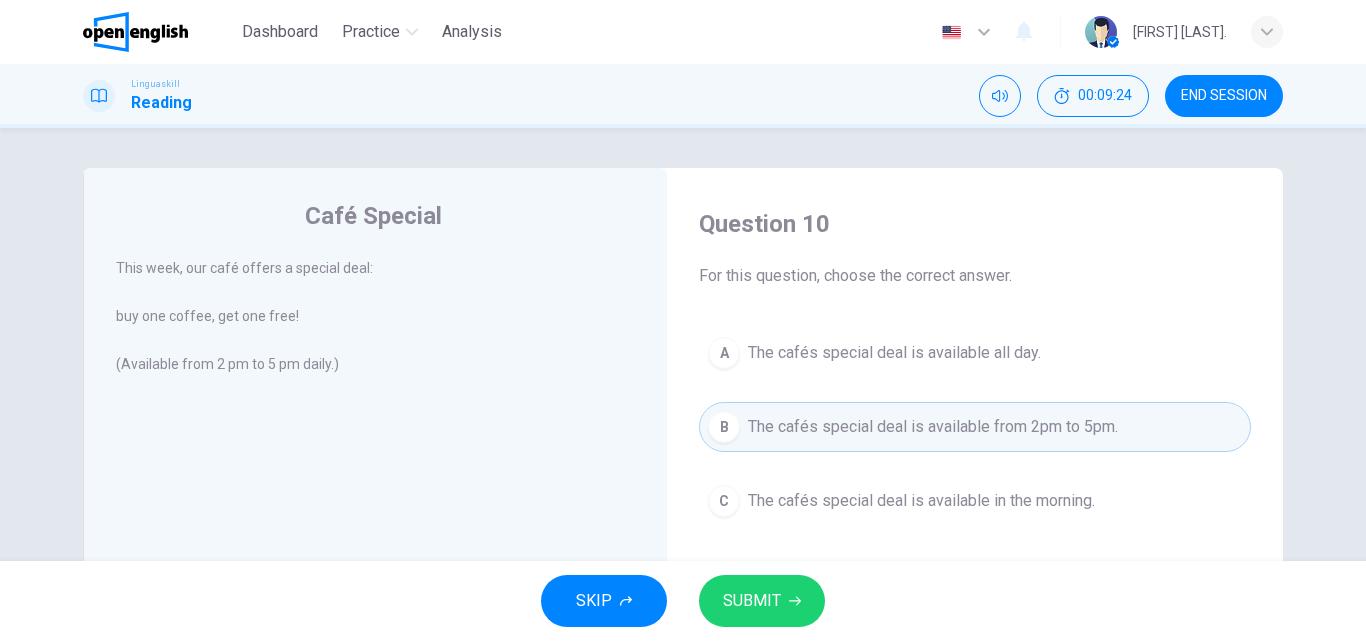 click on "SKIP SUBMIT" at bounding box center [683, 601] 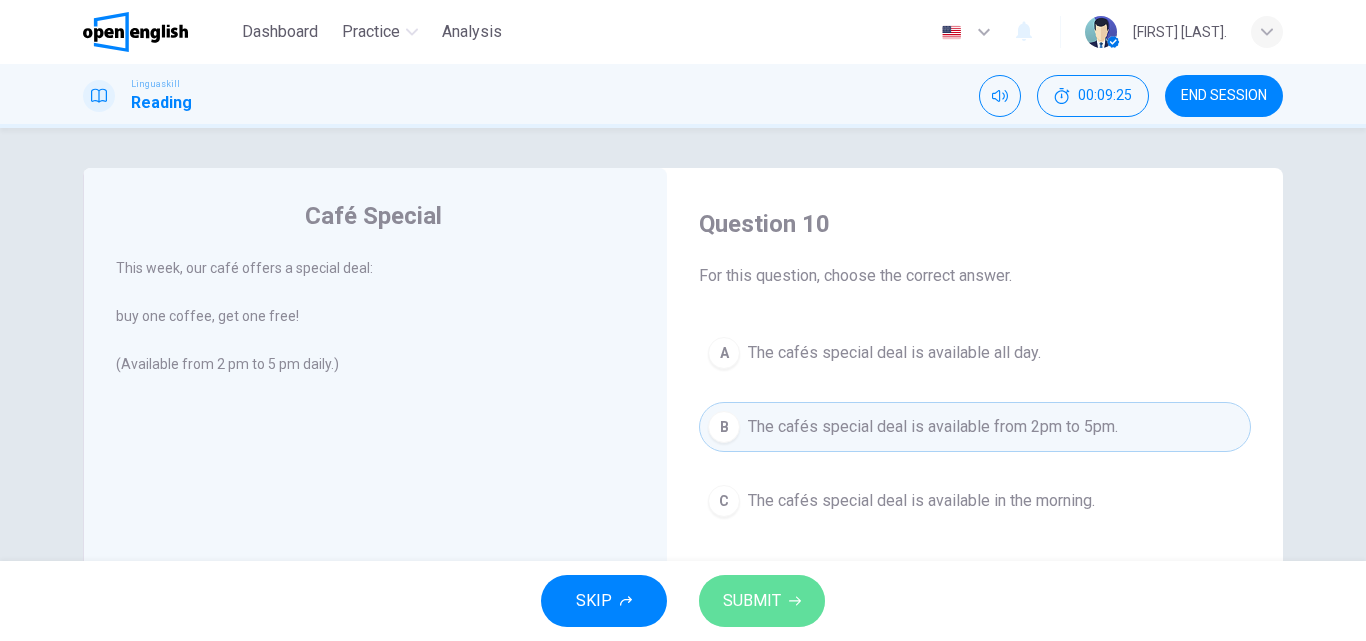 click on "SUBMIT" at bounding box center (762, 601) 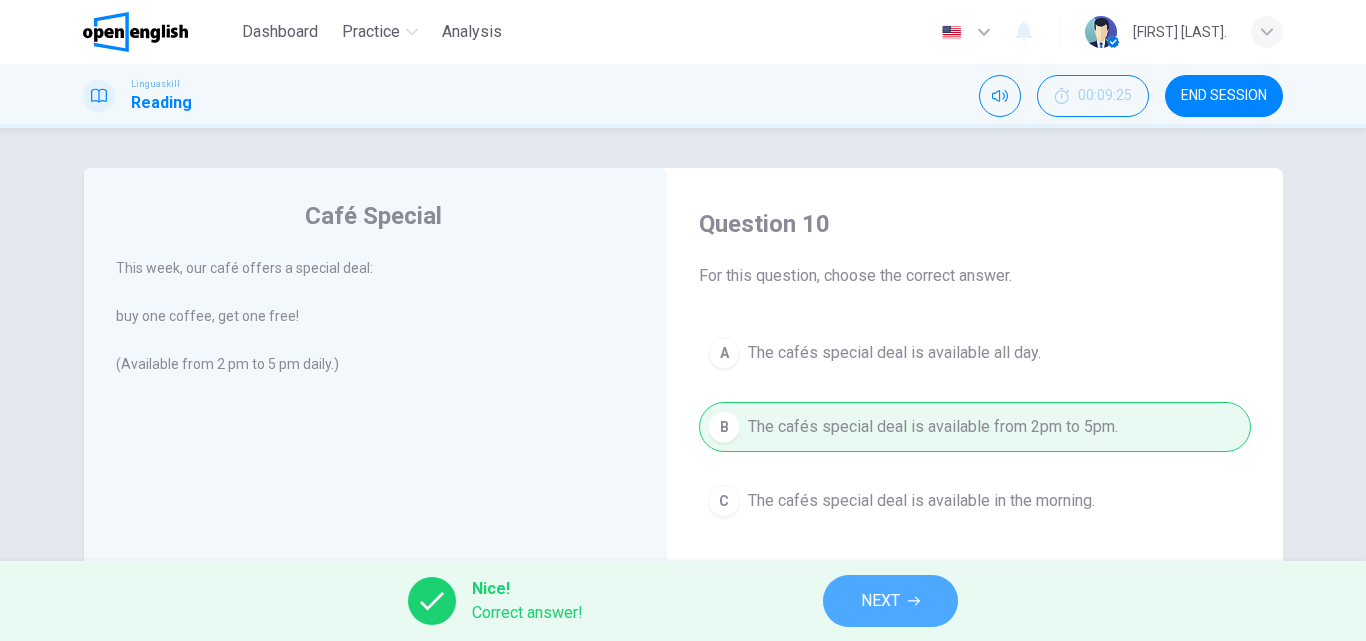 click on "NEXT" at bounding box center (890, 601) 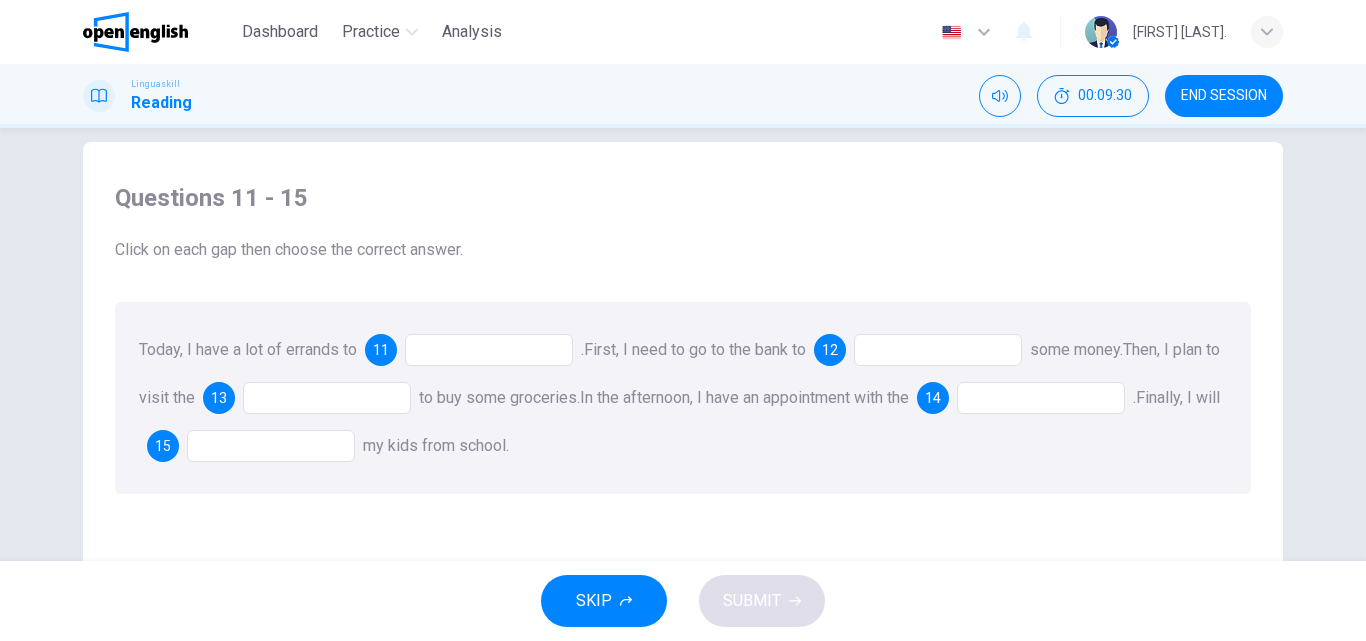 scroll, scrollTop: 49, scrollLeft: 0, axis: vertical 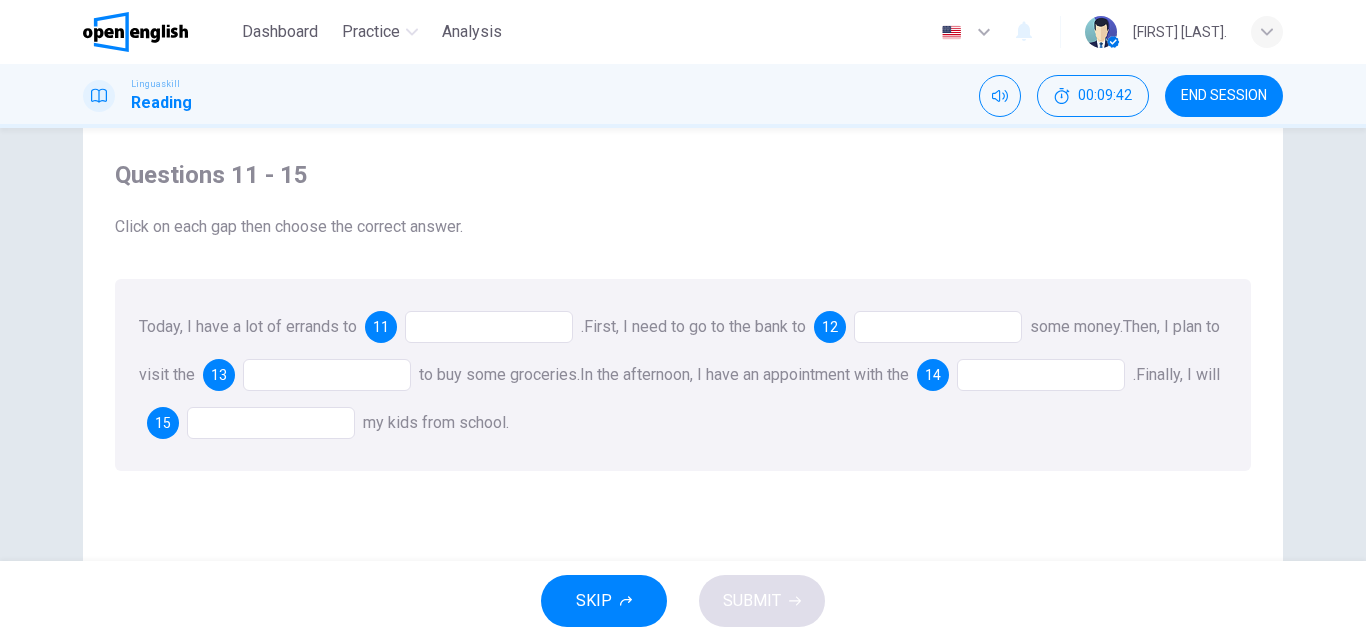 click on "Questions 11 - 15" at bounding box center [683, 175] 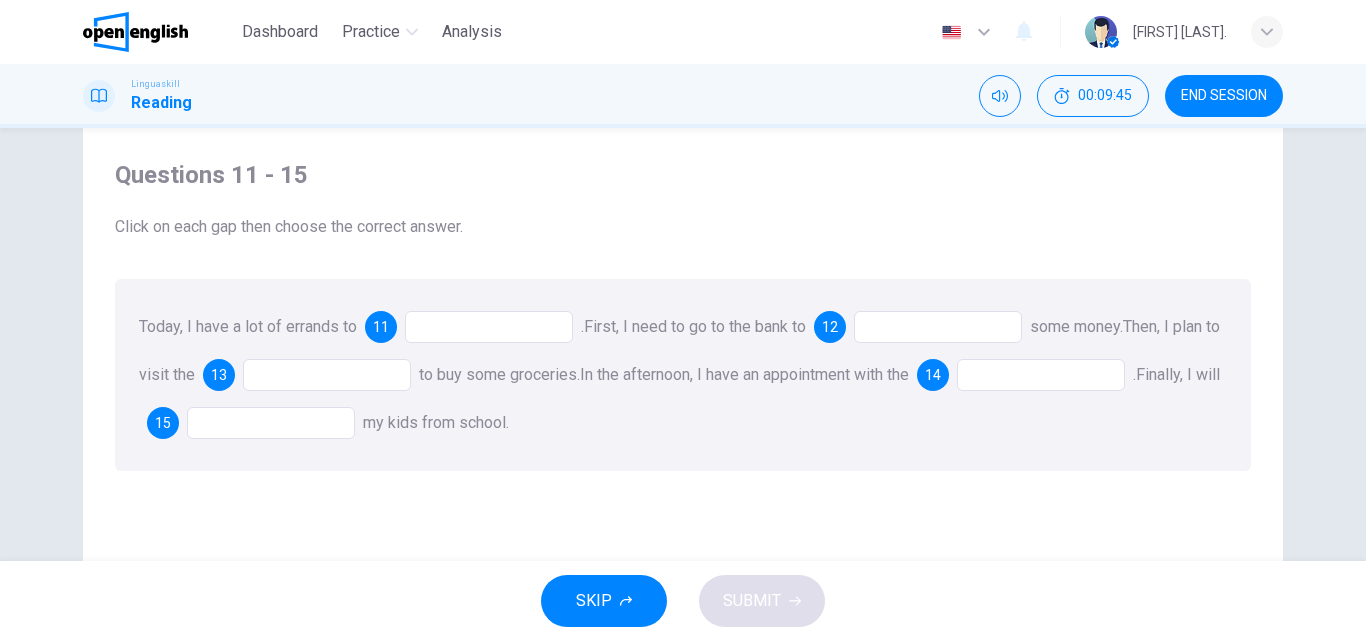drag, startPoint x: 1227, startPoint y: 174, endPoint x: 1075, endPoint y: -87, distance: 302.03476 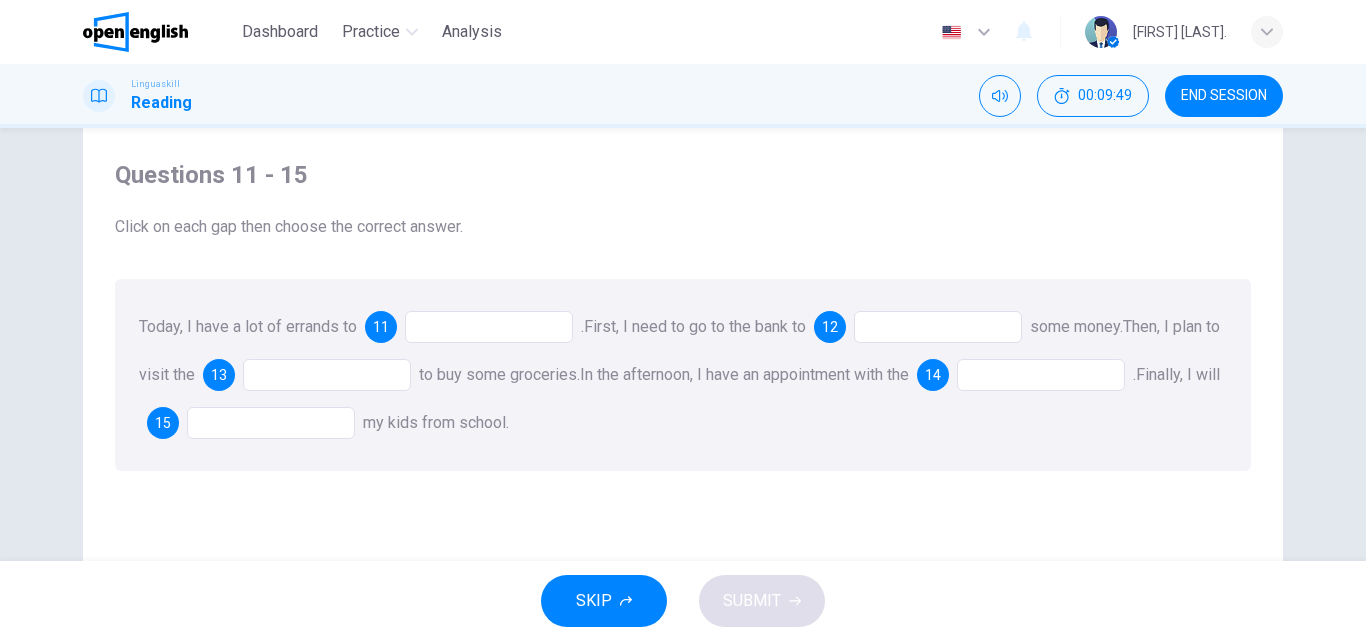click at bounding box center [489, 327] 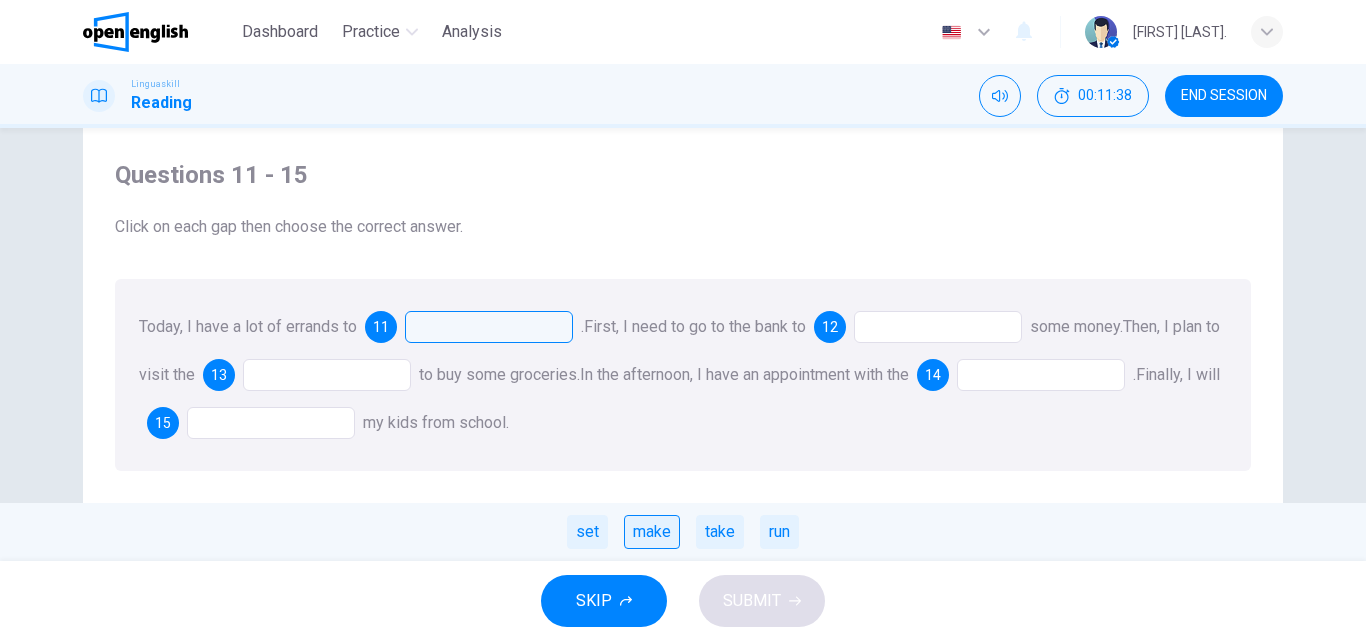 click on "make" at bounding box center [652, 532] 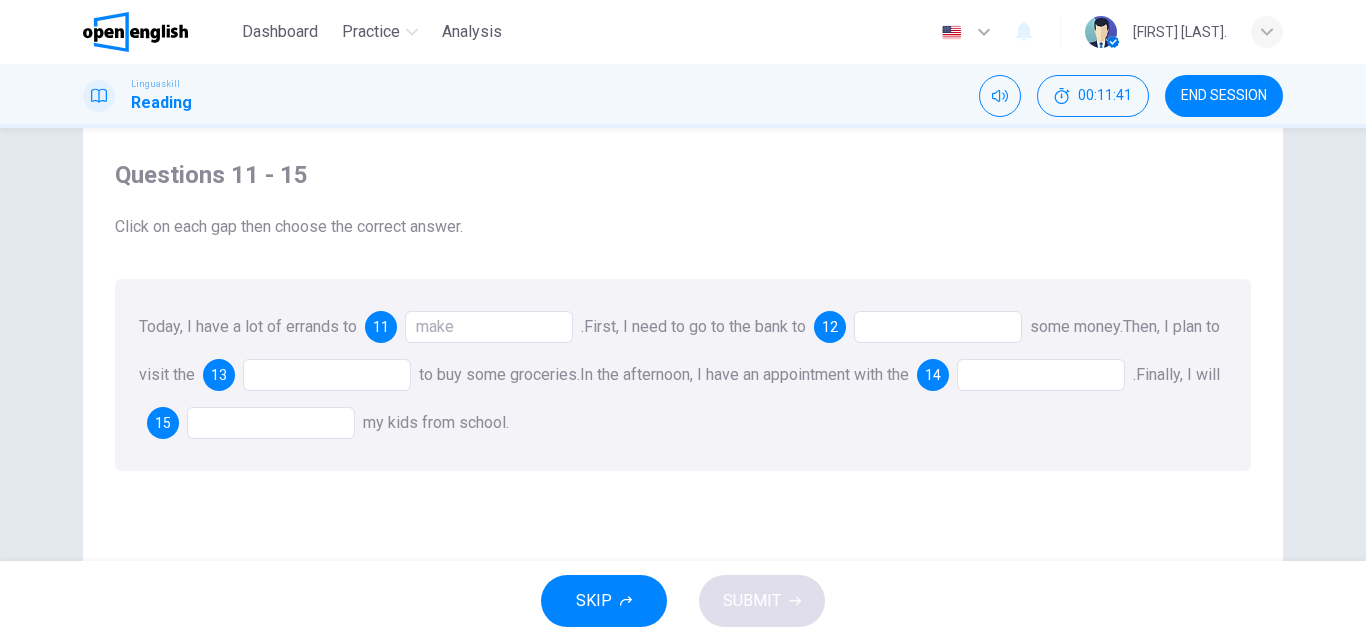 click at bounding box center (938, 327) 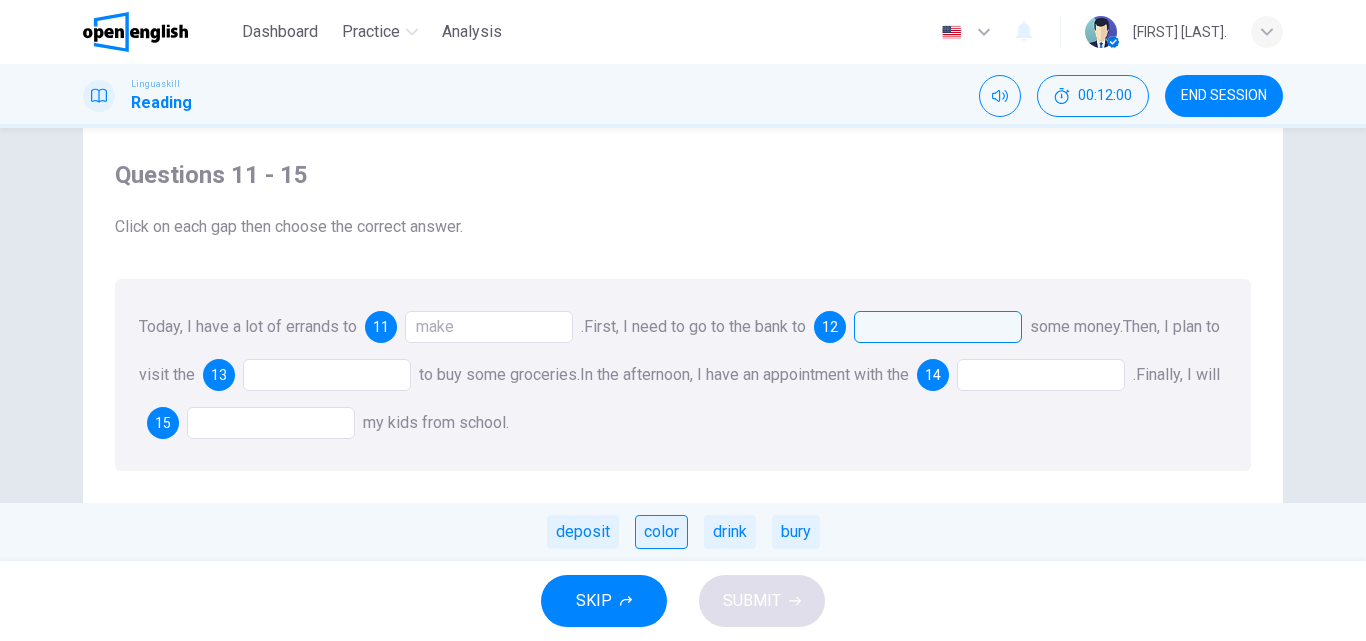 click on "color" at bounding box center [661, 532] 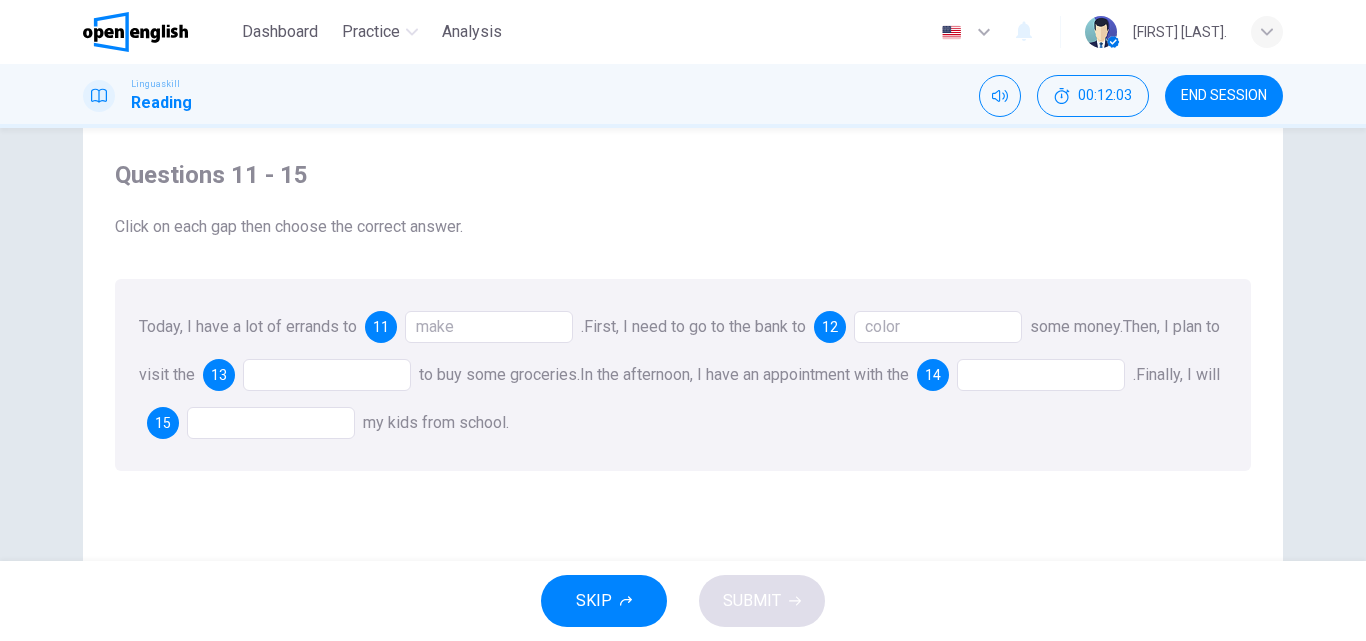 click at bounding box center [327, 375] 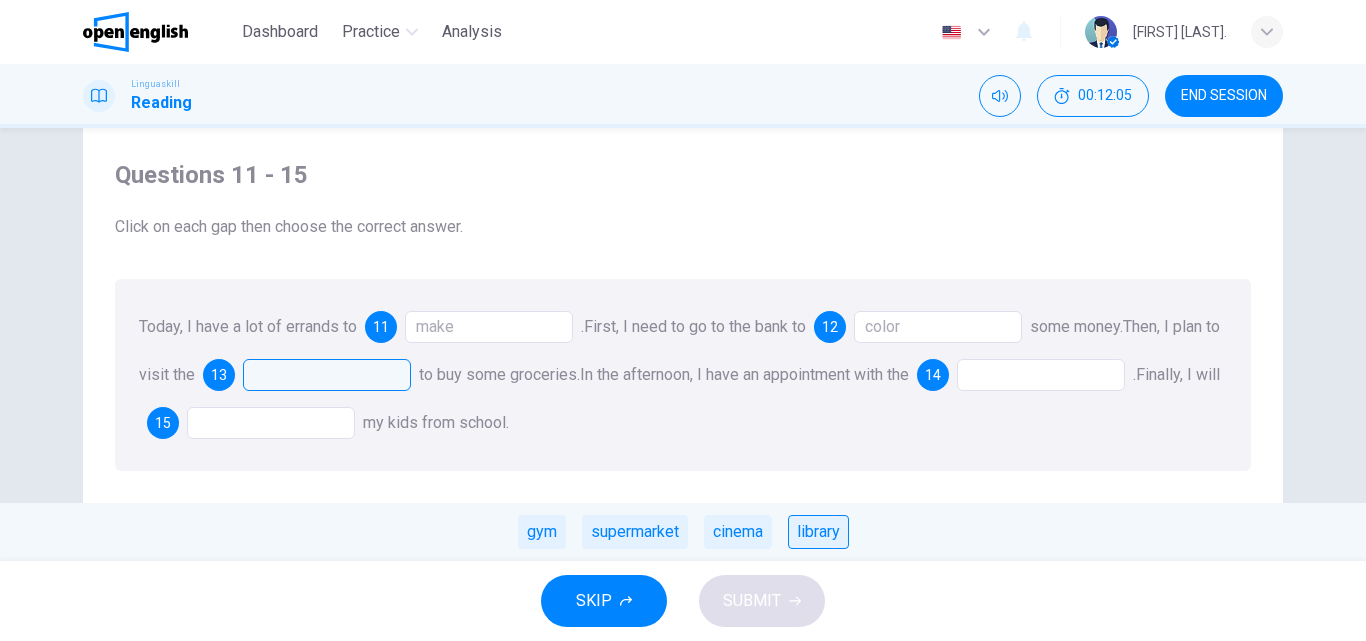 click on "library" at bounding box center [818, 532] 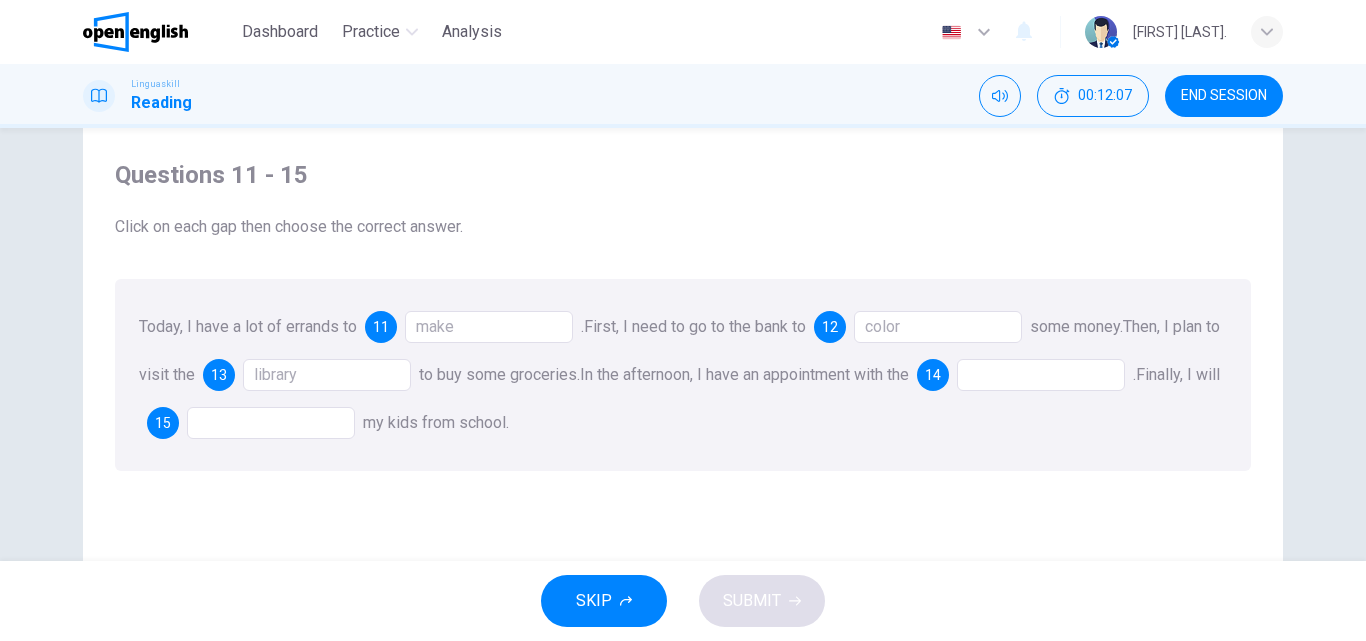 click at bounding box center (1041, 375) 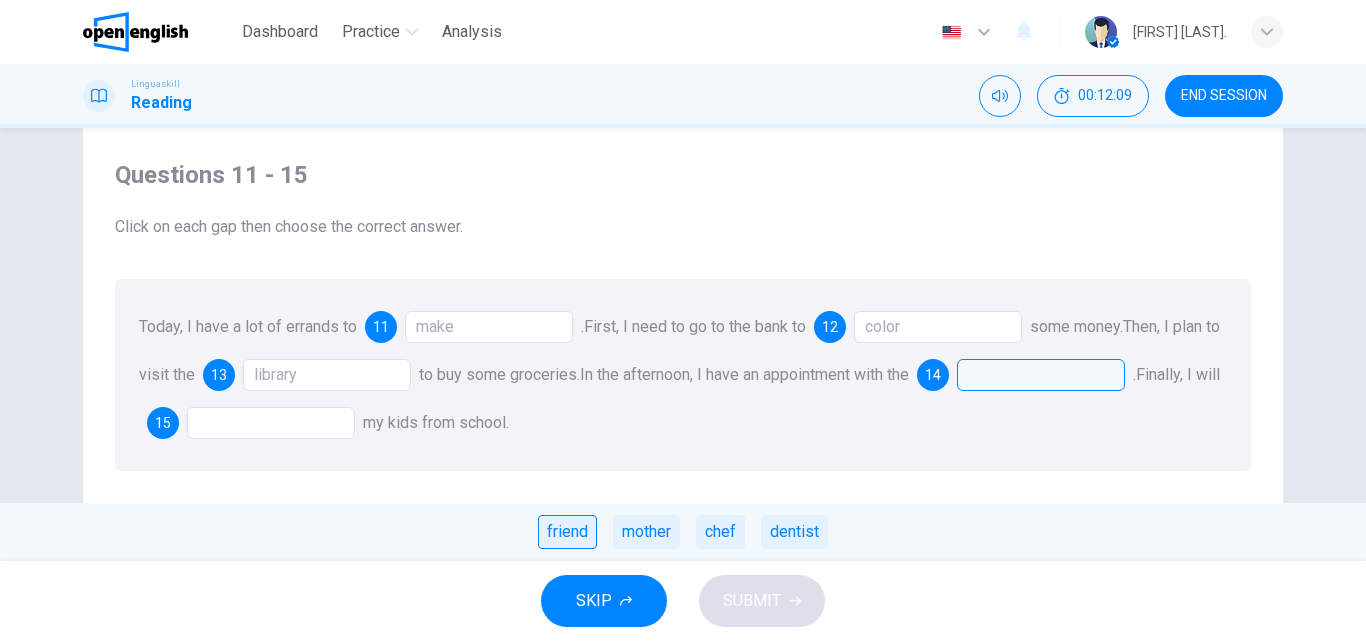click on "friend" at bounding box center [567, 532] 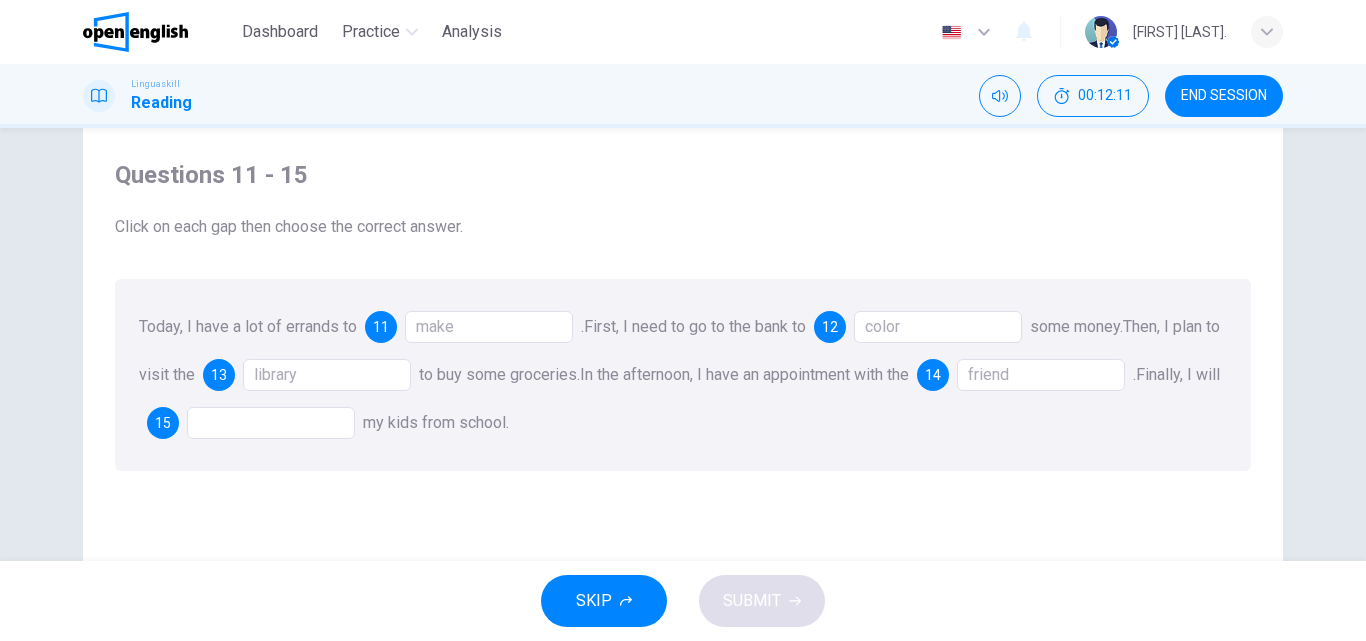 click at bounding box center (271, 423) 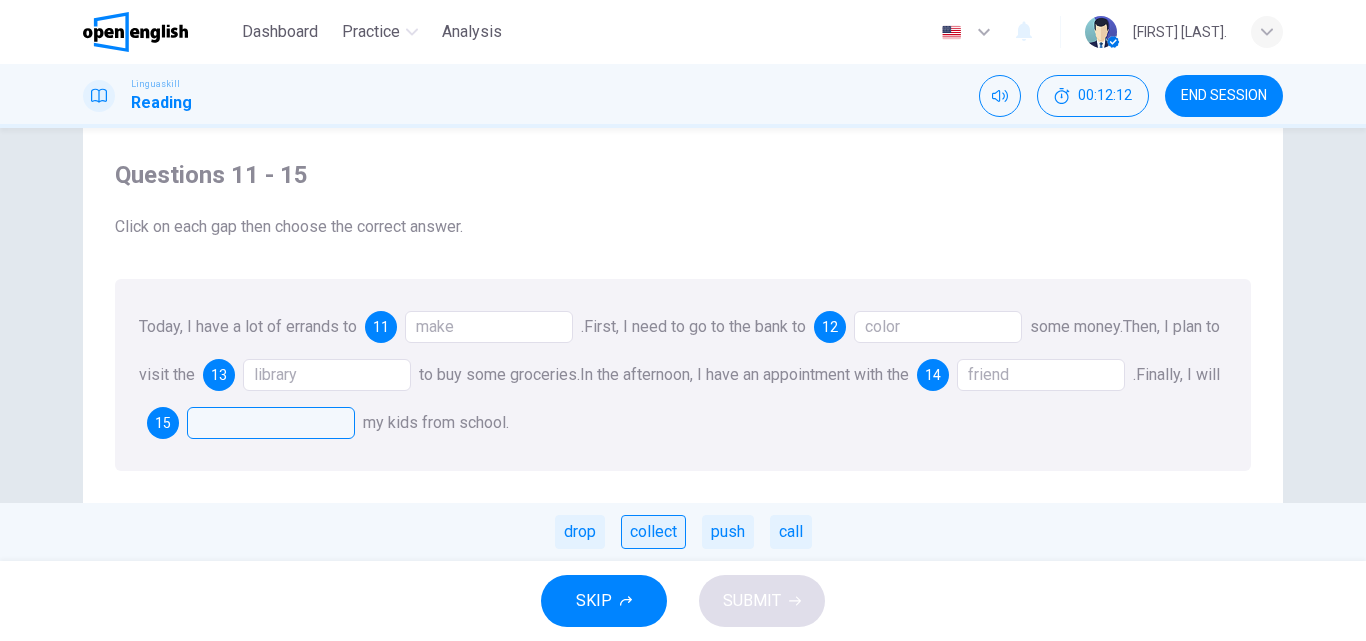 click on "collect" at bounding box center (653, 532) 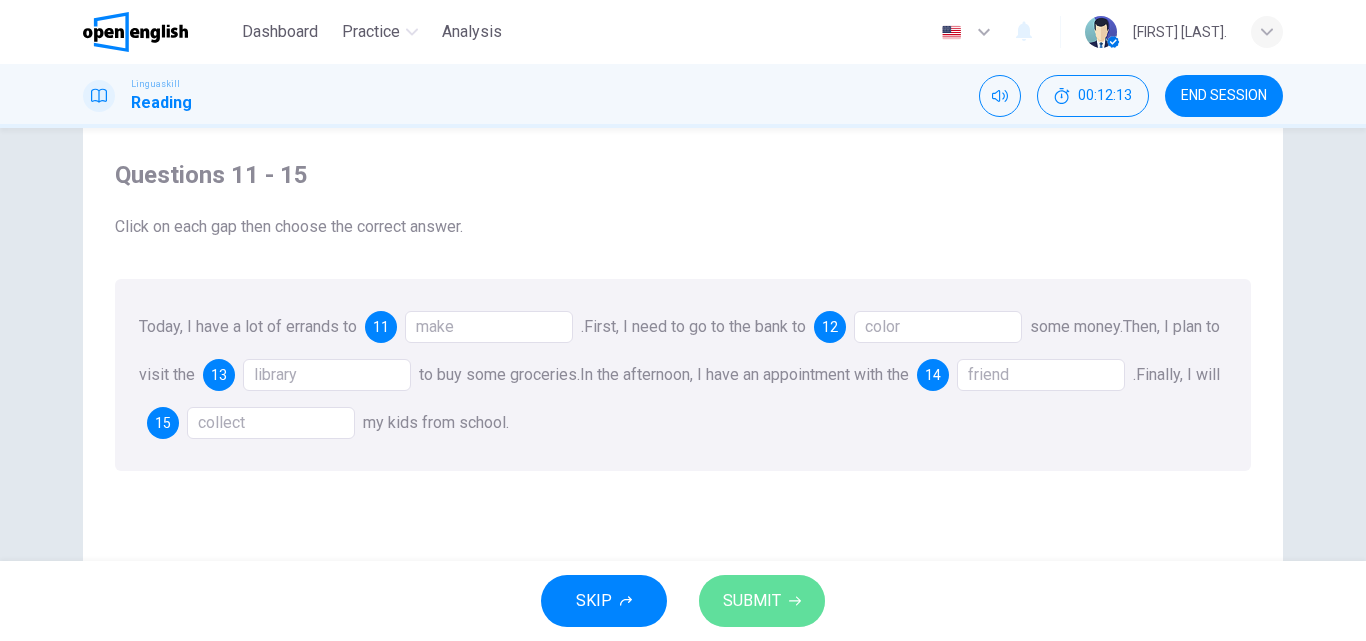 click on "SUBMIT" at bounding box center (762, 601) 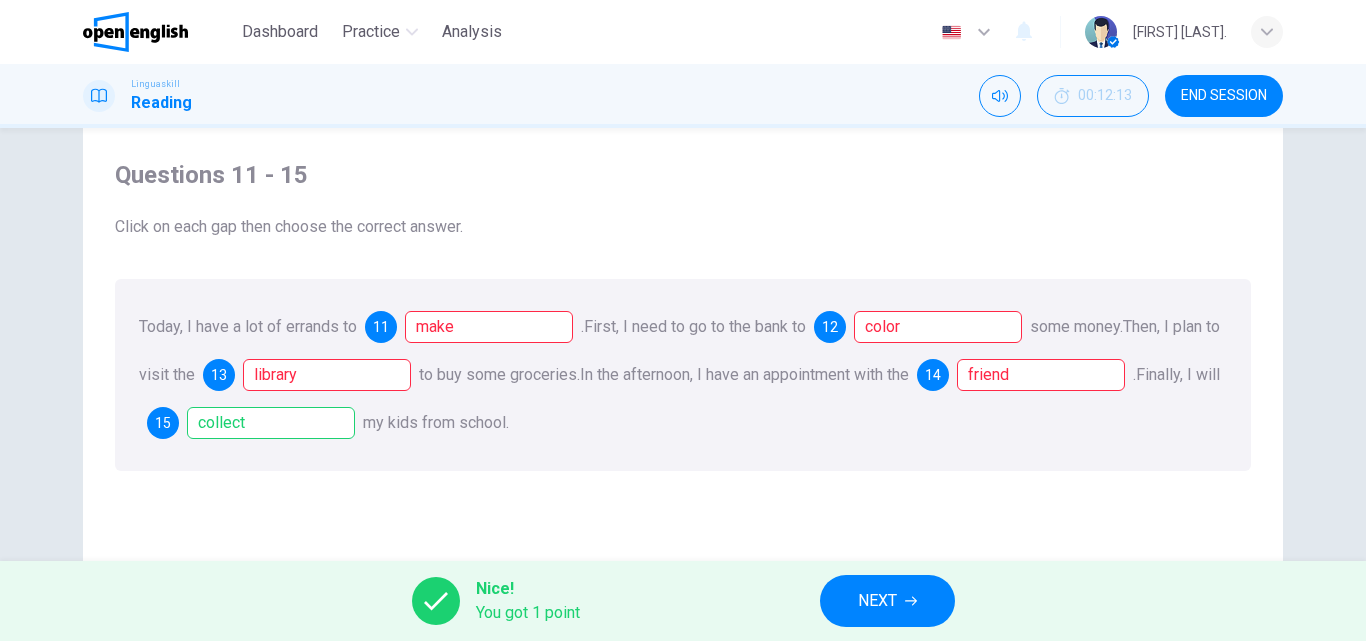 click on "NEXT" at bounding box center (887, 601) 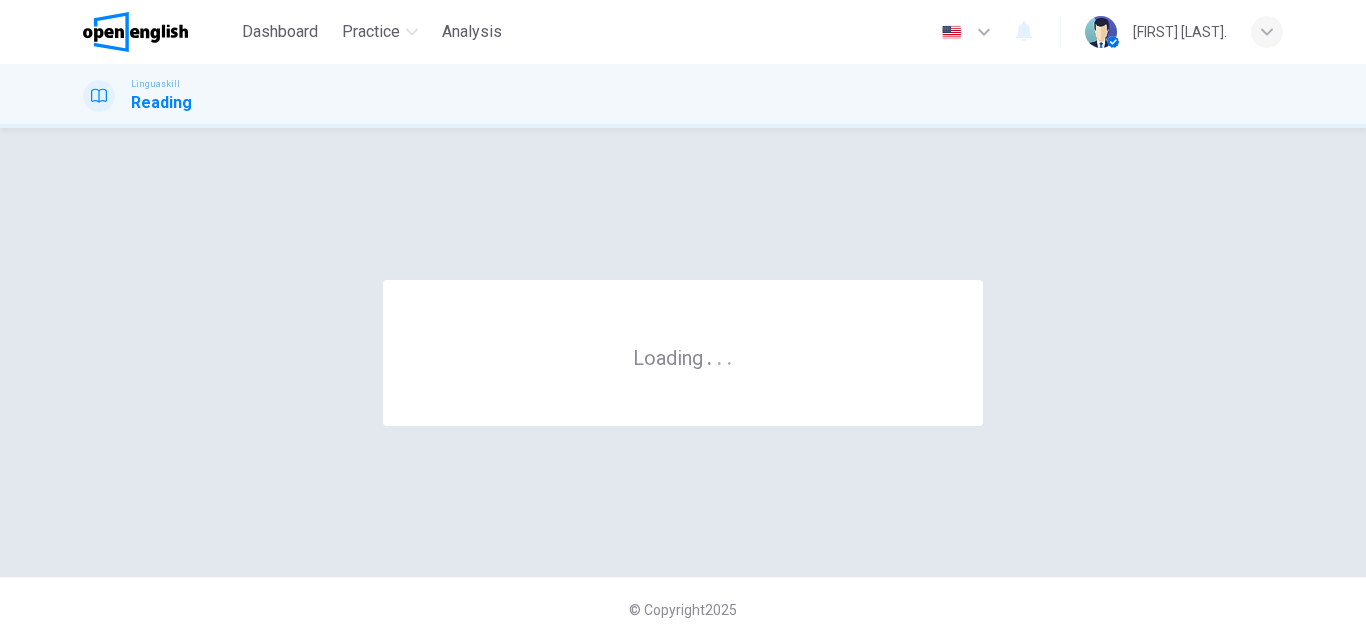 scroll, scrollTop: 0, scrollLeft: 0, axis: both 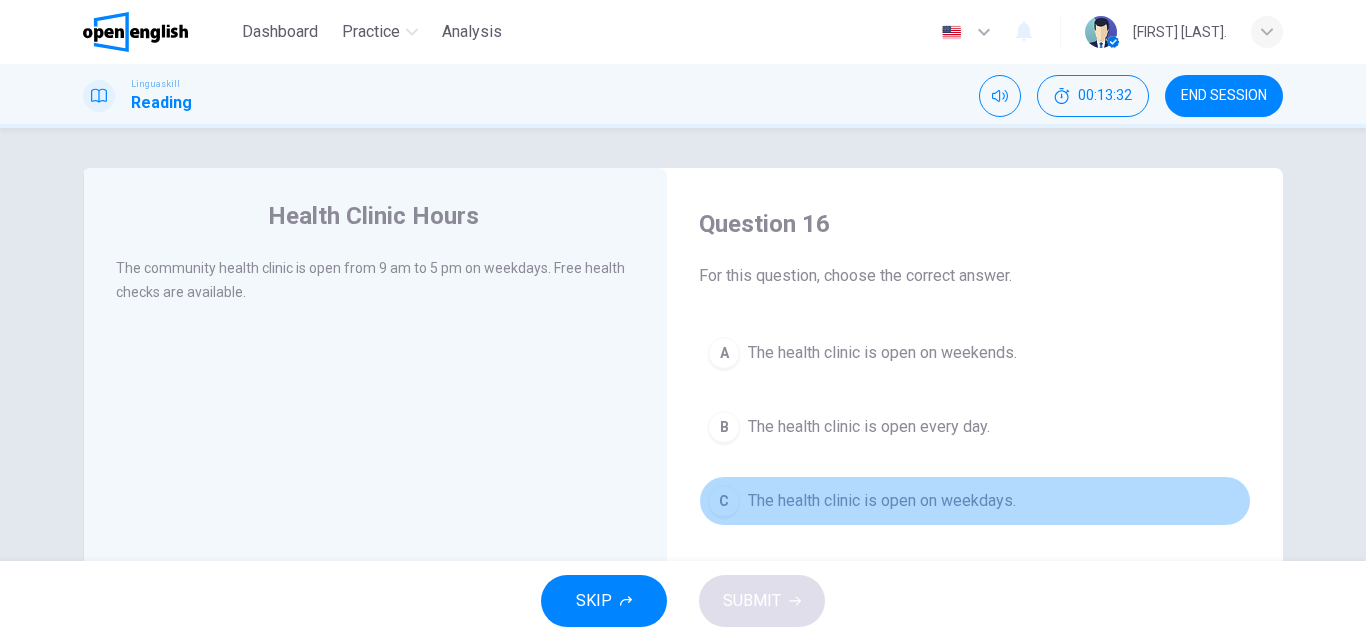 click on "C" at bounding box center [724, 501] 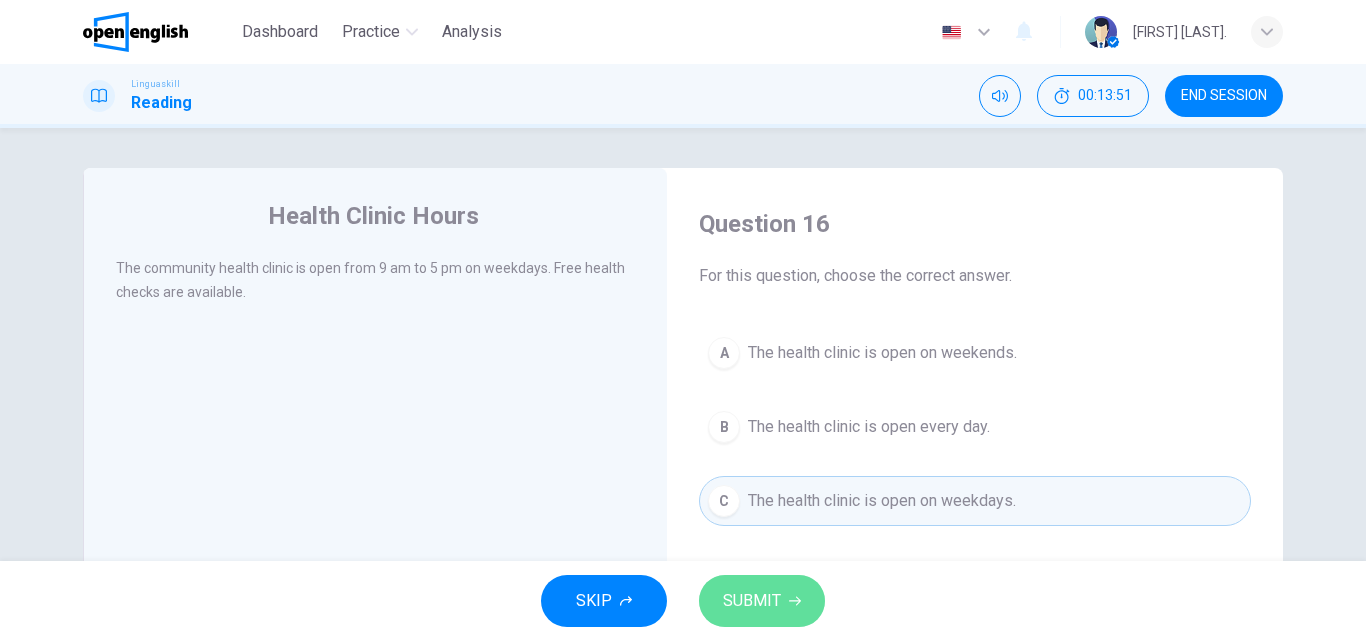 click on "SUBMIT" at bounding box center (762, 601) 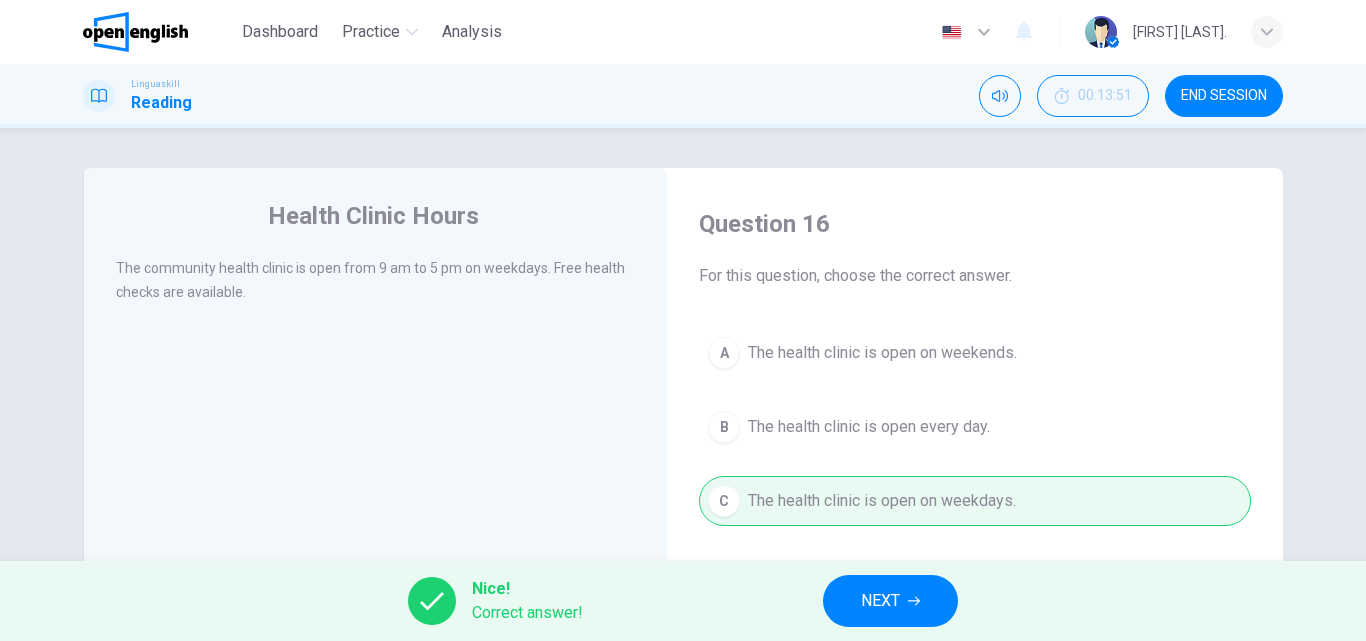 click on "NEXT" at bounding box center (880, 601) 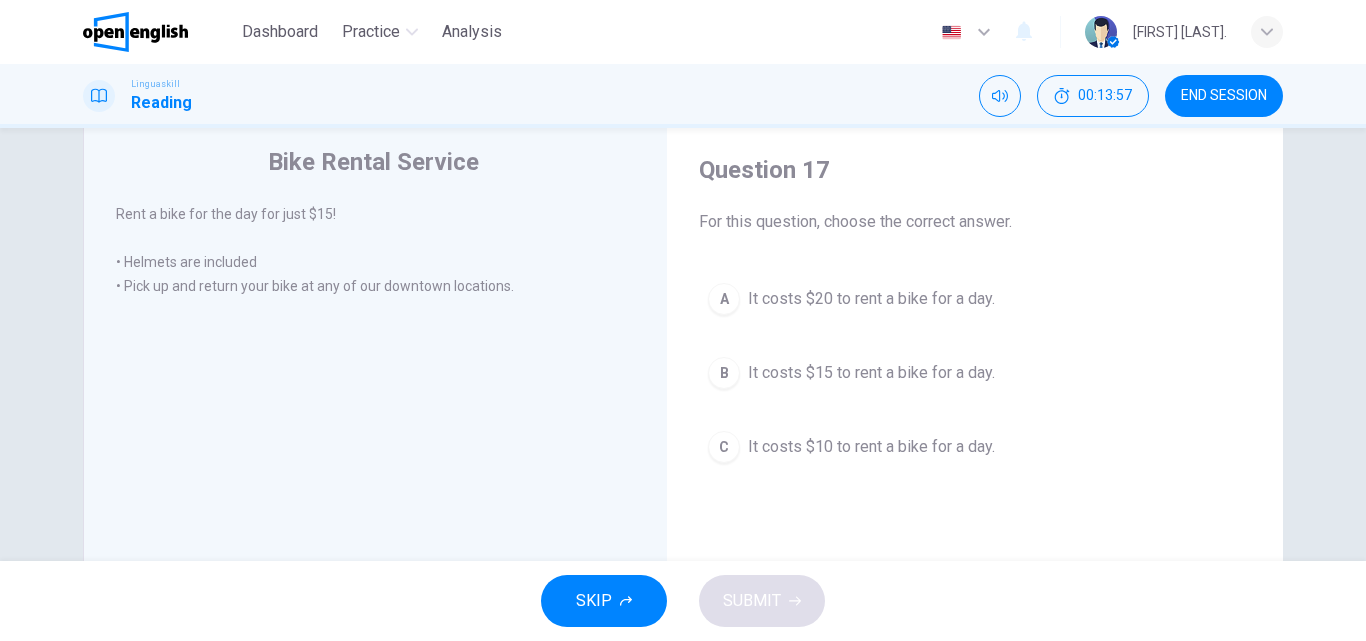 scroll, scrollTop: 41, scrollLeft: 0, axis: vertical 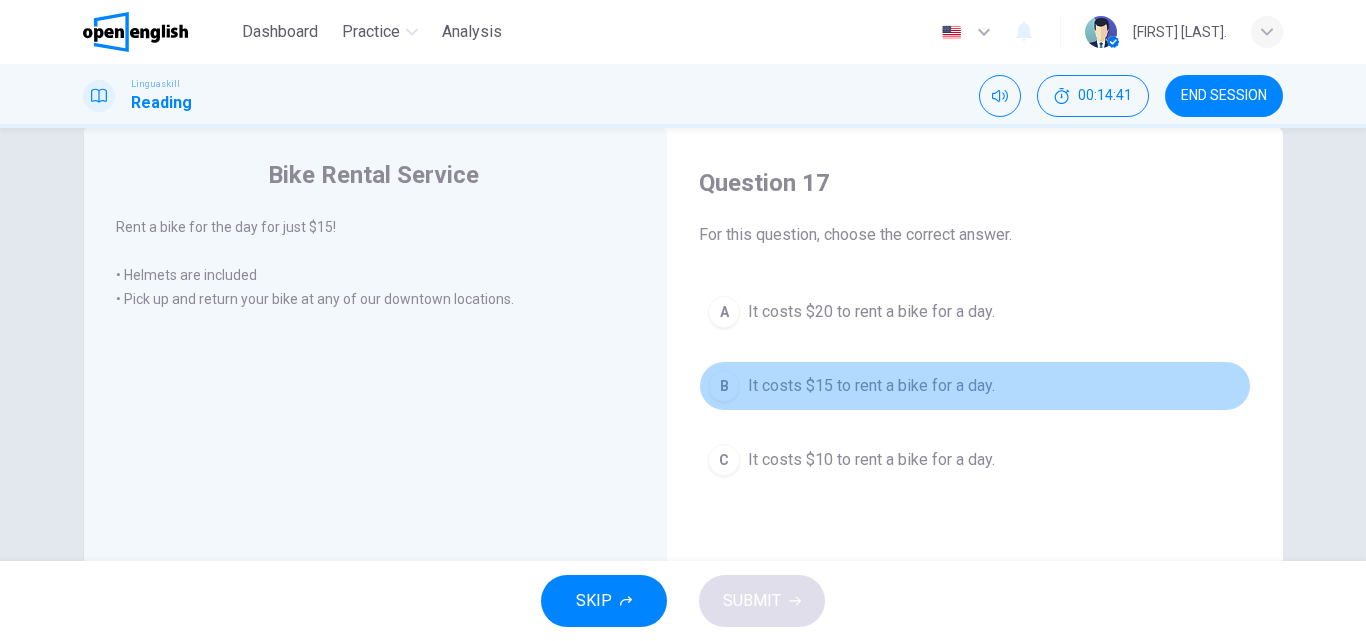 click on "It costs $15 to rent a bike for a day." at bounding box center (871, 386) 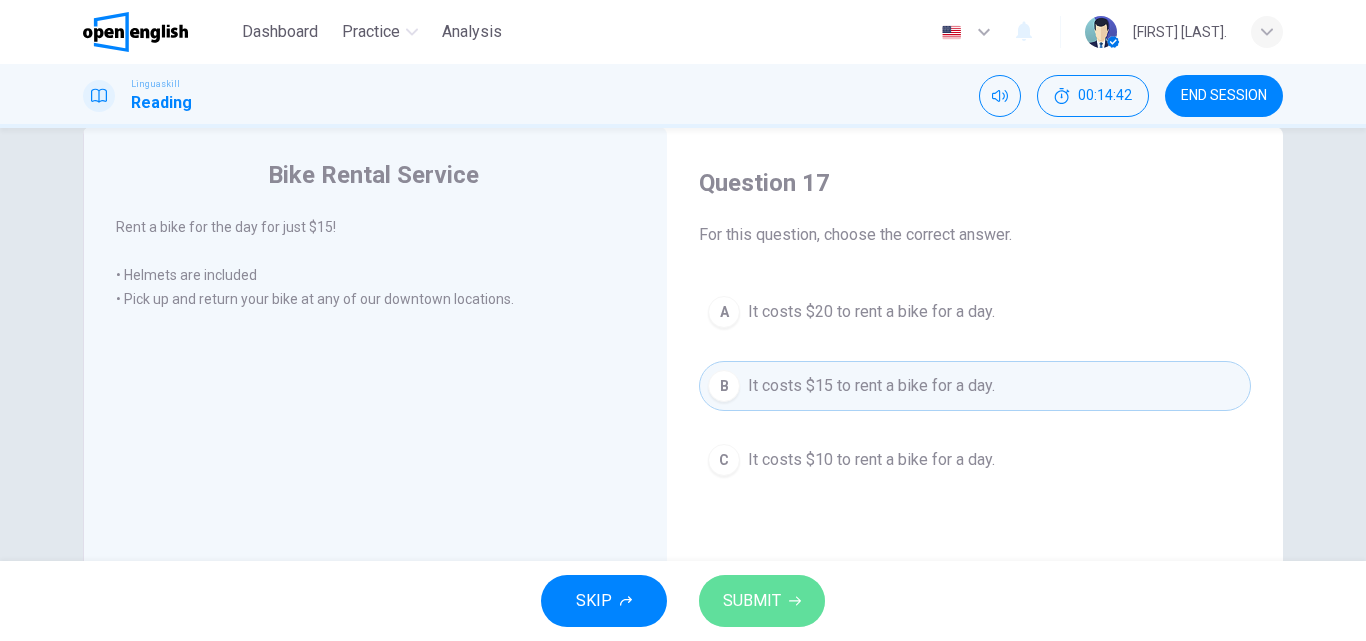 click on "SUBMIT" at bounding box center [762, 601] 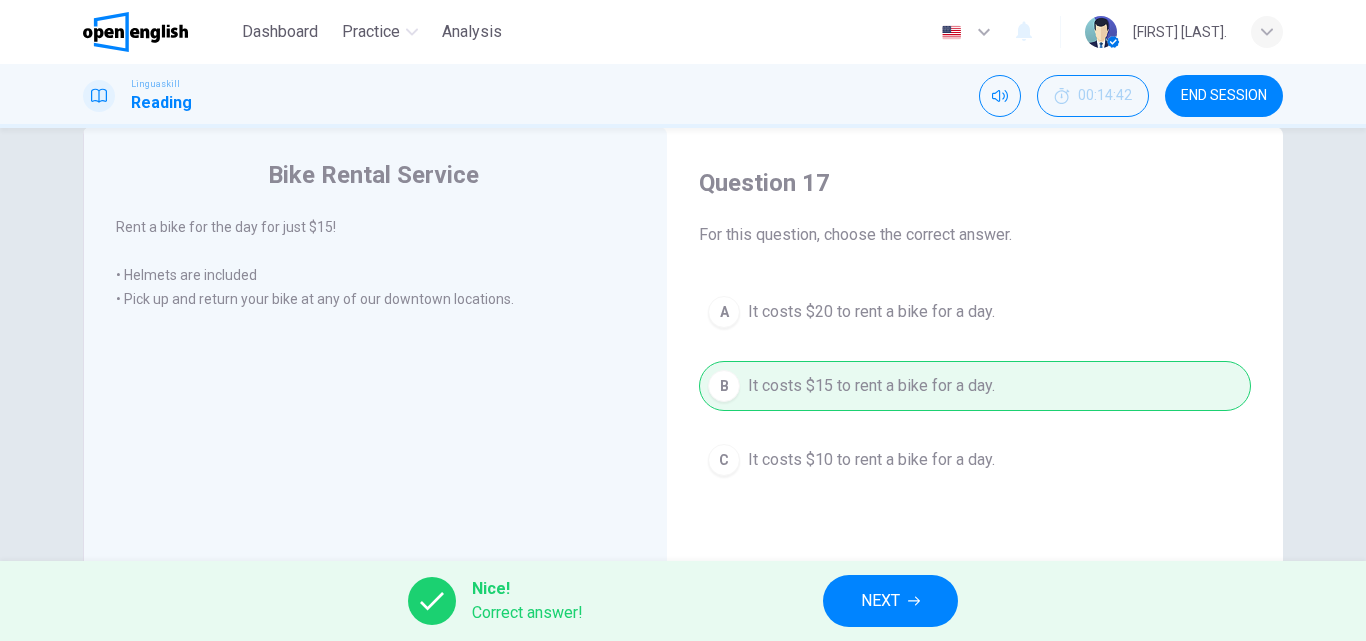 drag, startPoint x: 824, startPoint y: 586, endPoint x: 843, endPoint y: 589, distance: 19.235384 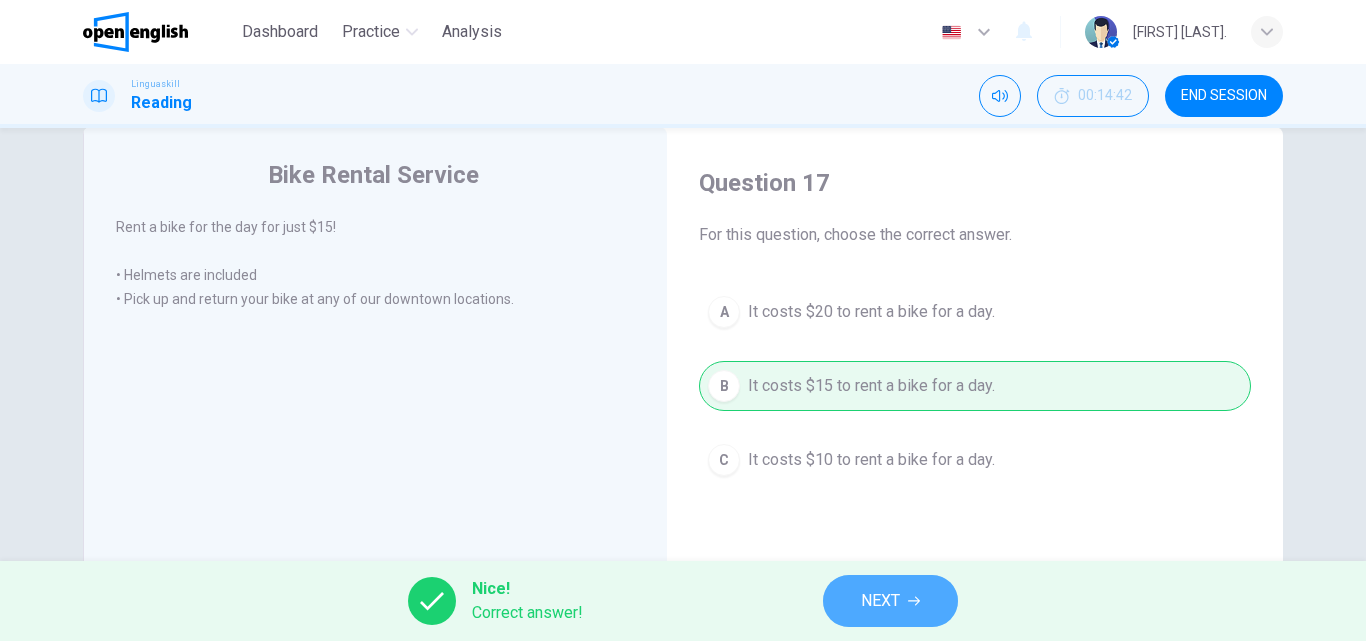 click on "NEXT" at bounding box center (890, 601) 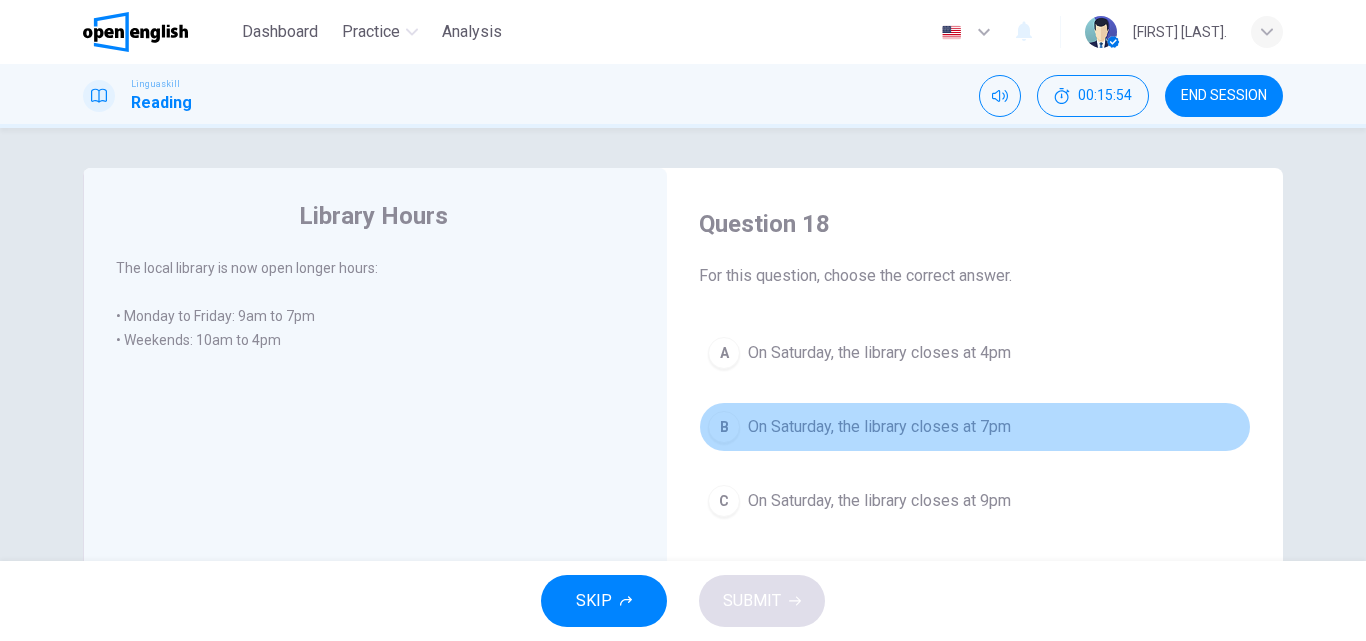 click on "B" at bounding box center [724, 427] 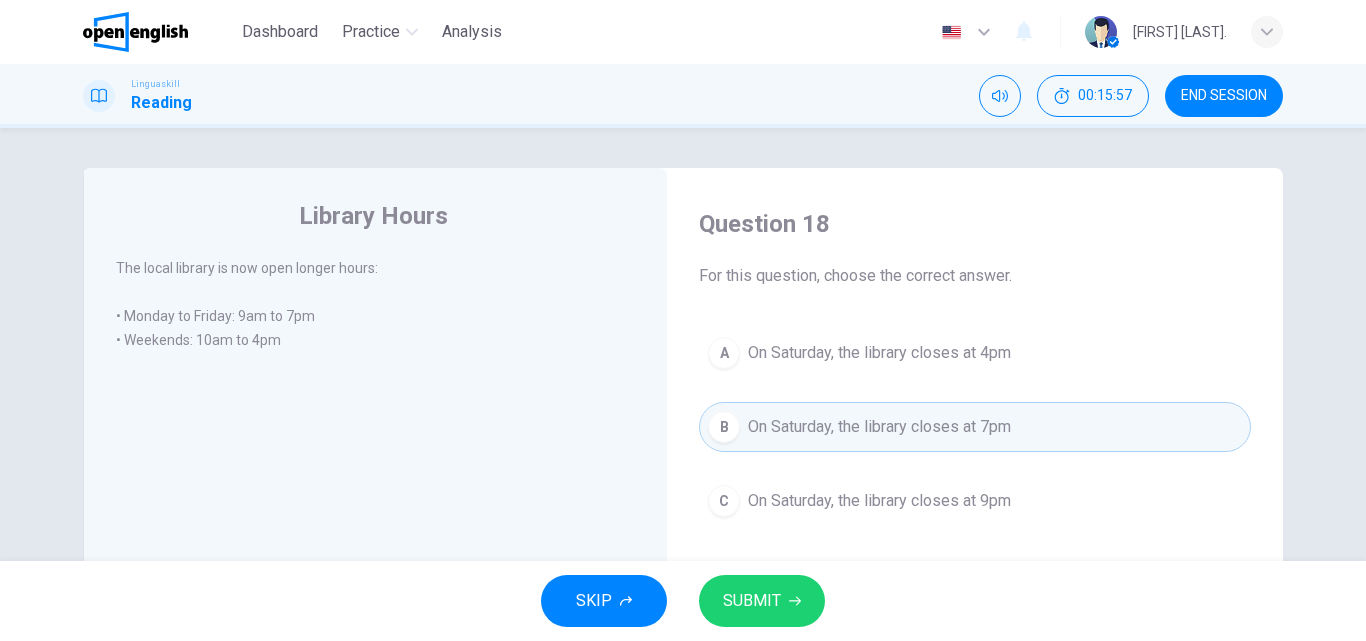click on "SUBMIT" at bounding box center (762, 601) 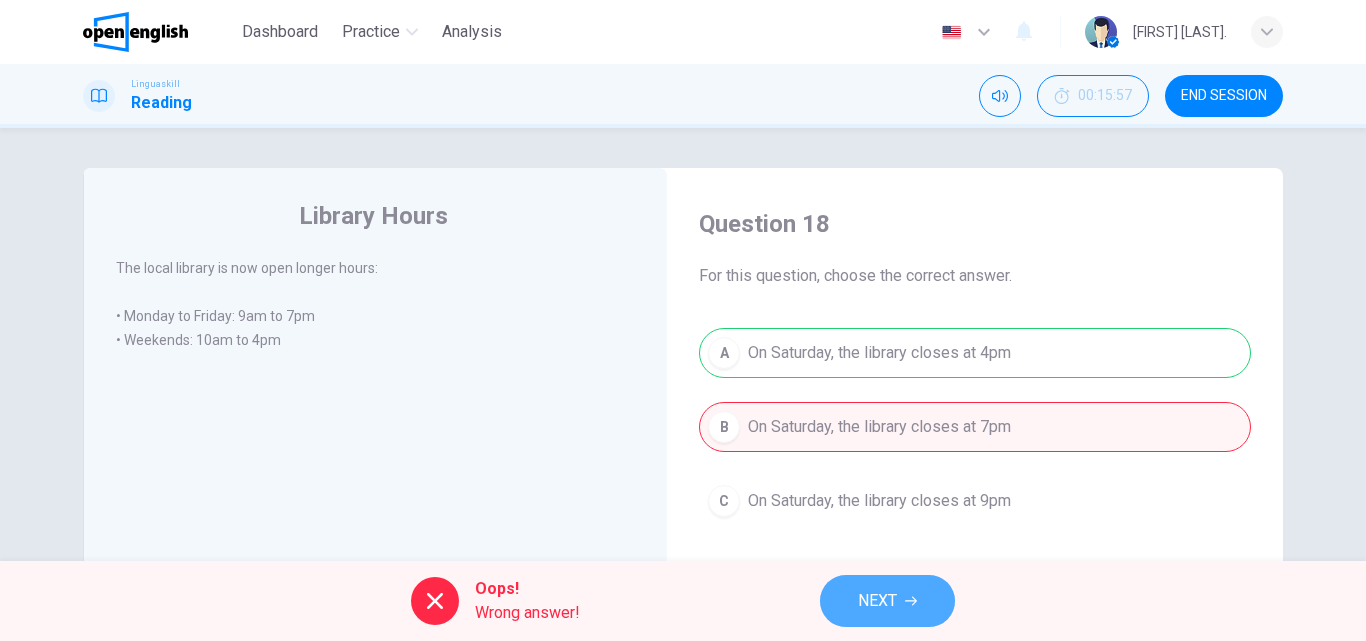 click on "NEXT" at bounding box center [877, 601] 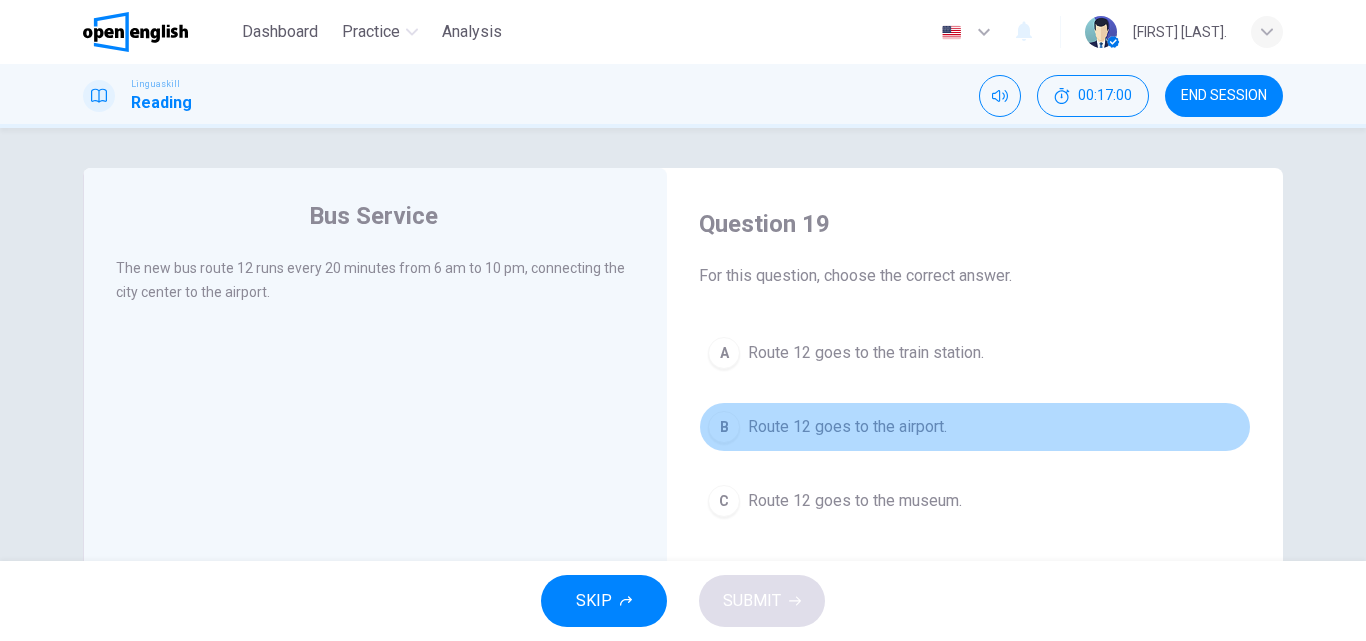 click on "Route 12 goes to the airport." at bounding box center [847, 427] 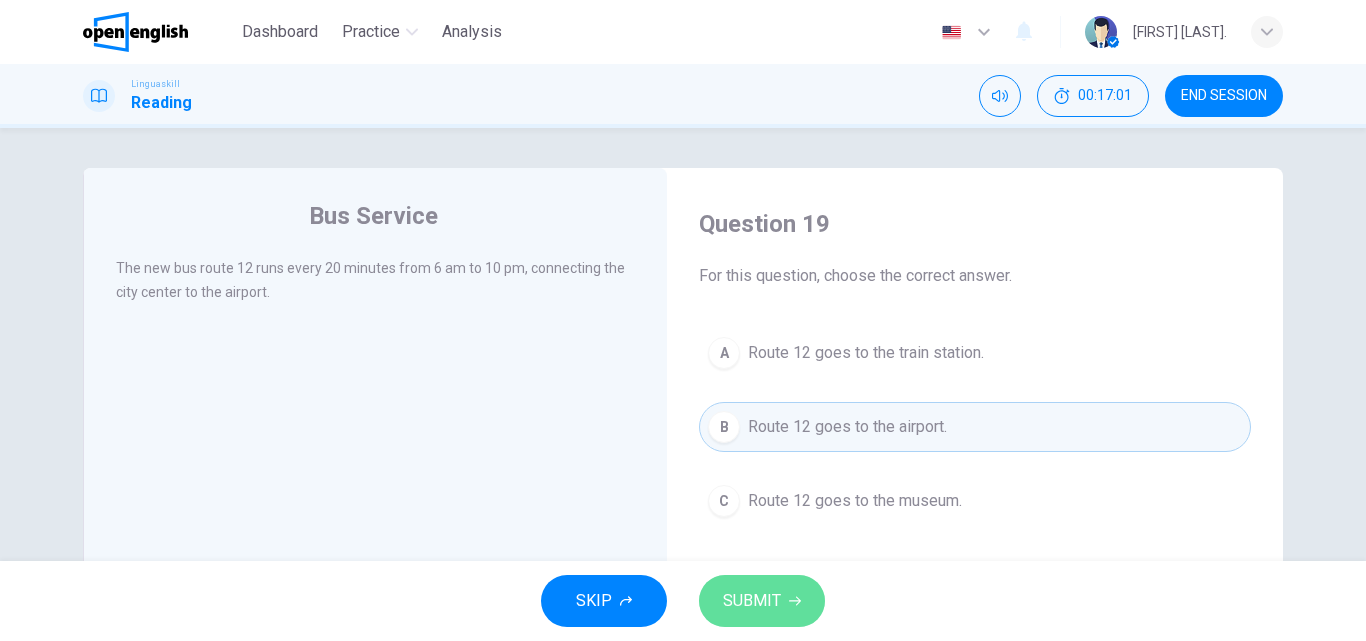 click on "SUBMIT" at bounding box center [762, 601] 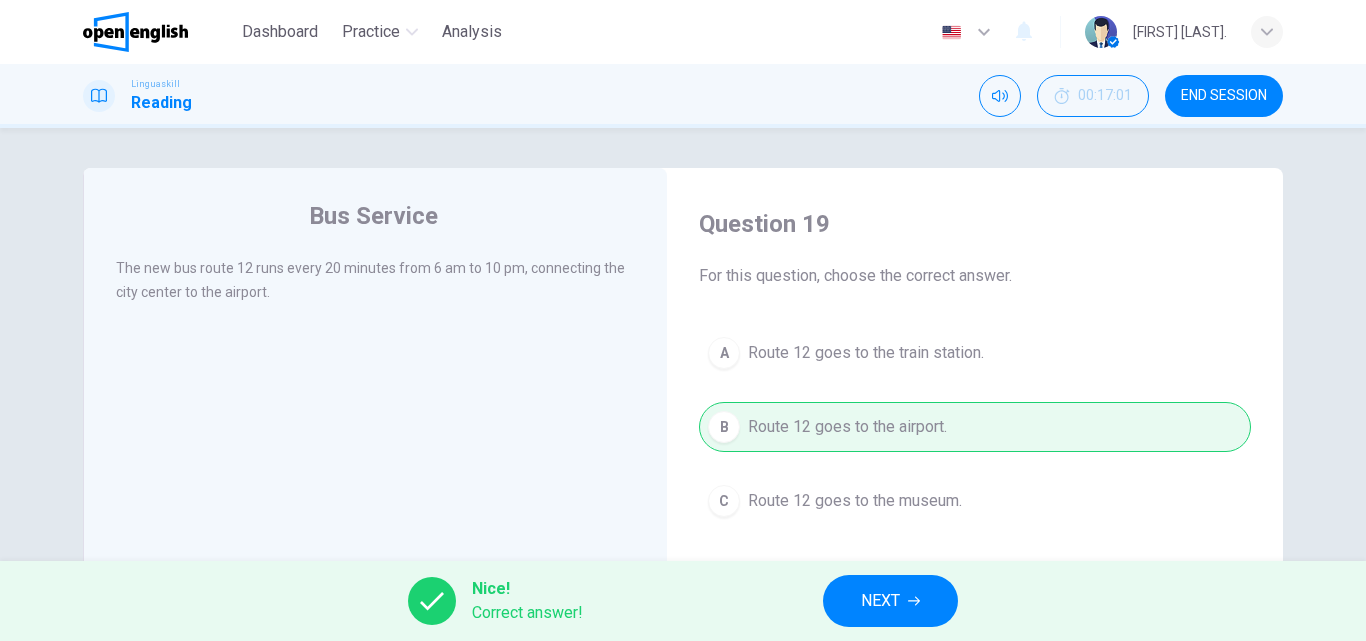 click on "NEXT" at bounding box center (880, 601) 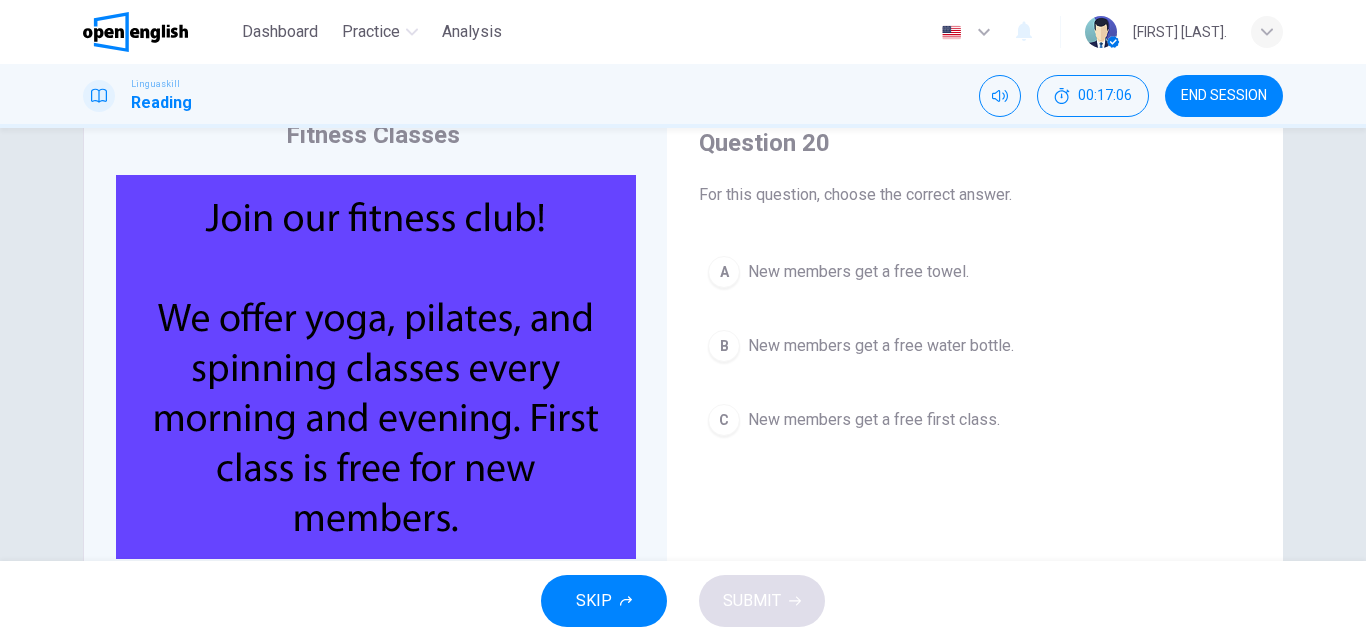 scroll, scrollTop: 85, scrollLeft: 0, axis: vertical 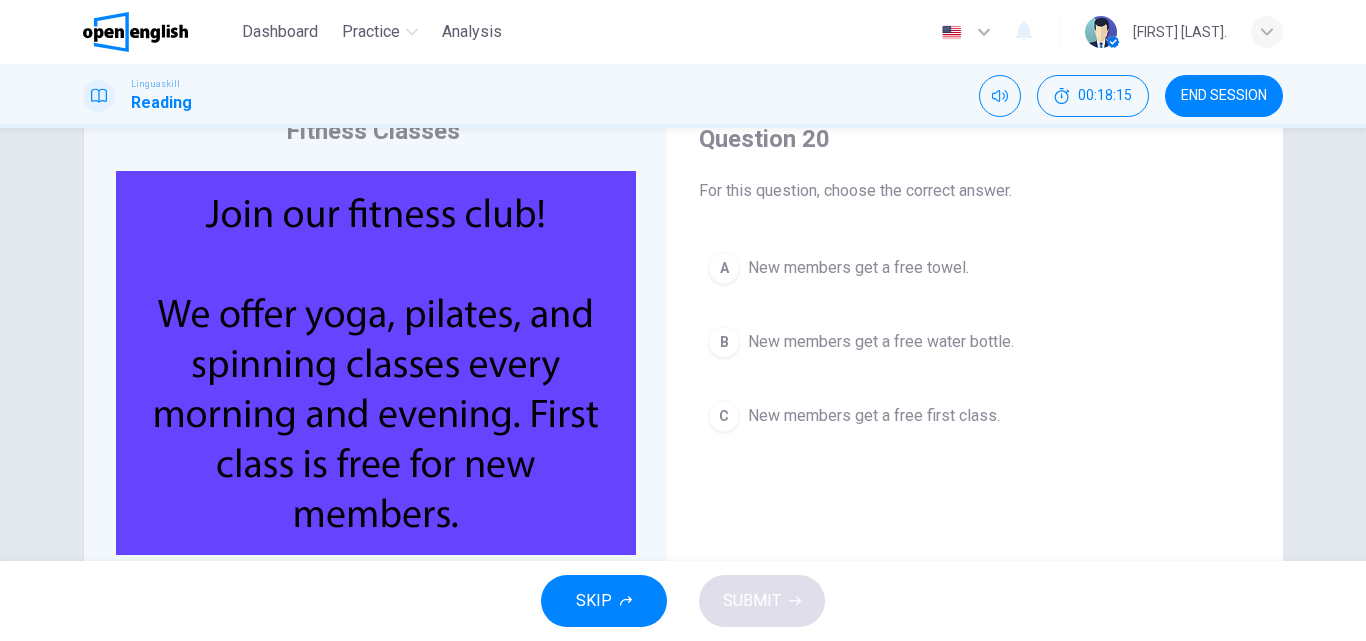 click on "C New members get a free first class." at bounding box center (975, 416) 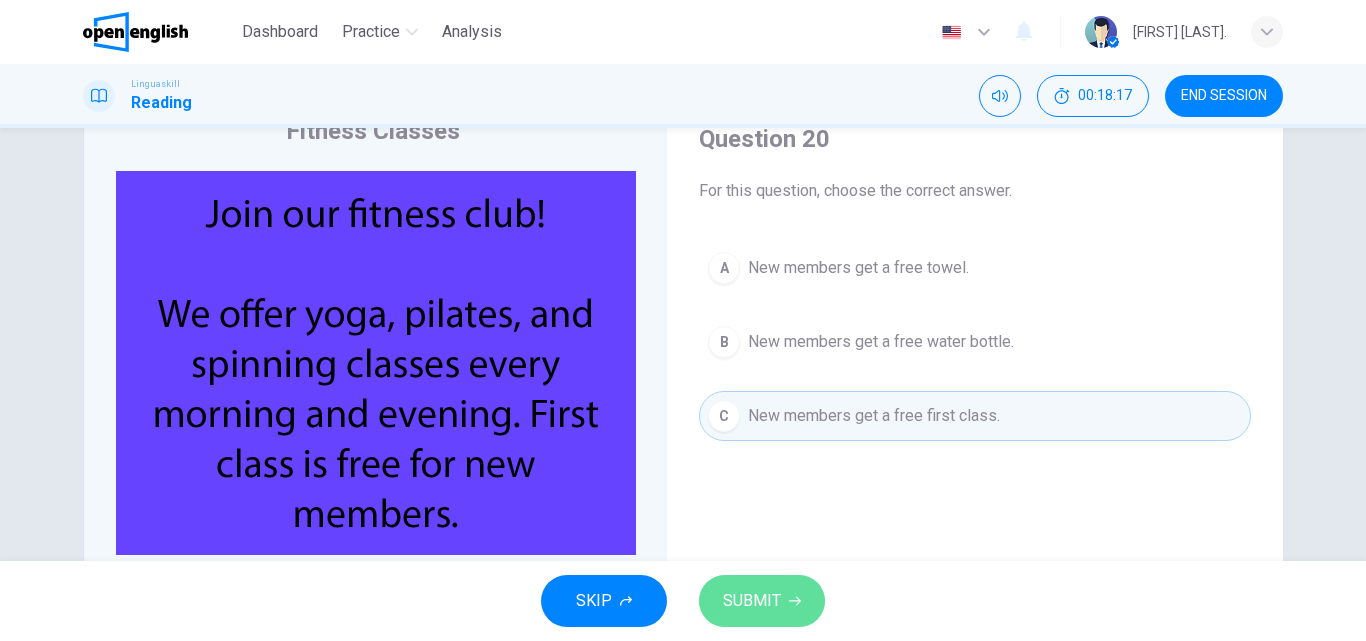 click on "SUBMIT" at bounding box center (752, 601) 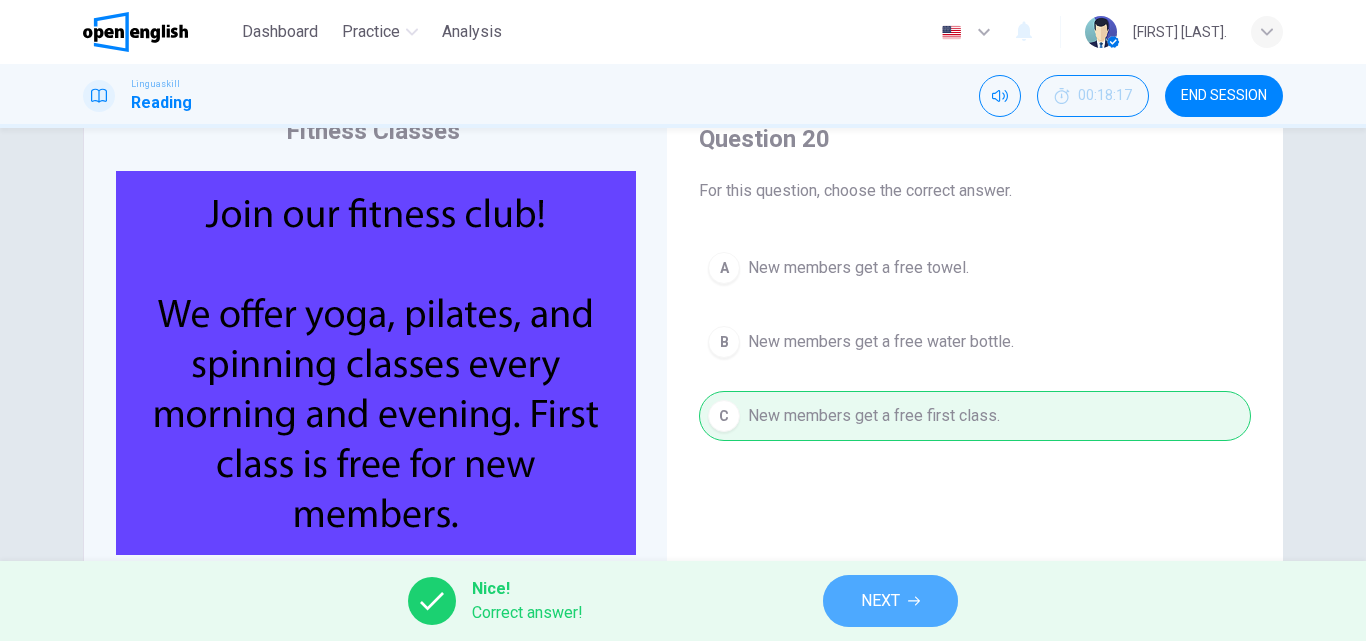 click on "NEXT" at bounding box center [890, 601] 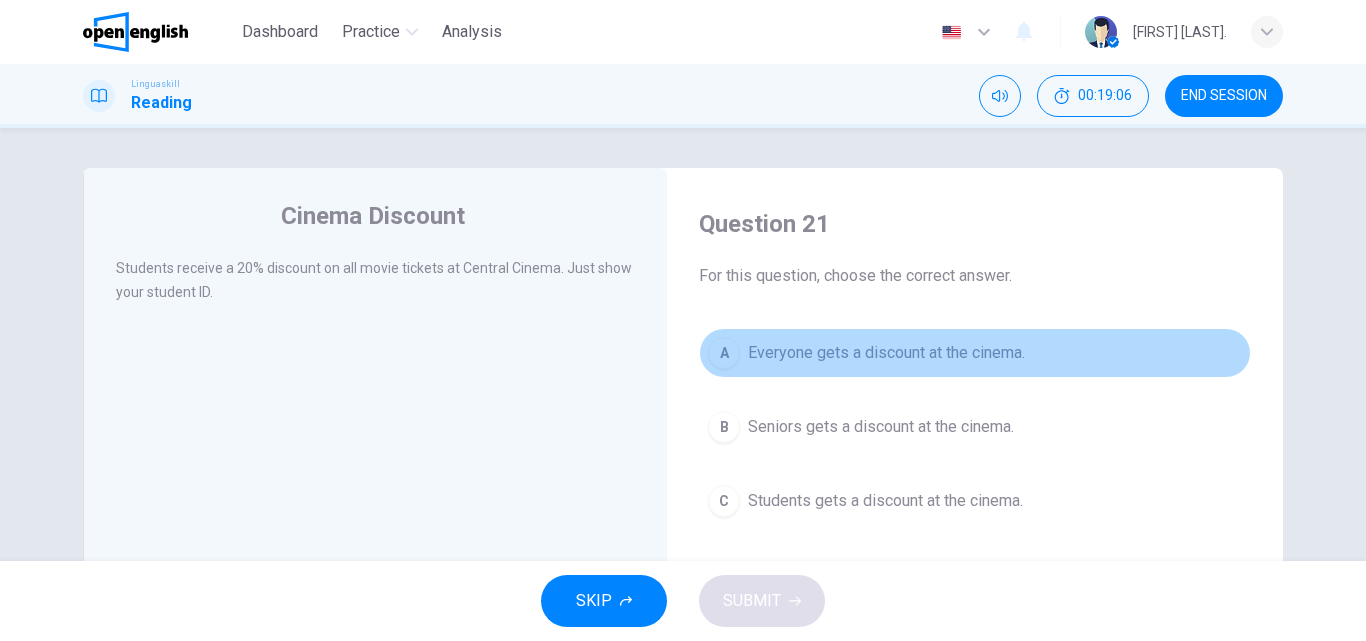 click on "Everyone gets a discount at the cinema." at bounding box center (886, 353) 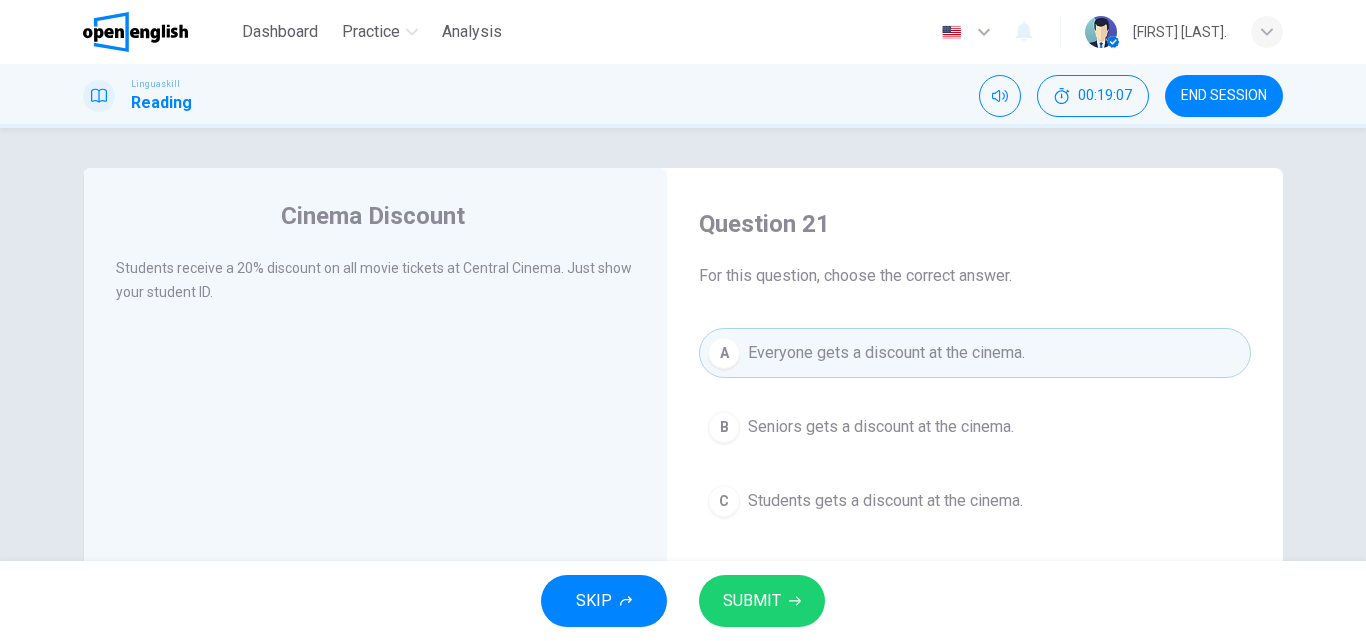click on "SUBMIT" at bounding box center (762, 601) 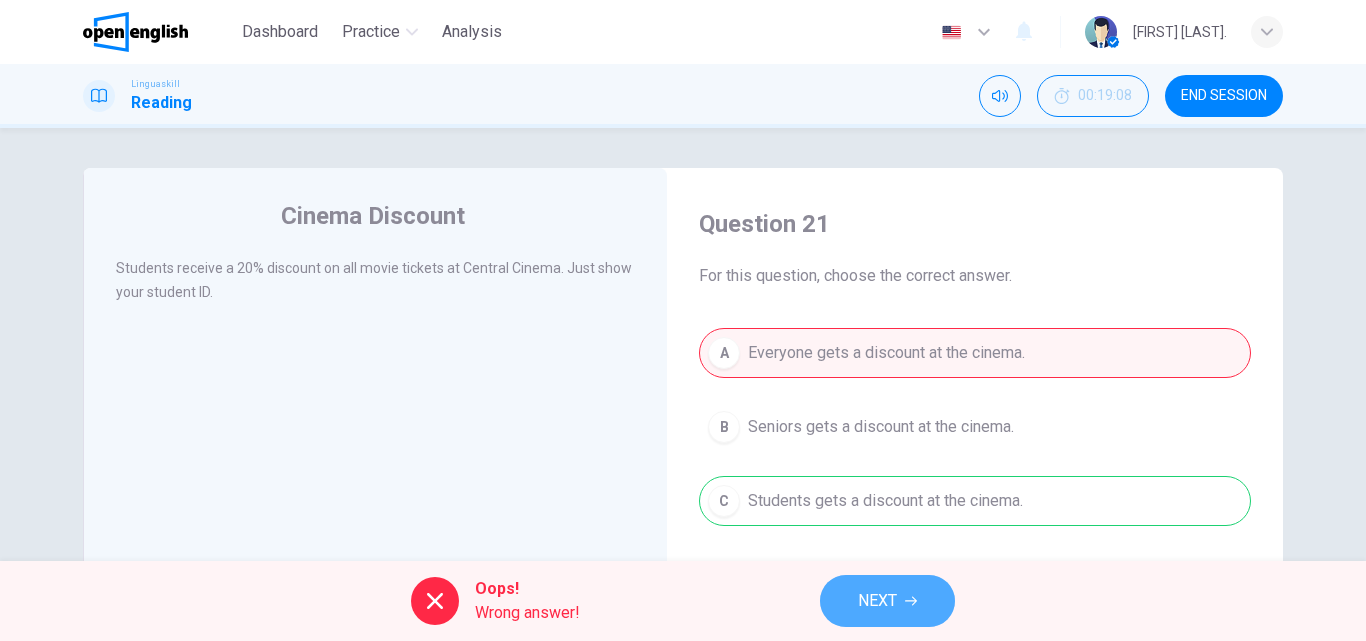 click on "NEXT" at bounding box center [877, 601] 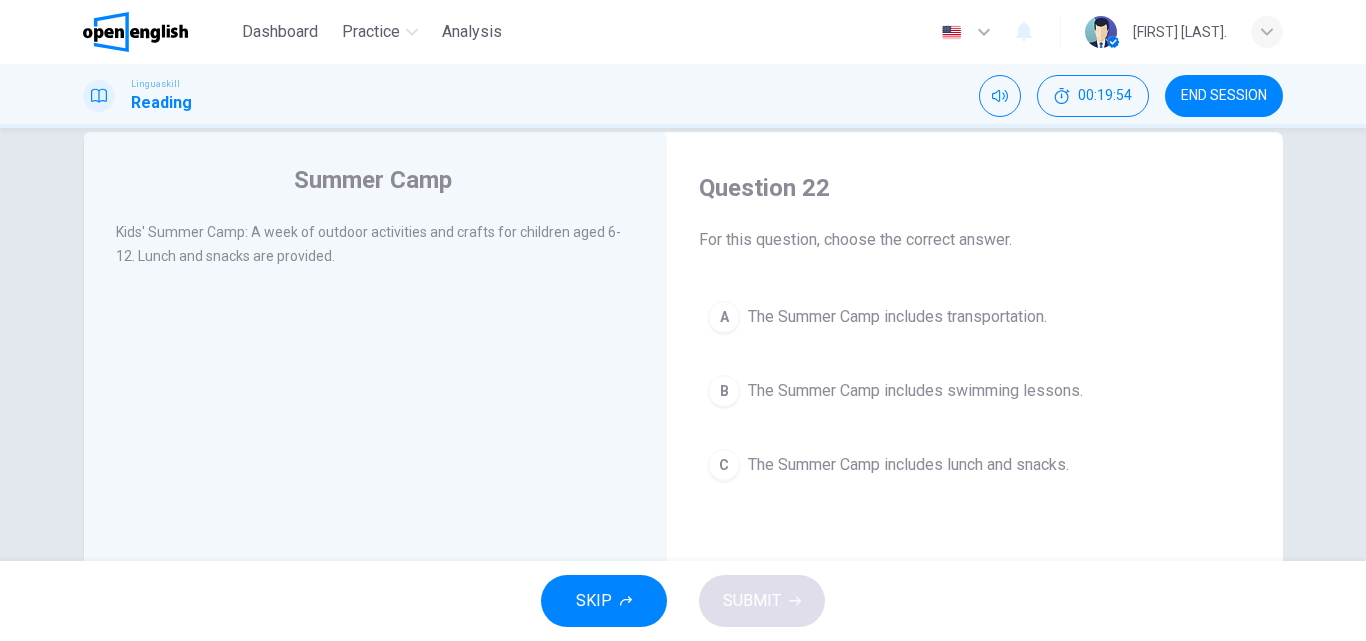 scroll, scrollTop: 58, scrollLeft: 0, axis: vertical 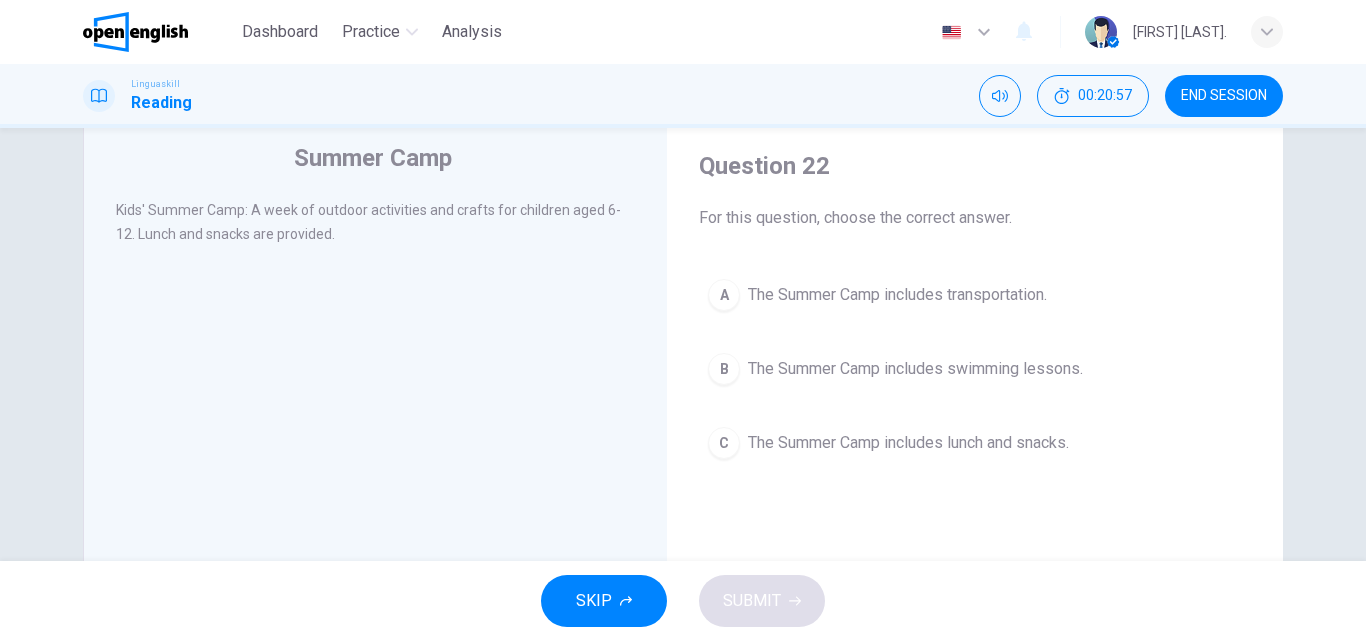 click on "The Summer Camp includes lunch and snacks." at bounding box center (908, 443) 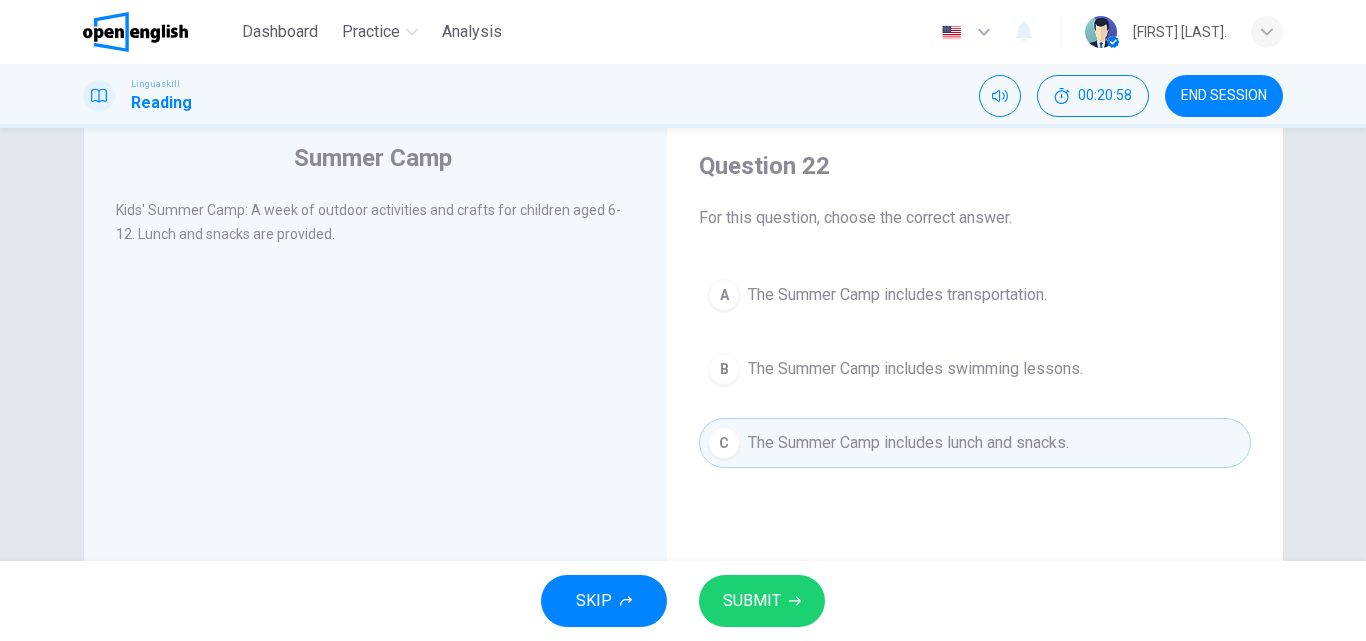 click on "SUBMIT" at bounding box center (762, 601) 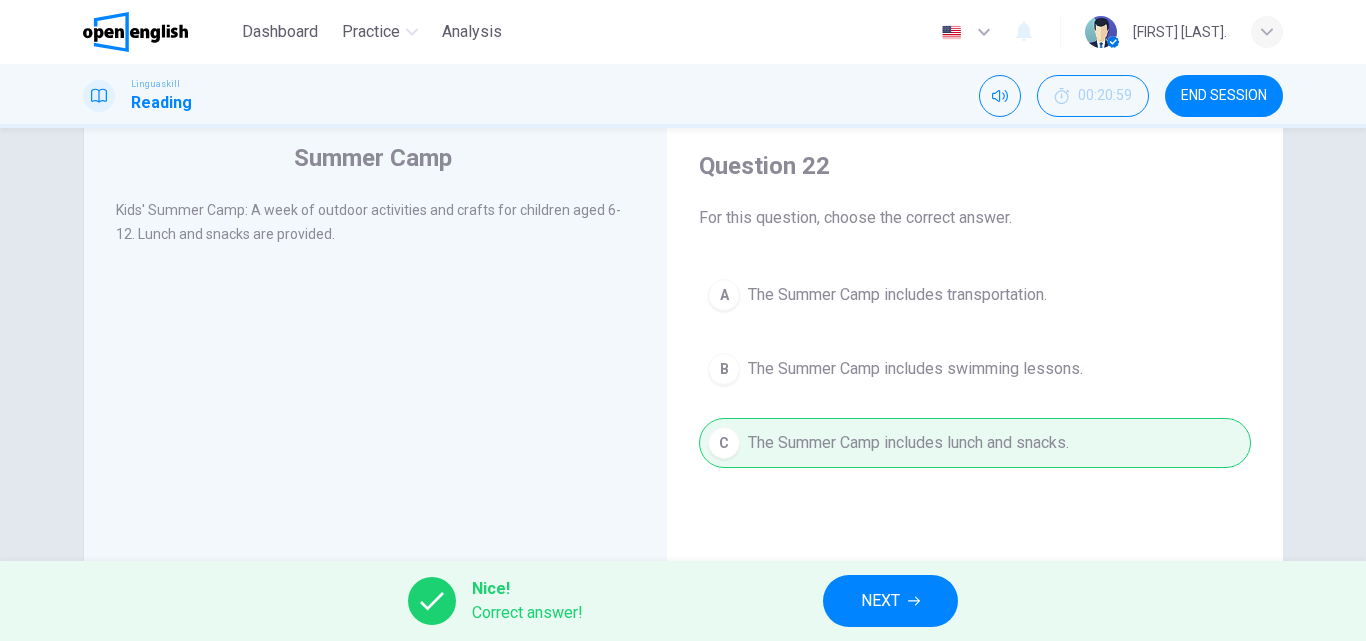click on "NEXT" at bounding box center (890, 601) 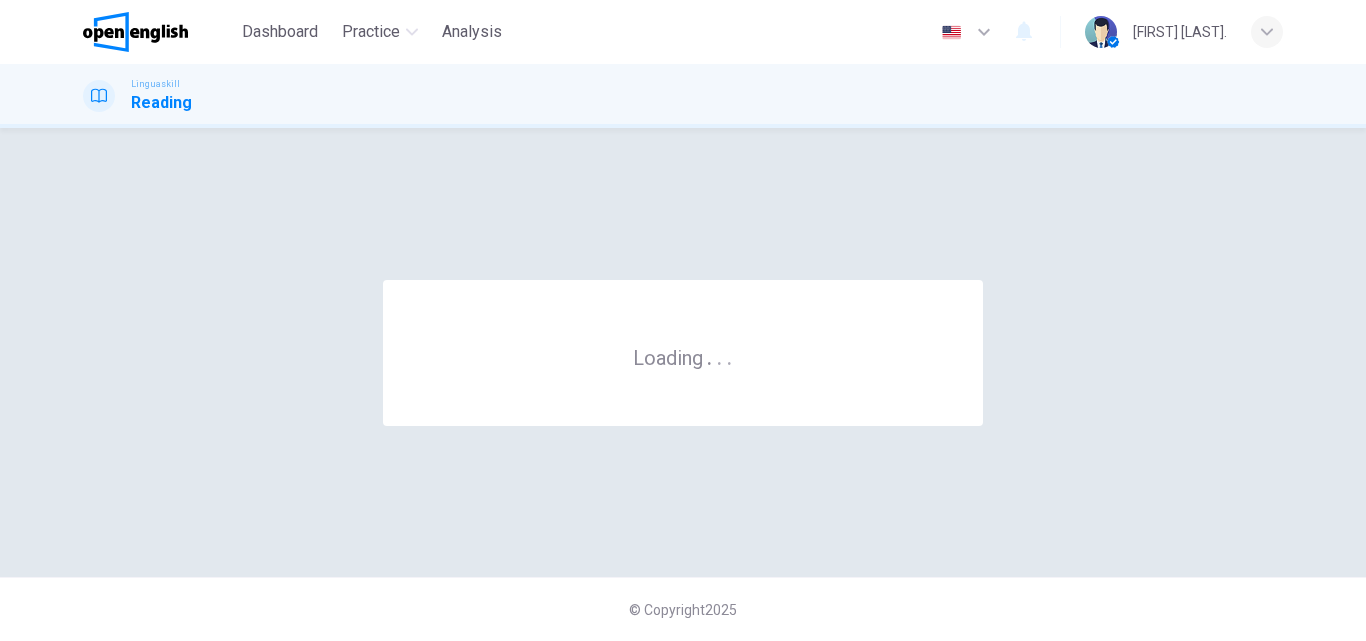 scroll, scrollTop: 0, scrollLeft: 0, axis: both 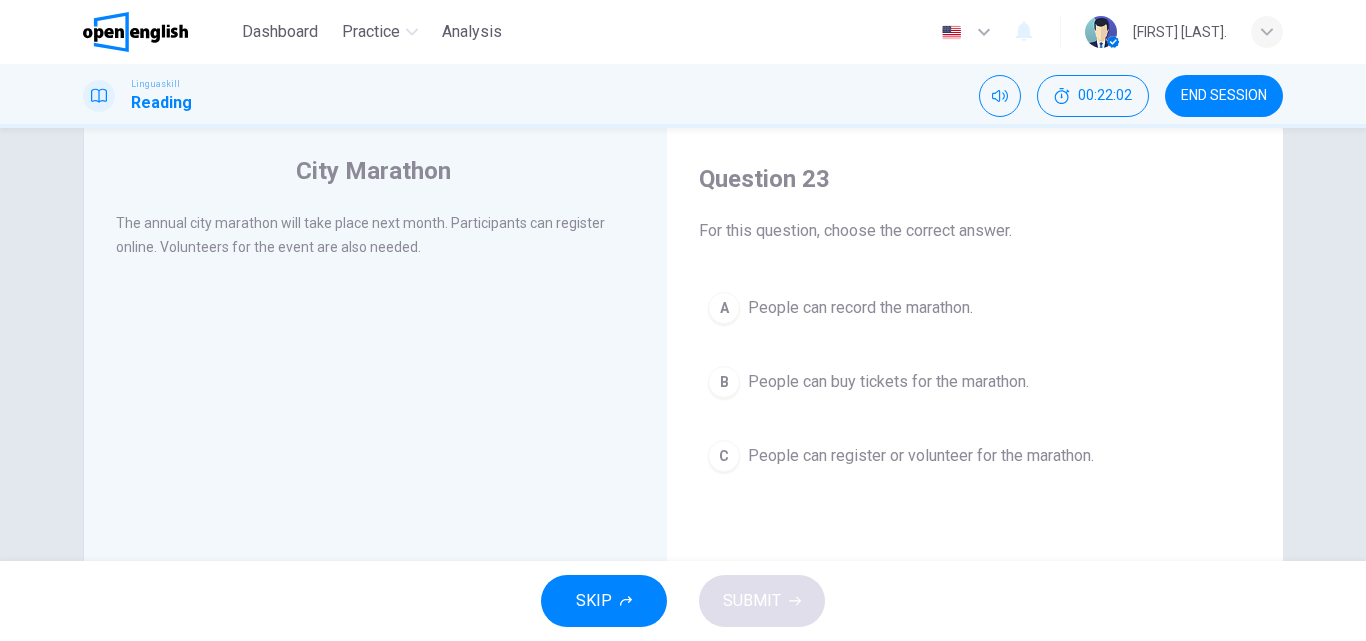 click on "C People can register or volunteer for the marathon." at bounding box center (975, 456) 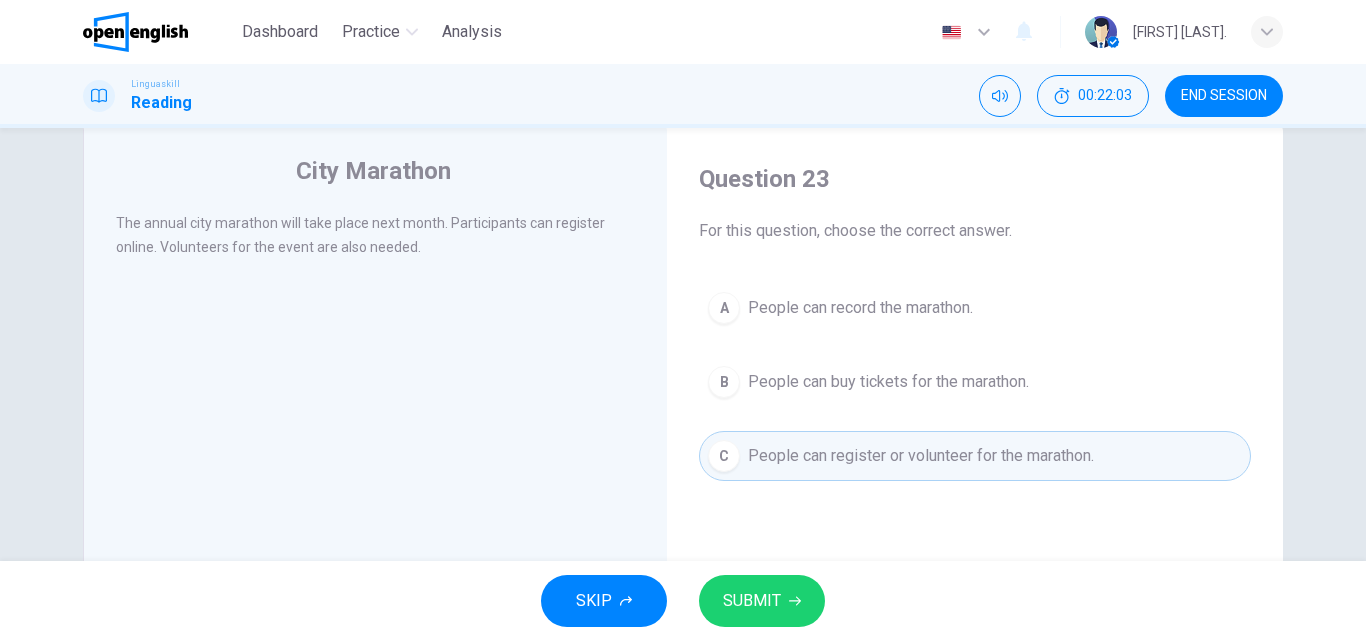 click on "SUBMIT" at bounding box center [762, 601] 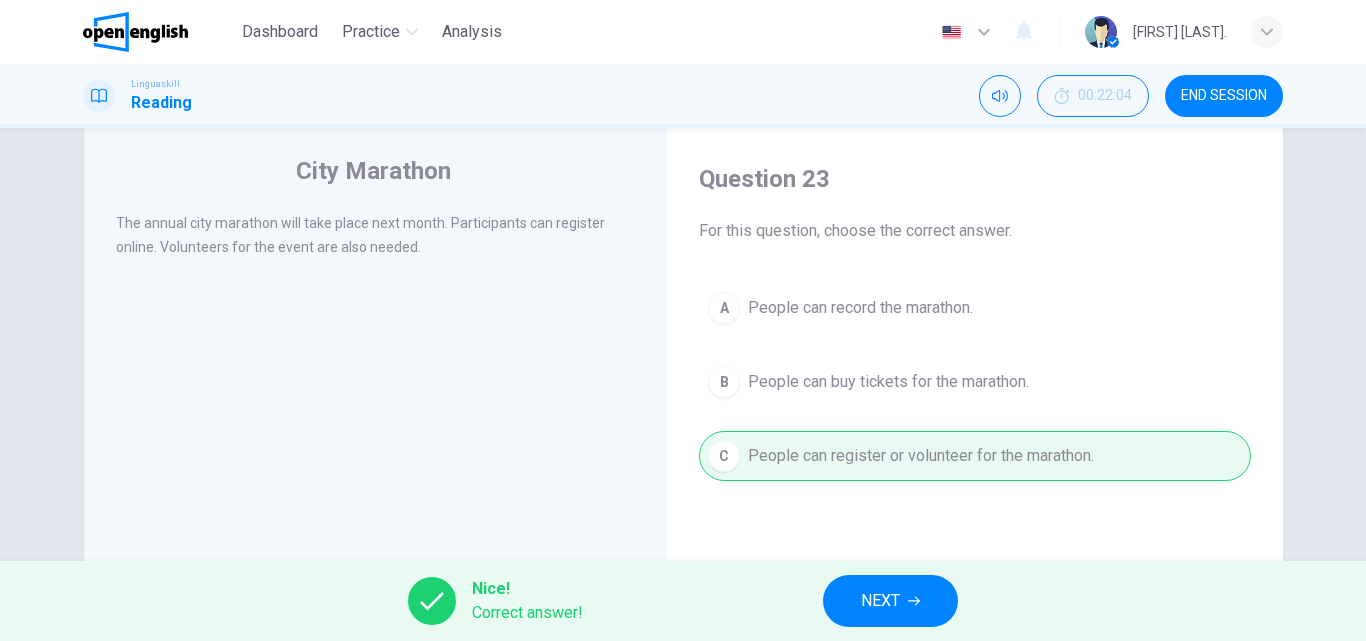 click on "NEXT" at bounding box center (880, 601) 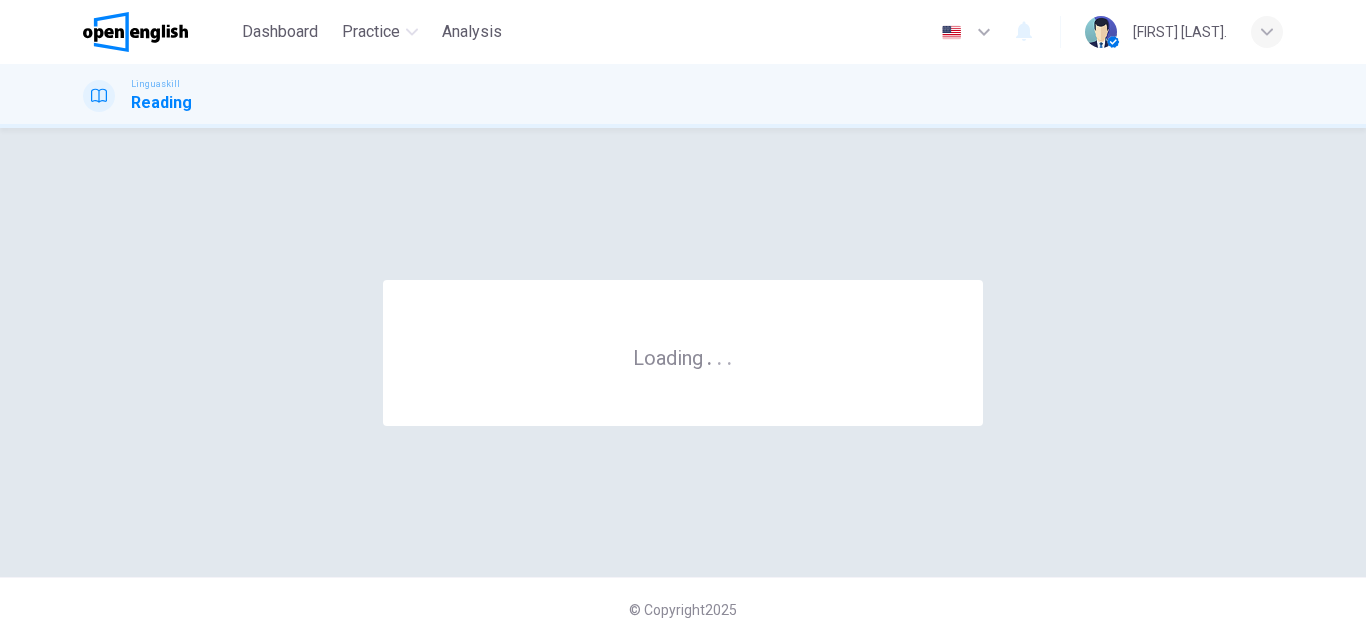 scroll, scrollTop: 0, scrollLeft: 0, axis: both 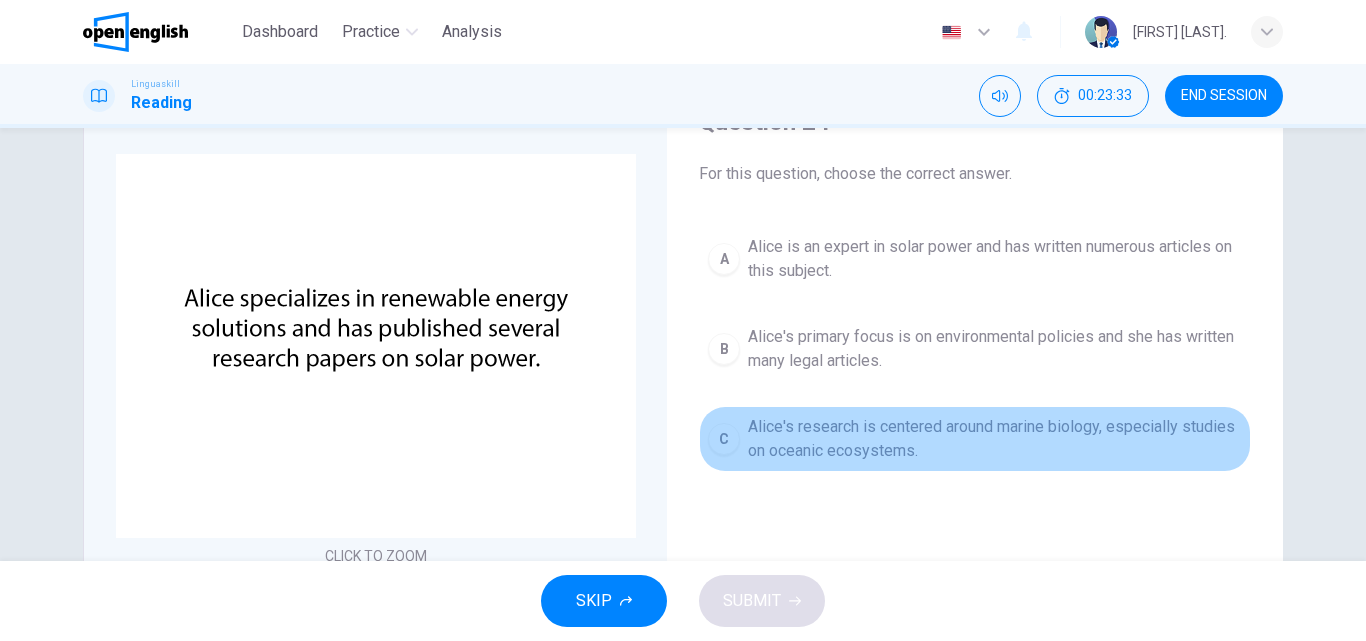 click on "Alice's research is centered around marine biology, especially studies on oceanic ecosystems." at bounding box center (995, 439) 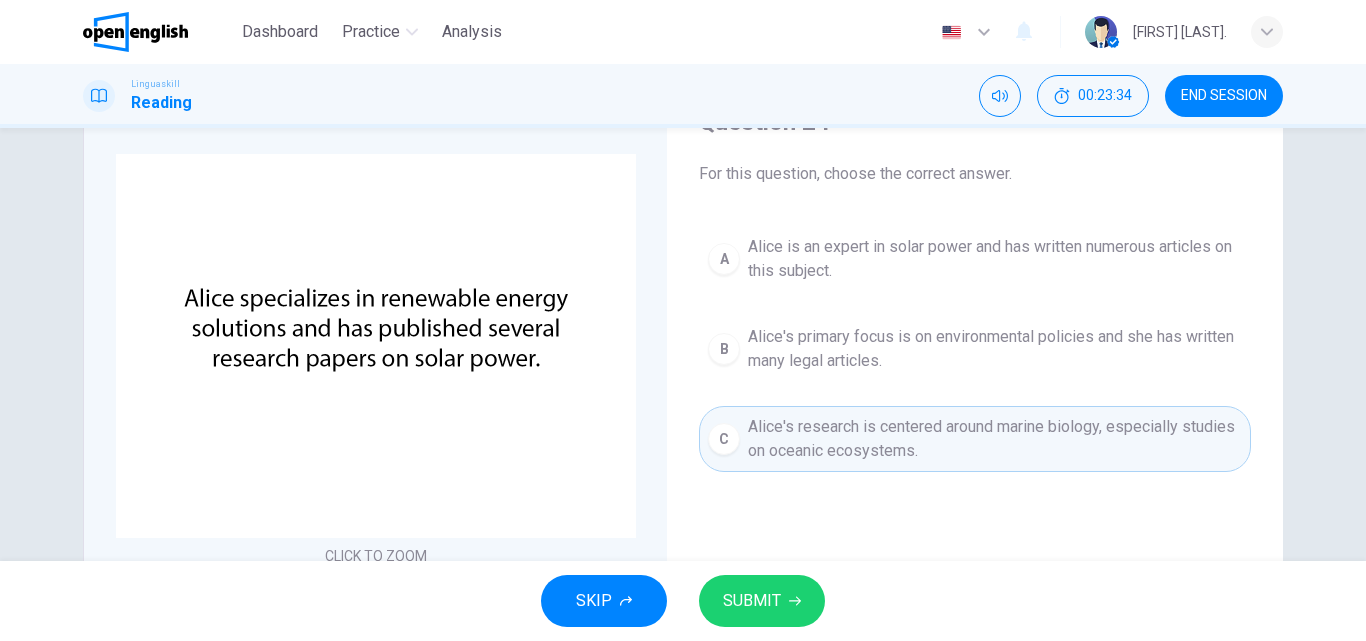click on "SUBMIT" at bounding box center (752, 601) 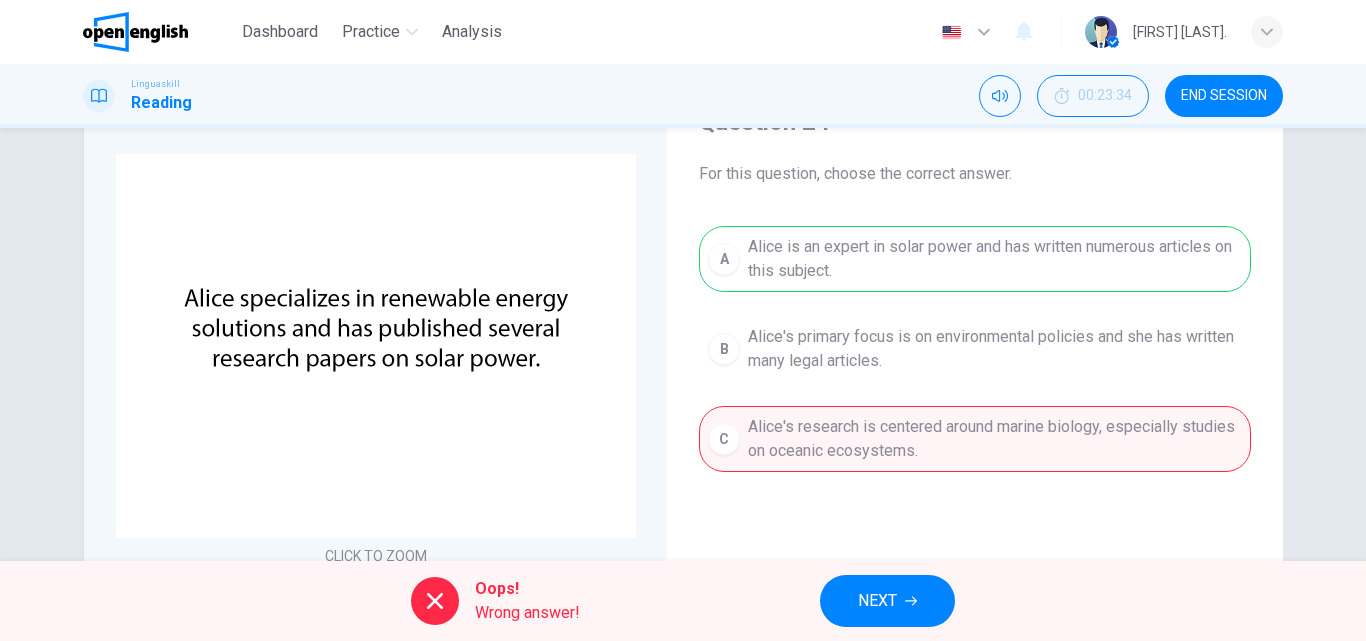click on "NEXT" at bounding box center [887, 601] 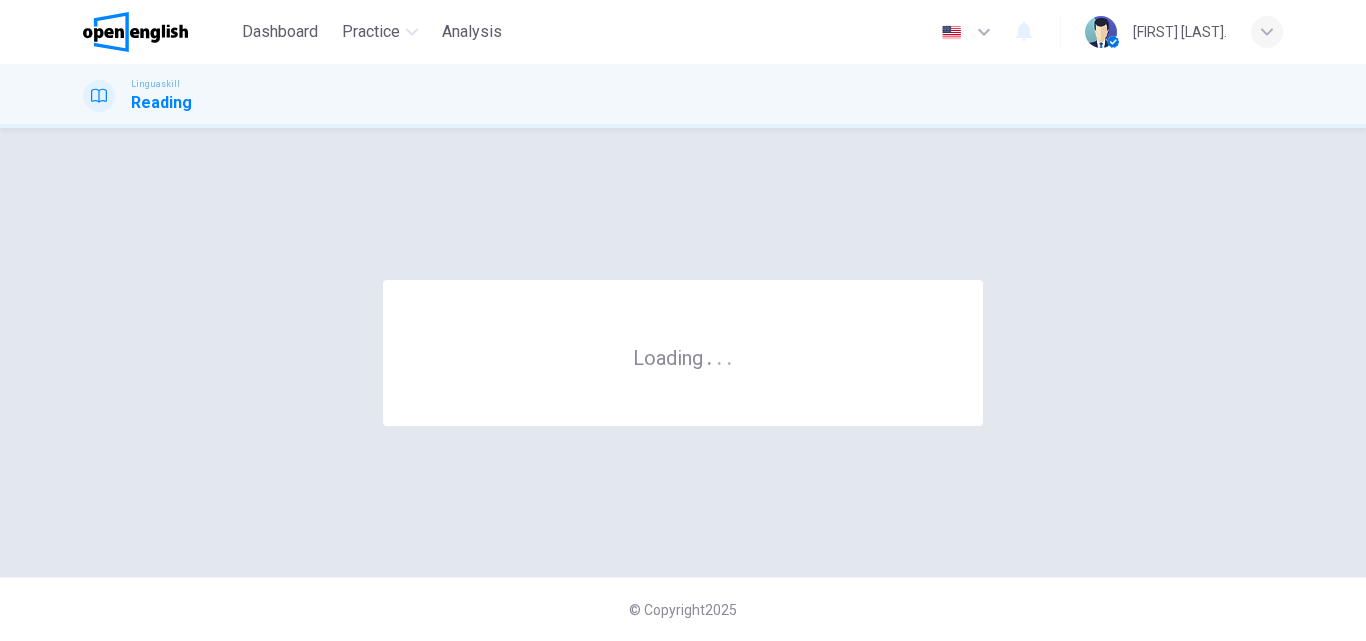 scroll, scrollTop: 0, scrollLeft: 0, axis: both 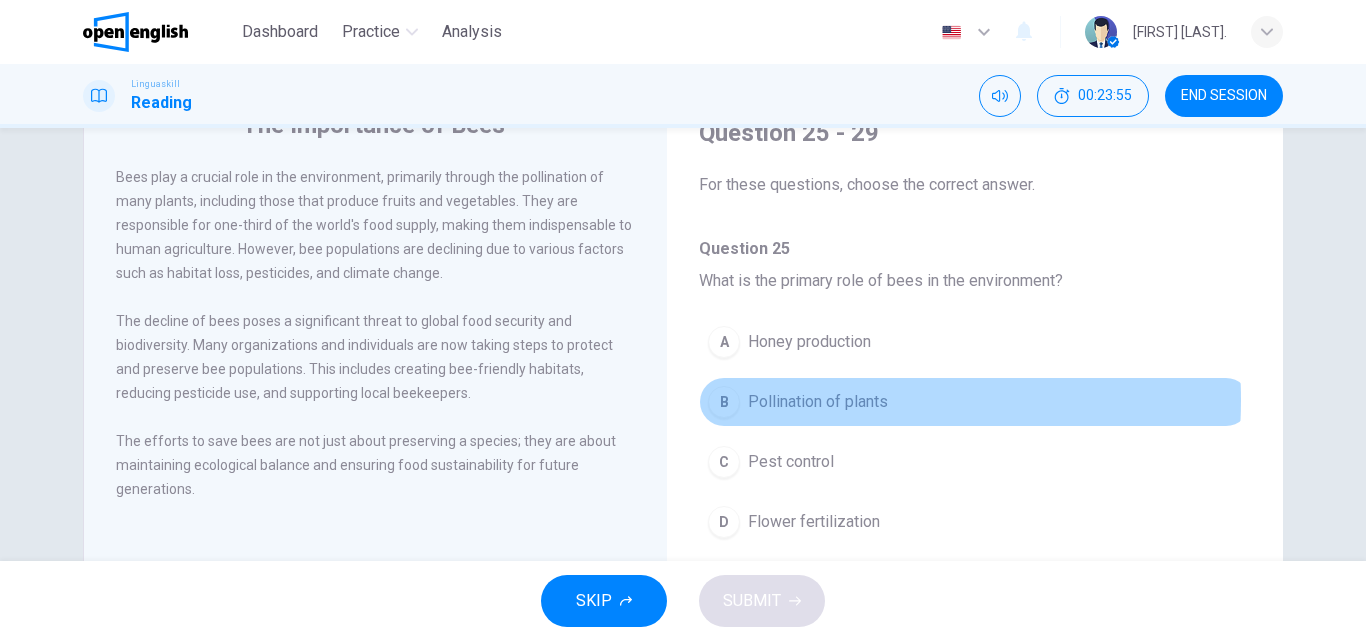 click on "Pollination of plants" at bounding box center (818, 402) 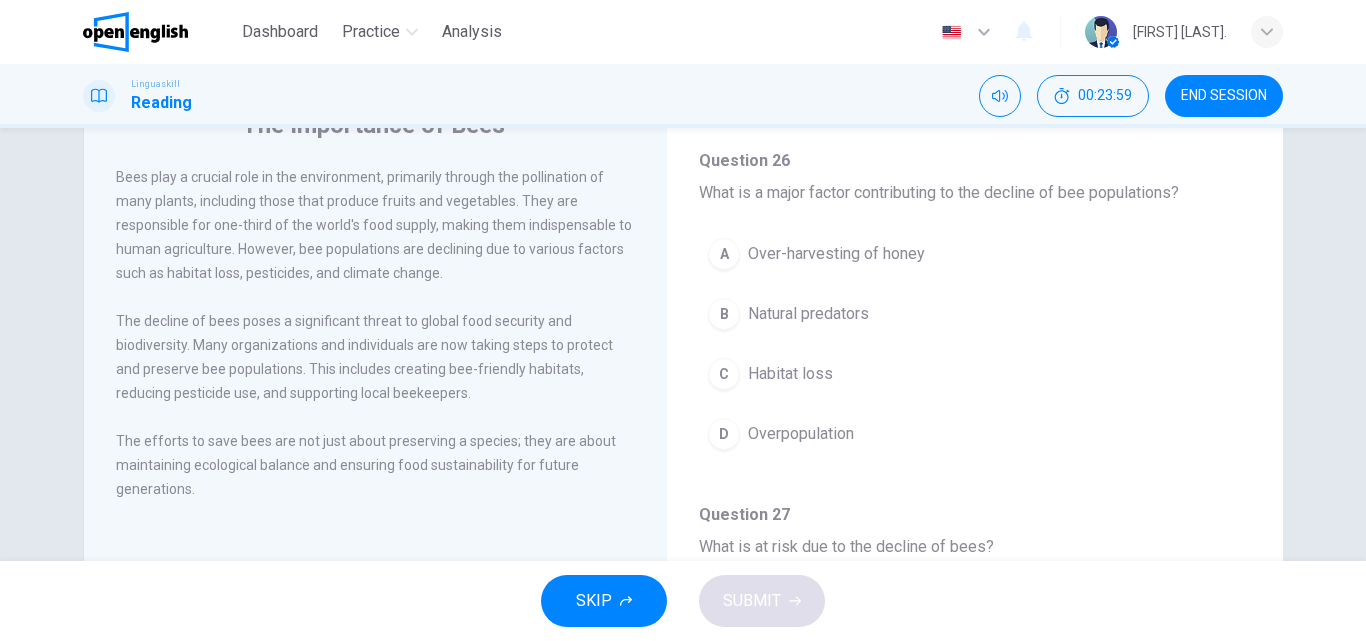 scroll, scrollTop: 448, scrollLeft: 0, axis: vertical 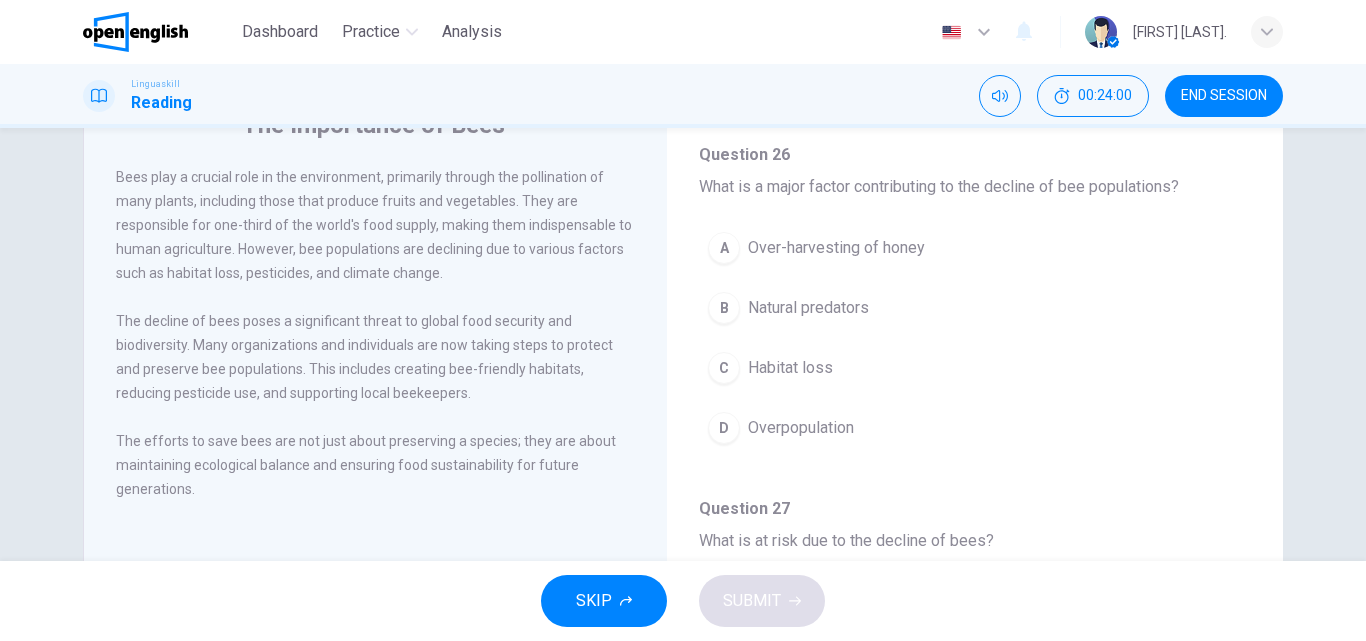 click on "A Over-harvesting of honey" at bounding box center [975, 248] 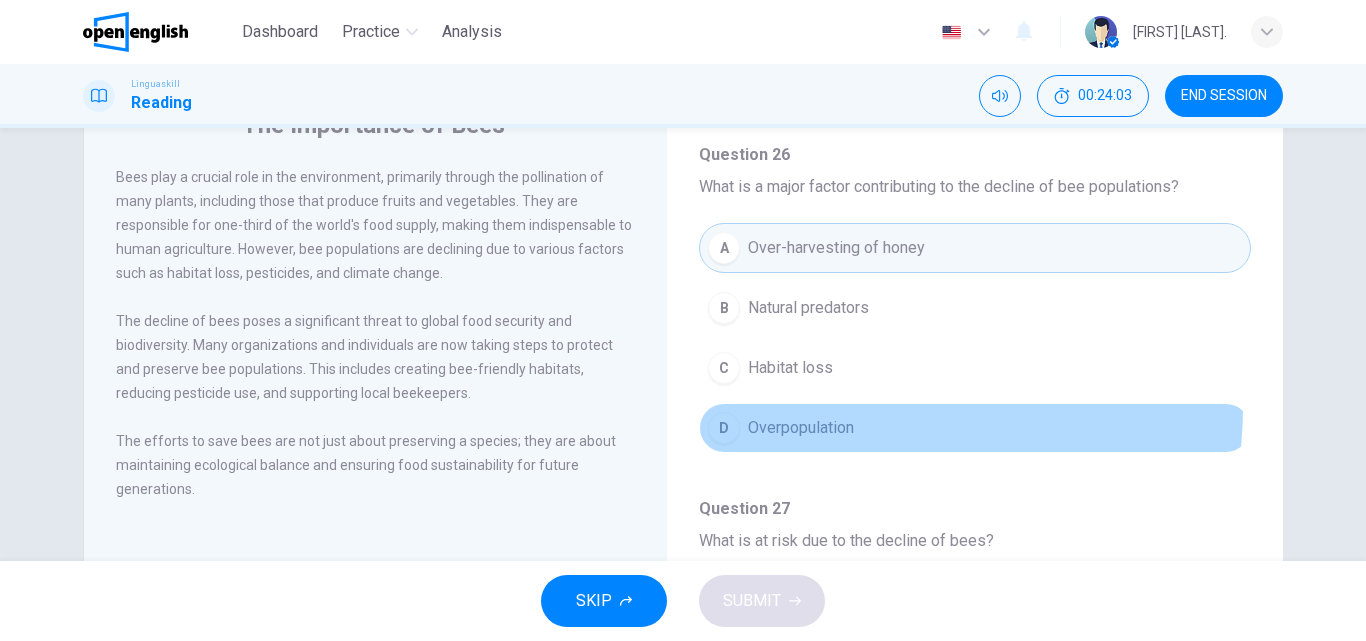 click on "D Overpopulation" at bounding box center [975, 428] 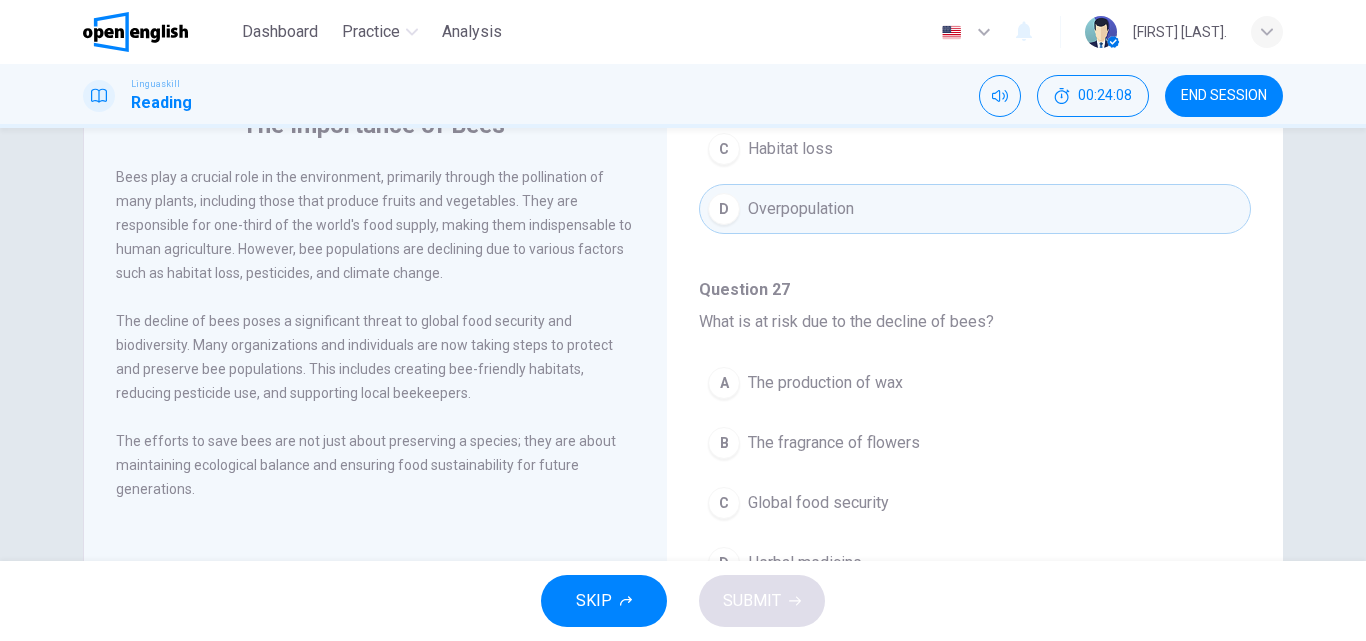 scroll, scrollTop: 676, scrollLeft: 0, axis: vertical 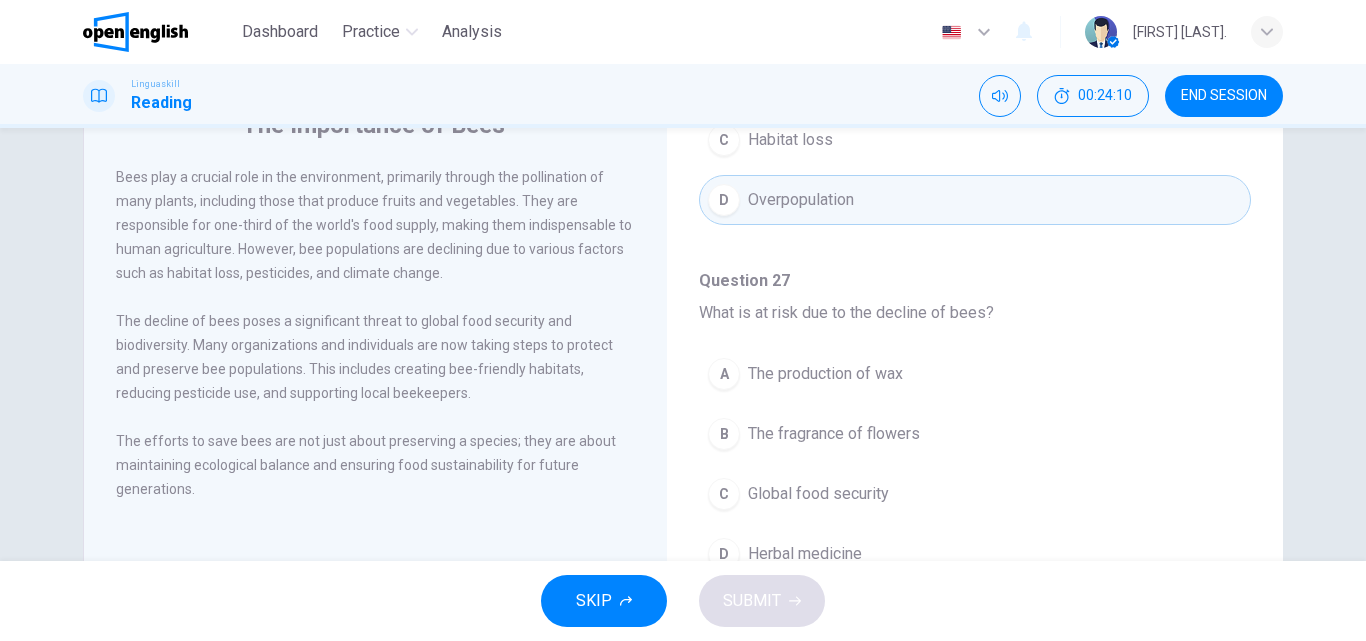 click on "B The fragrance of flowers" at bounding box center [975, 434] 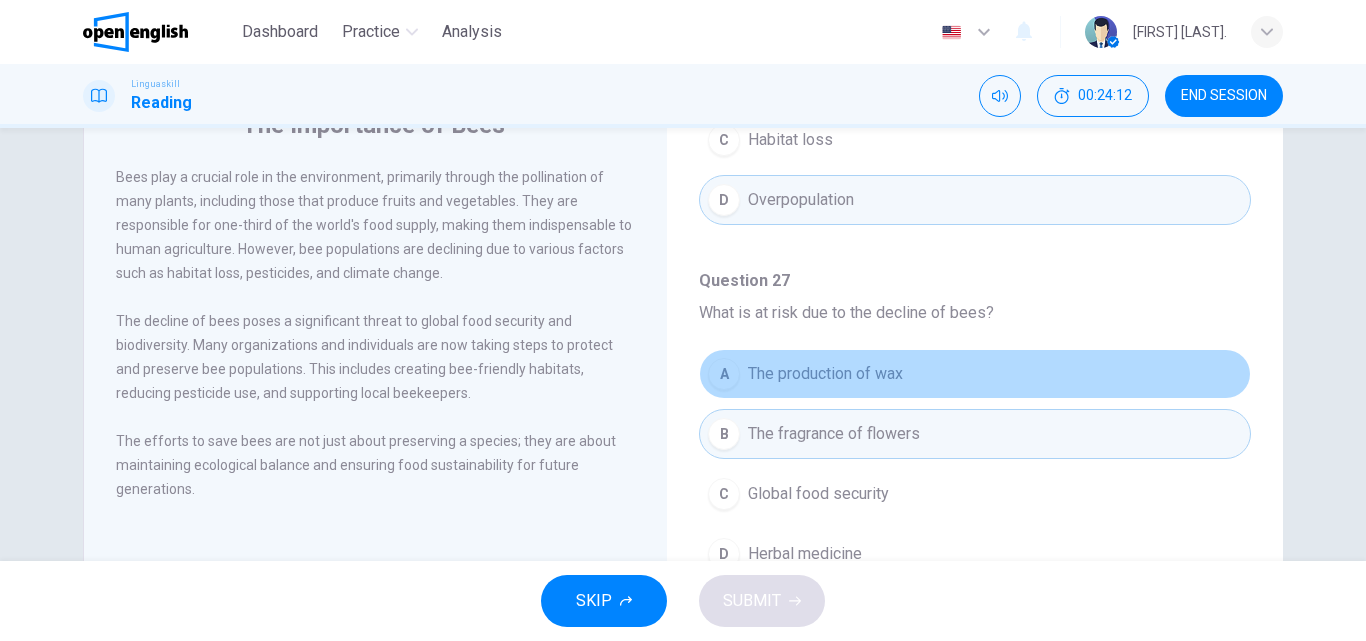 click on "A The production of wax" at bounding box center (975, 374) 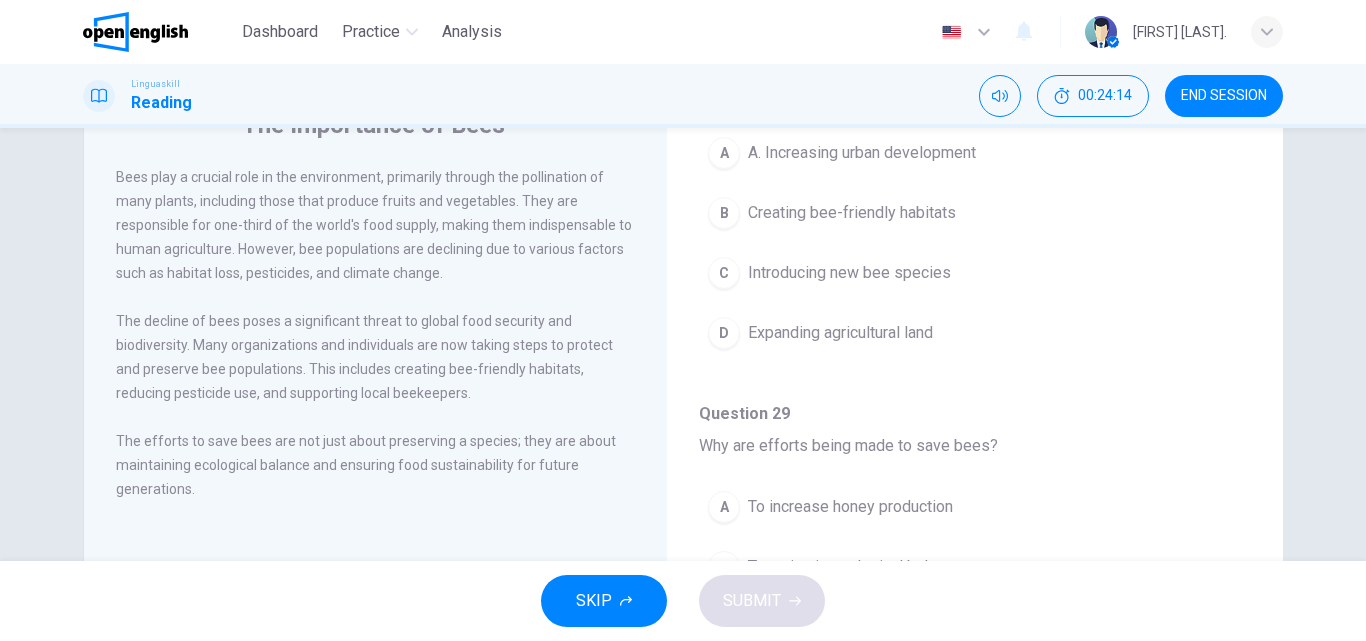 scroll, scrollTop: 1231, scrollLeft: 0, axis: vertical 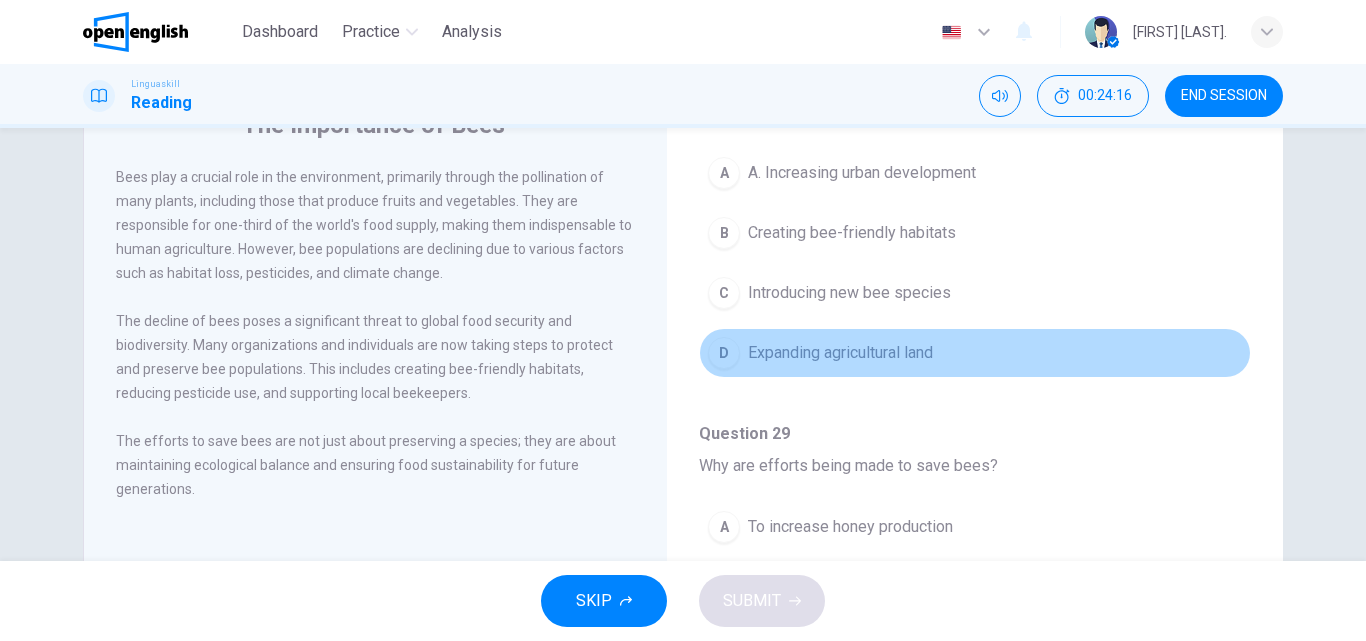 click on "D Expanding agricultural land" at bounding box center [975, 353] 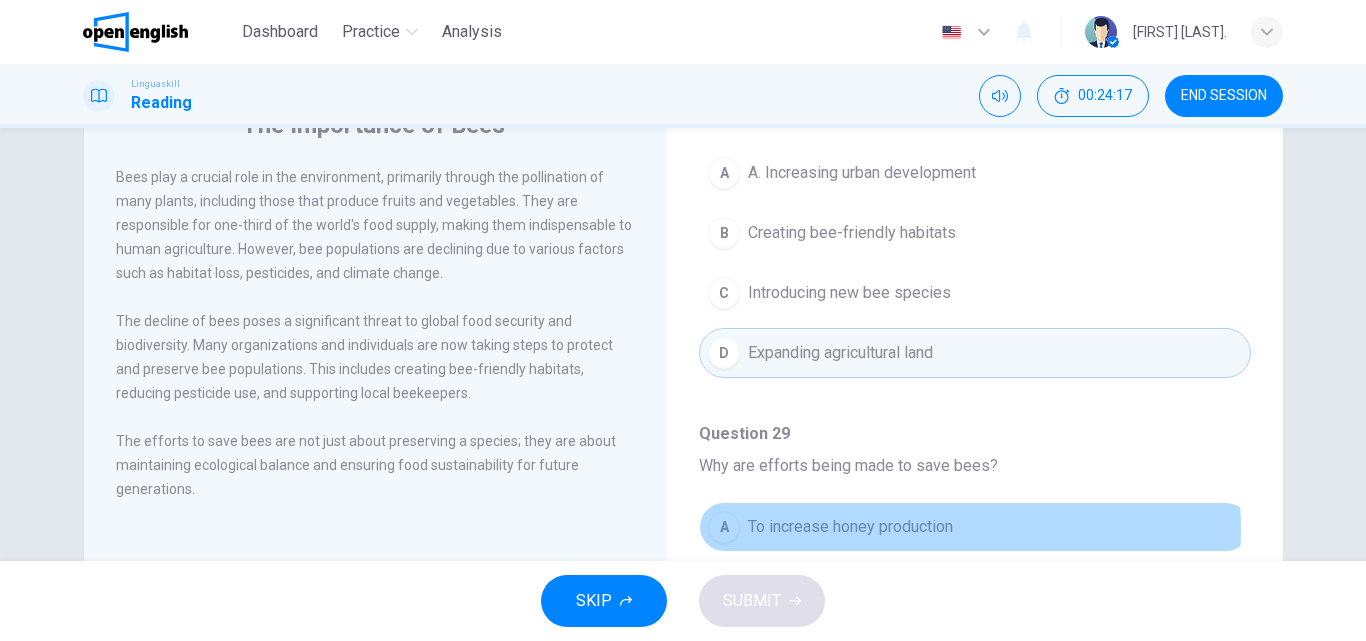 click on "To increase honey production" at bounding box center (850, 527) 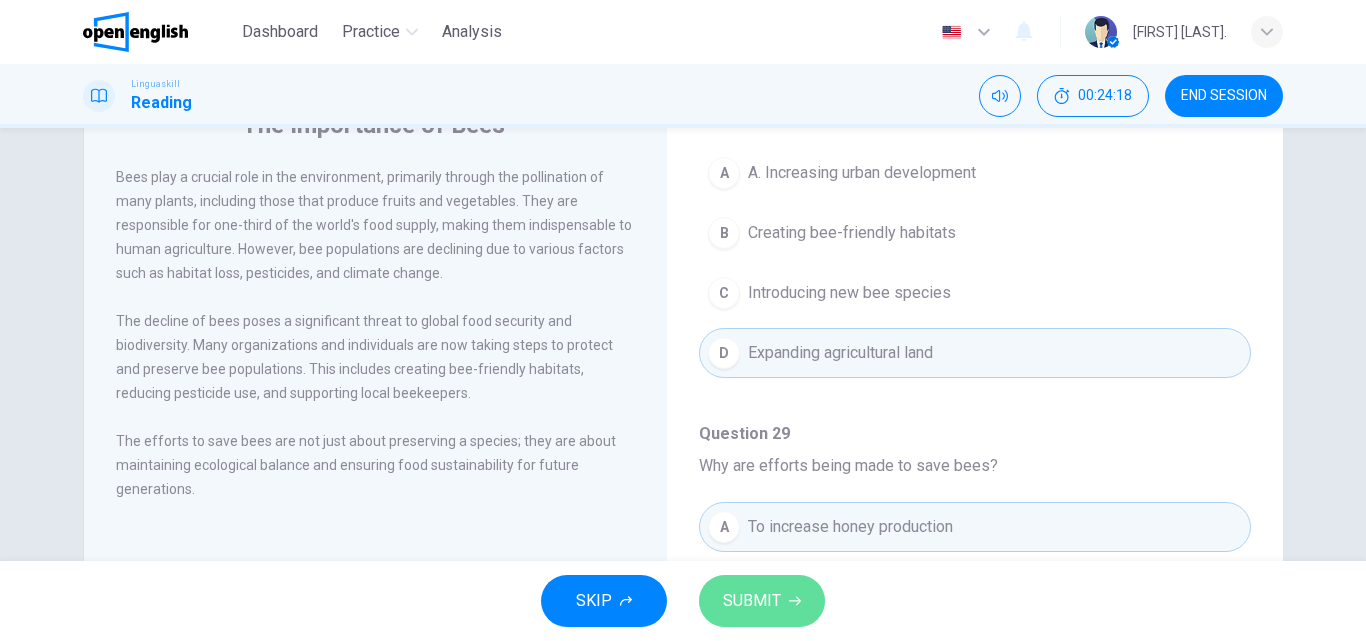 click on "SUBMIT" at bounding box center [762, 601] 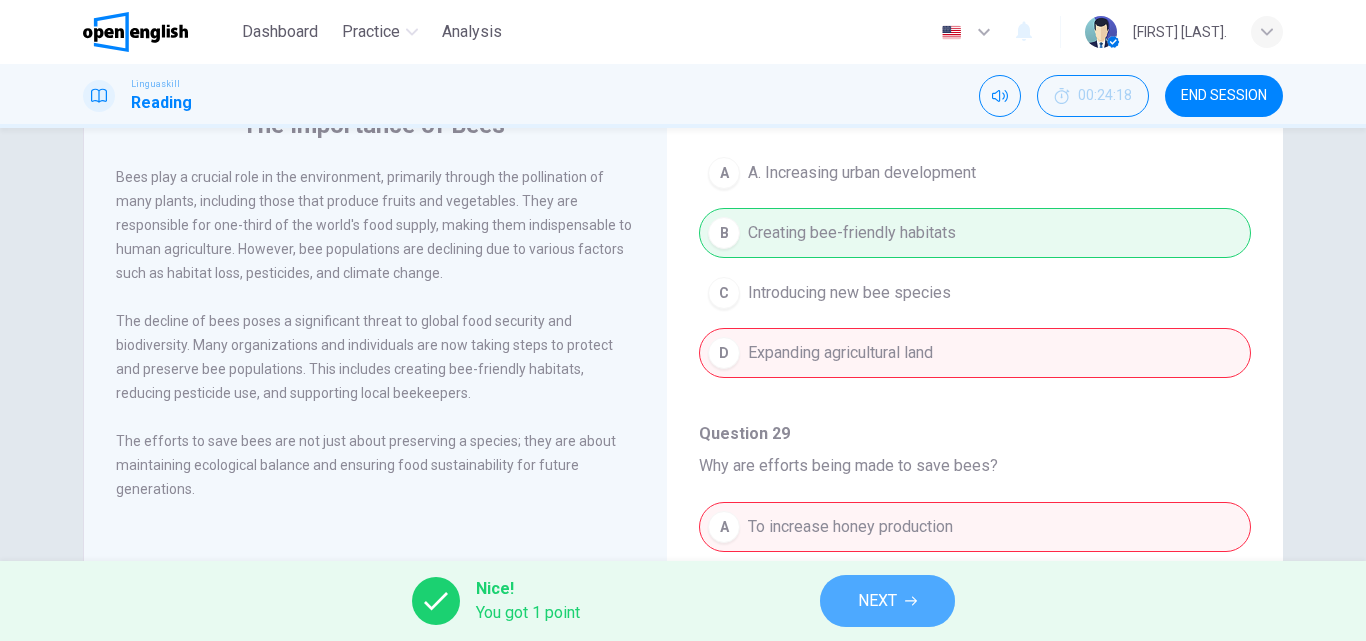 click on "NEXT" at bounding box center (887, 601) 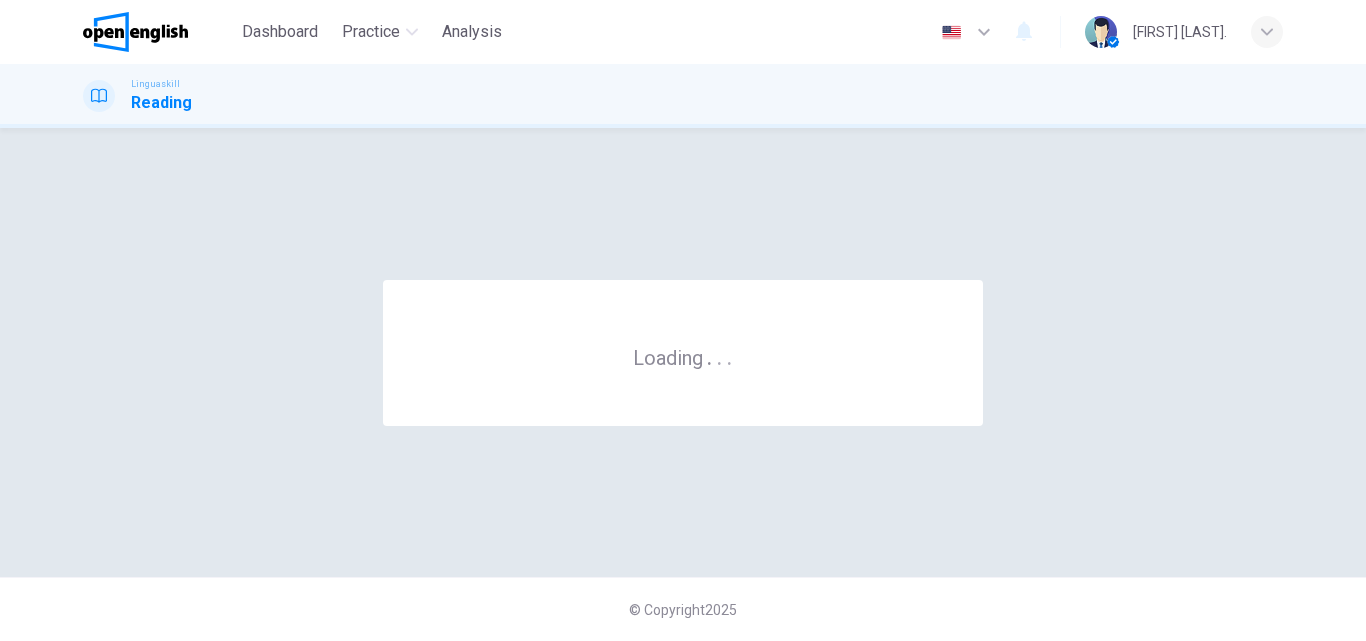 scroll, scrollTop: 0, scrollLeft: 0, axis: both 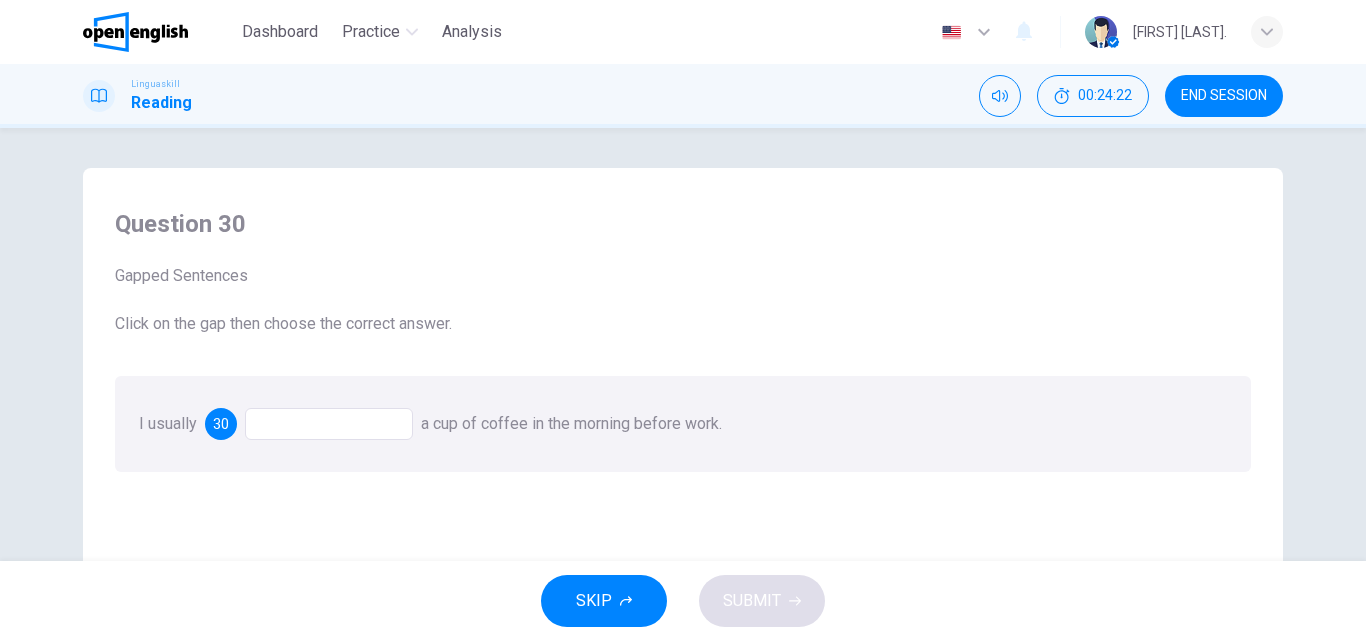 click at bounding box center [329, 424] 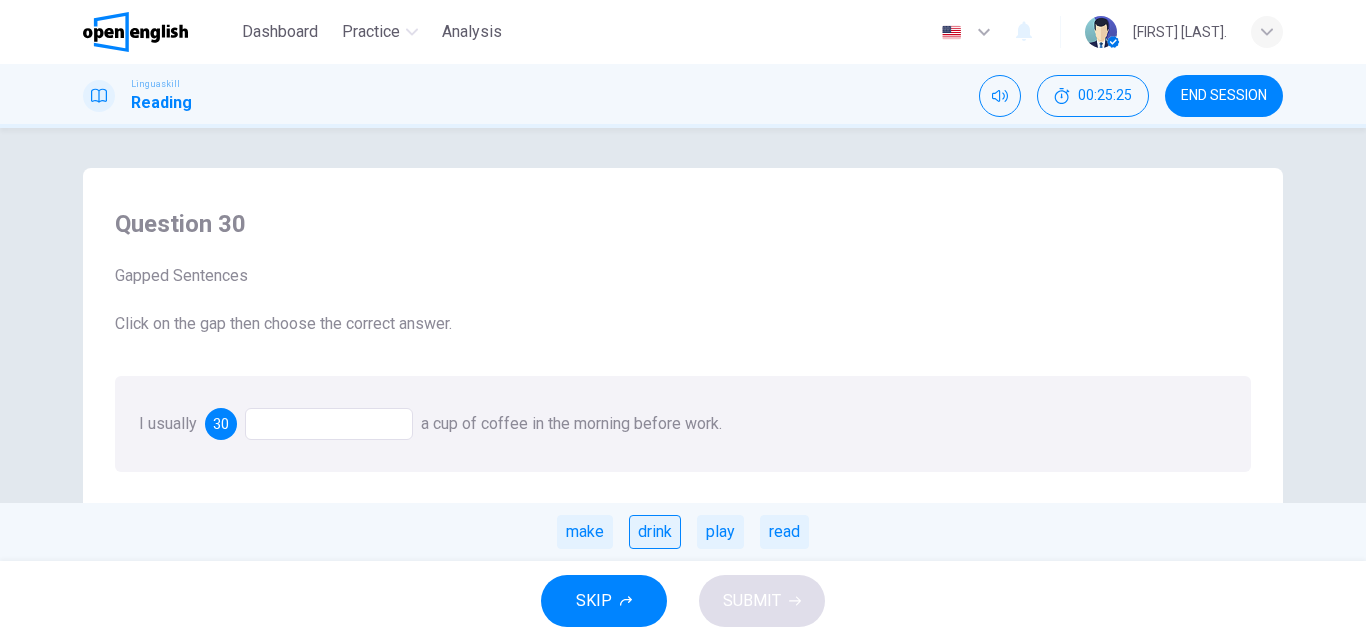 click on "drink" at bounding box center (655, 532) 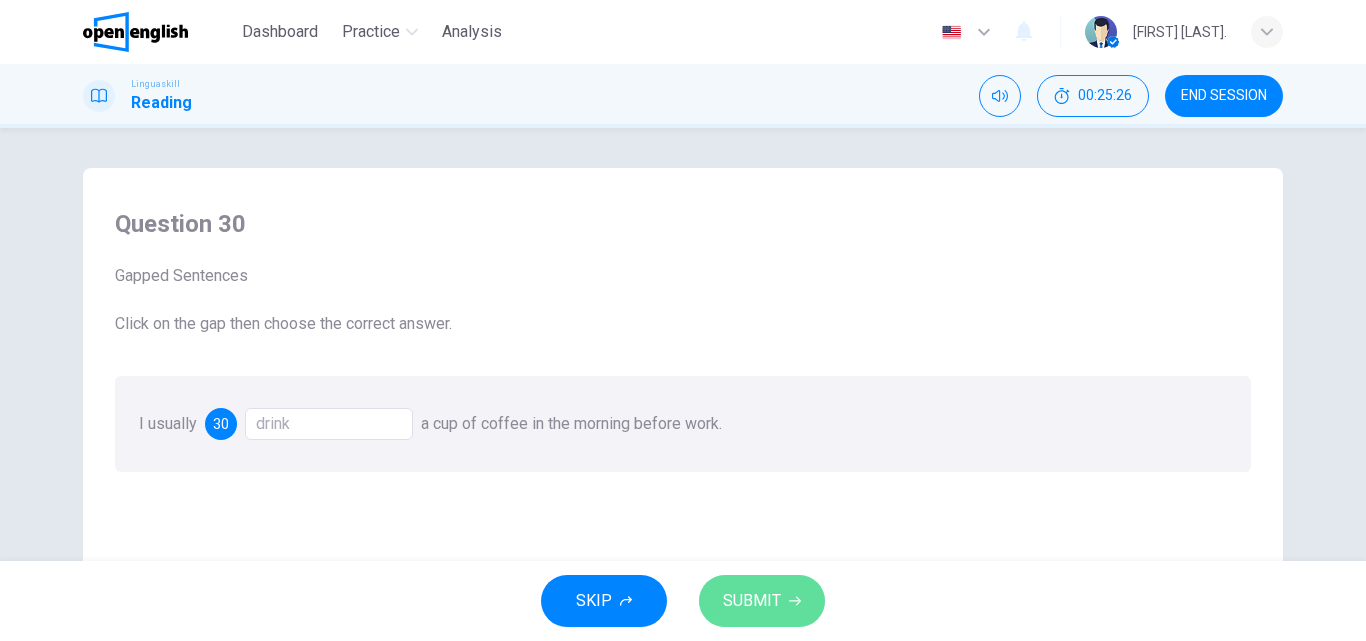 click on "SUBMIT" at bounding box center (762, 601) 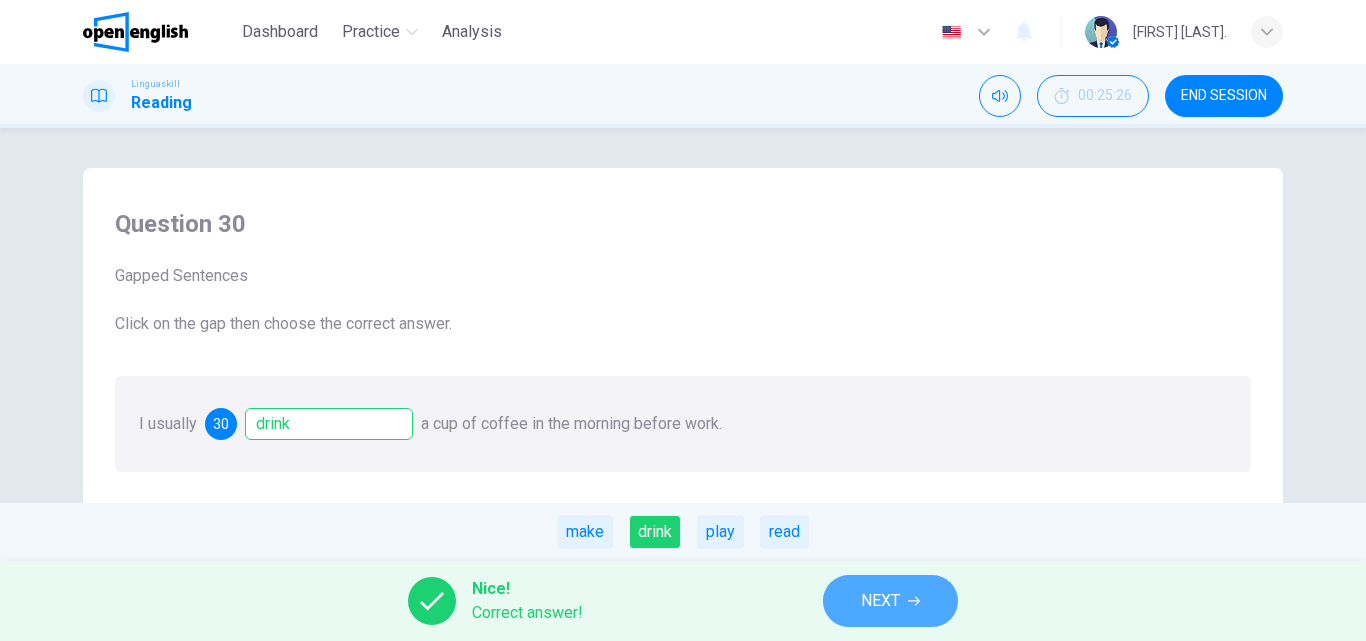 click on "NEXT" at bounding box center (880, 601) 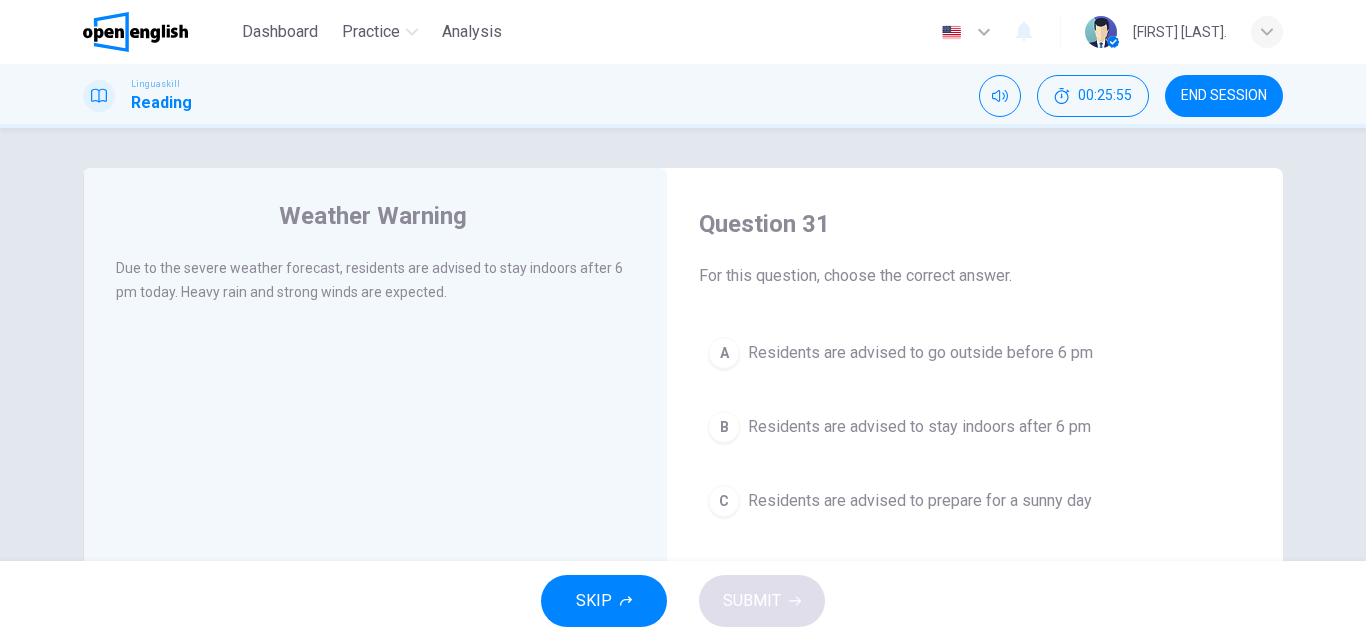 click on "Residents are advised to prepare for a sunny day" at bounding box center [920, 501] 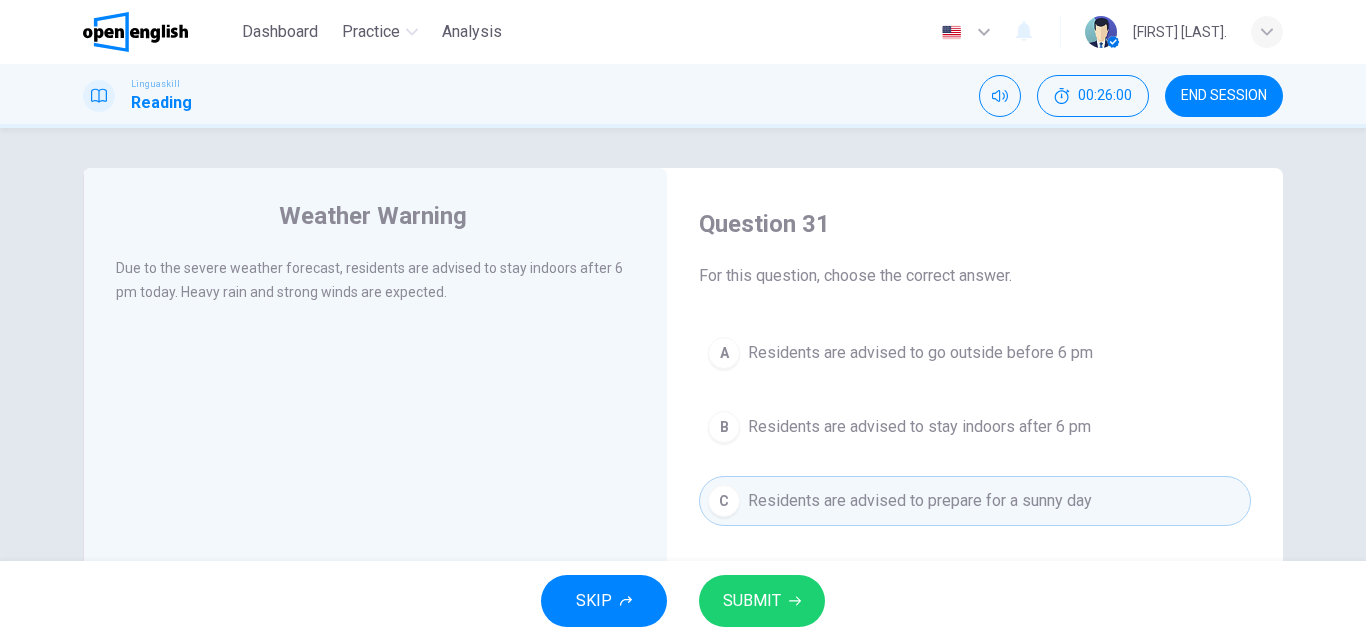 click on "Residents are advised to stay indoors after 6 pm" at bounding box center (919, 427) 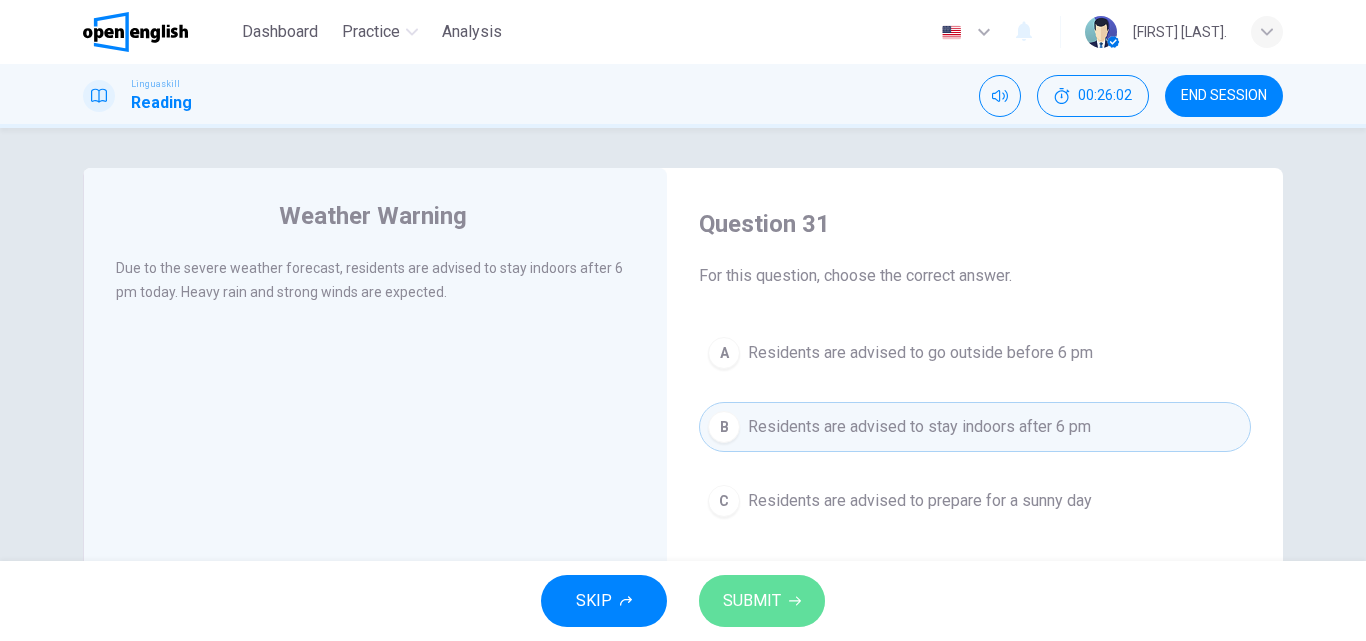 click on "SUBMIT" at bounding box center [762, 601] 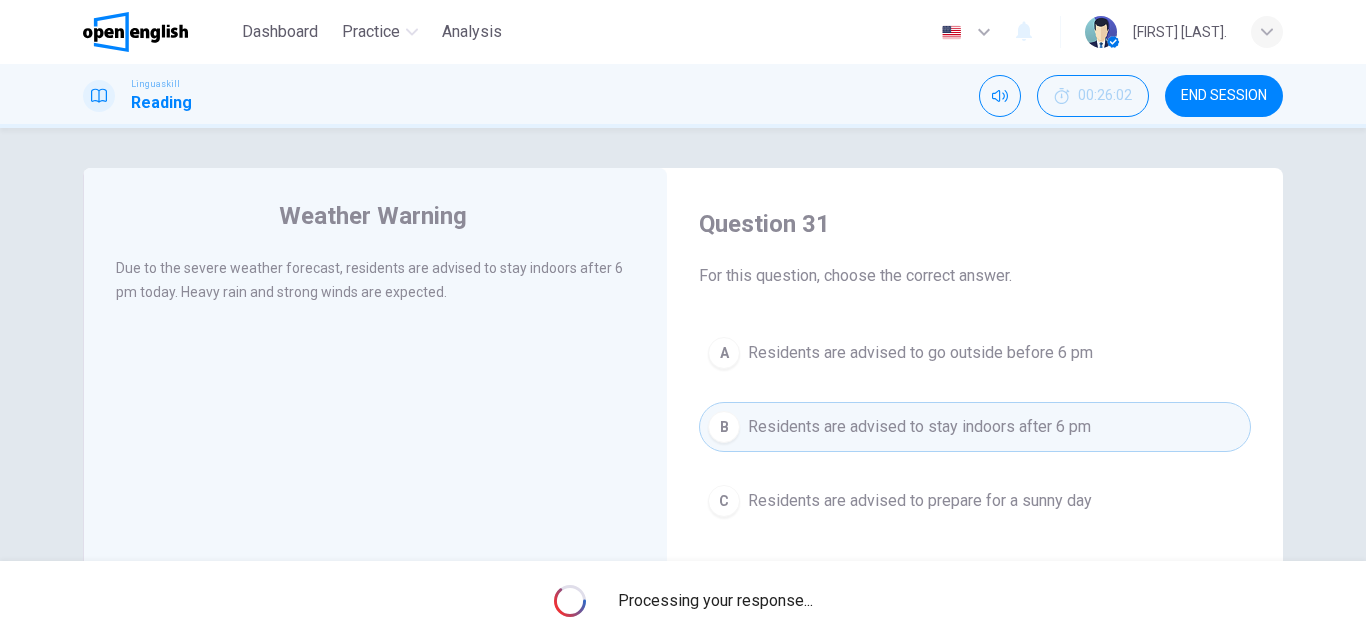 click on "Processing your response..." at bounding box center (683, 601) 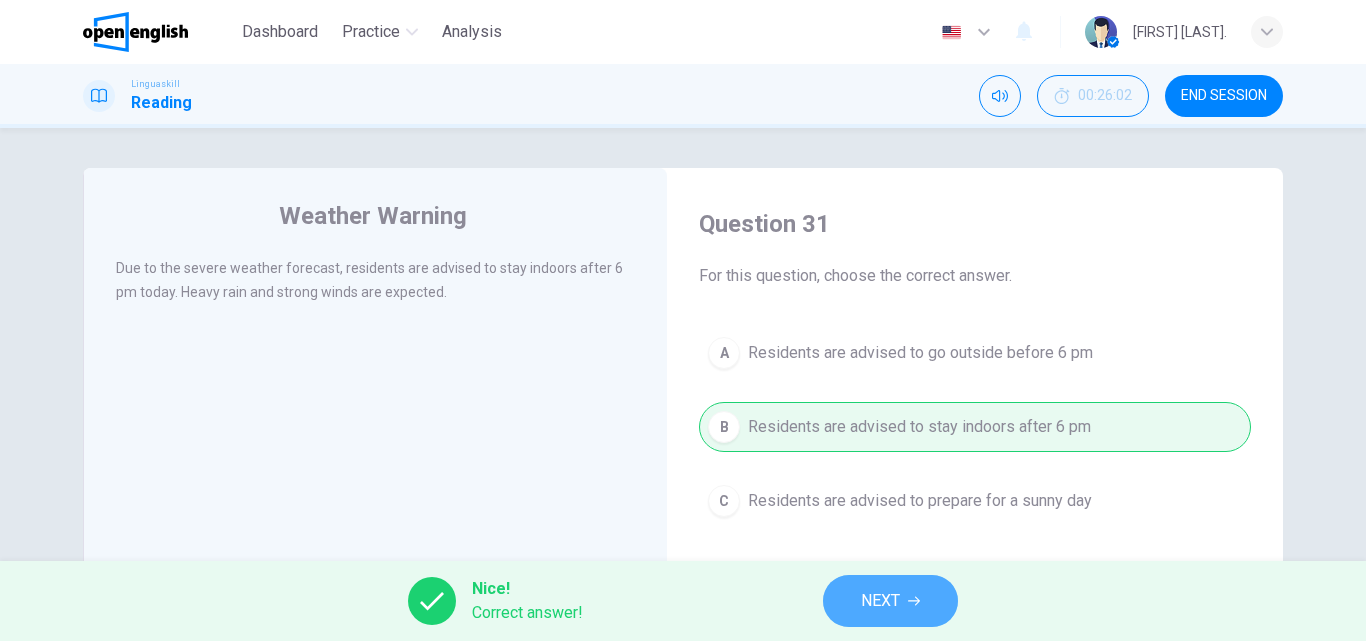 click on "NEXT" at bounding box center (890, 601) 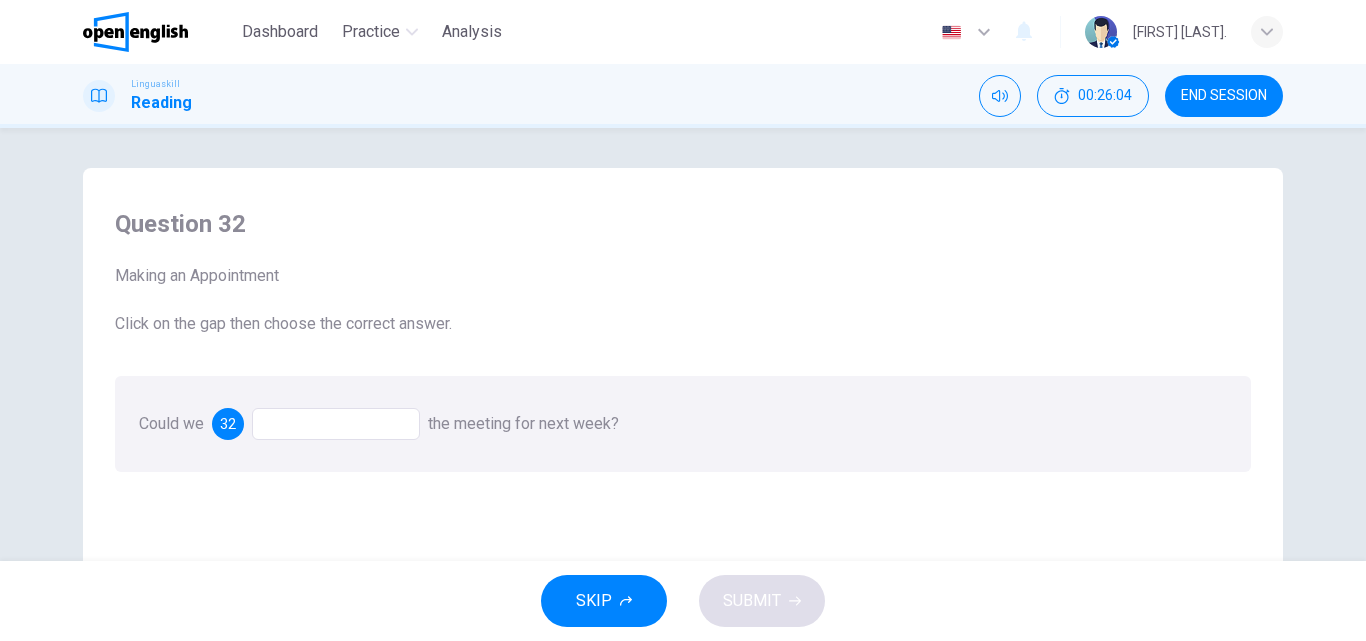 click at bounding box center [336, 424] 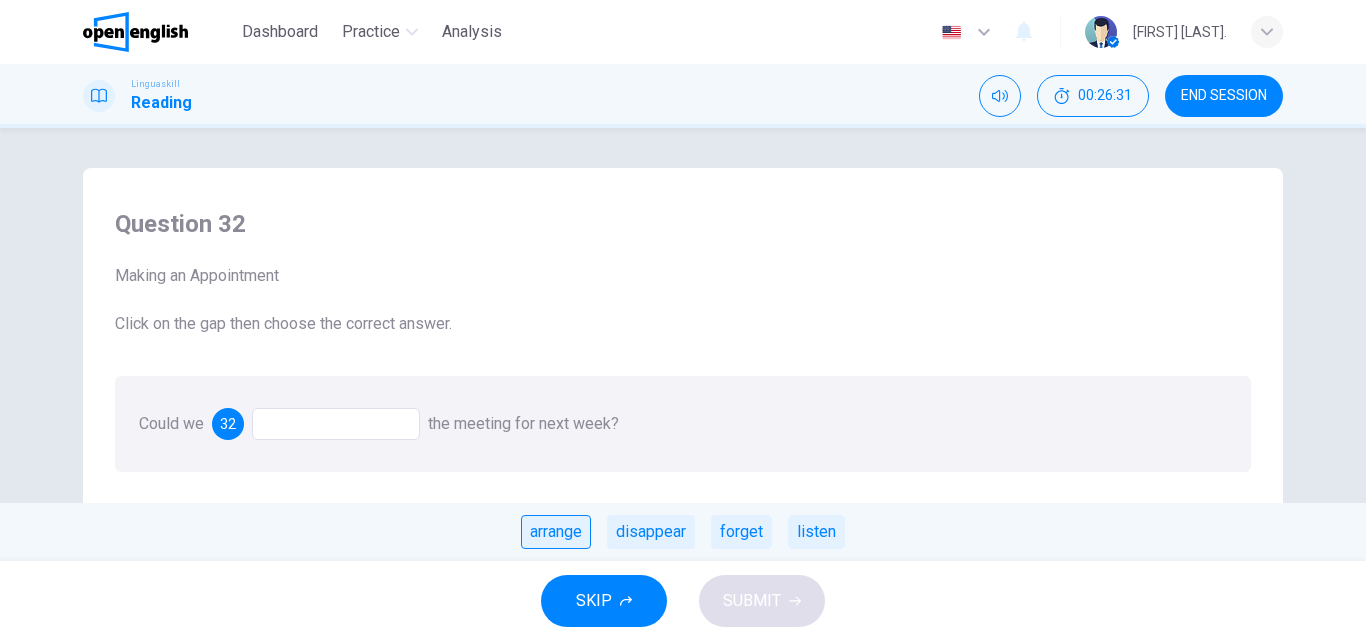 click on "arrange" at bounding box center [556, 532] 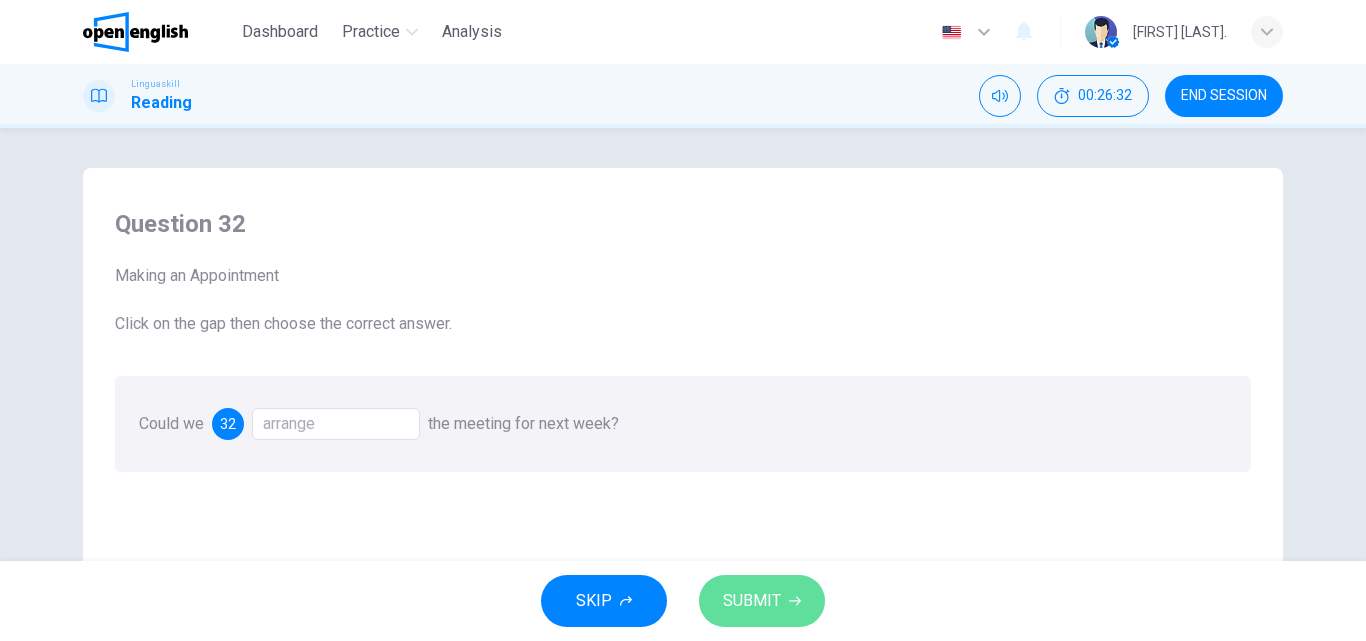 click on "SUBMIT" at bounding box center [752, 601] 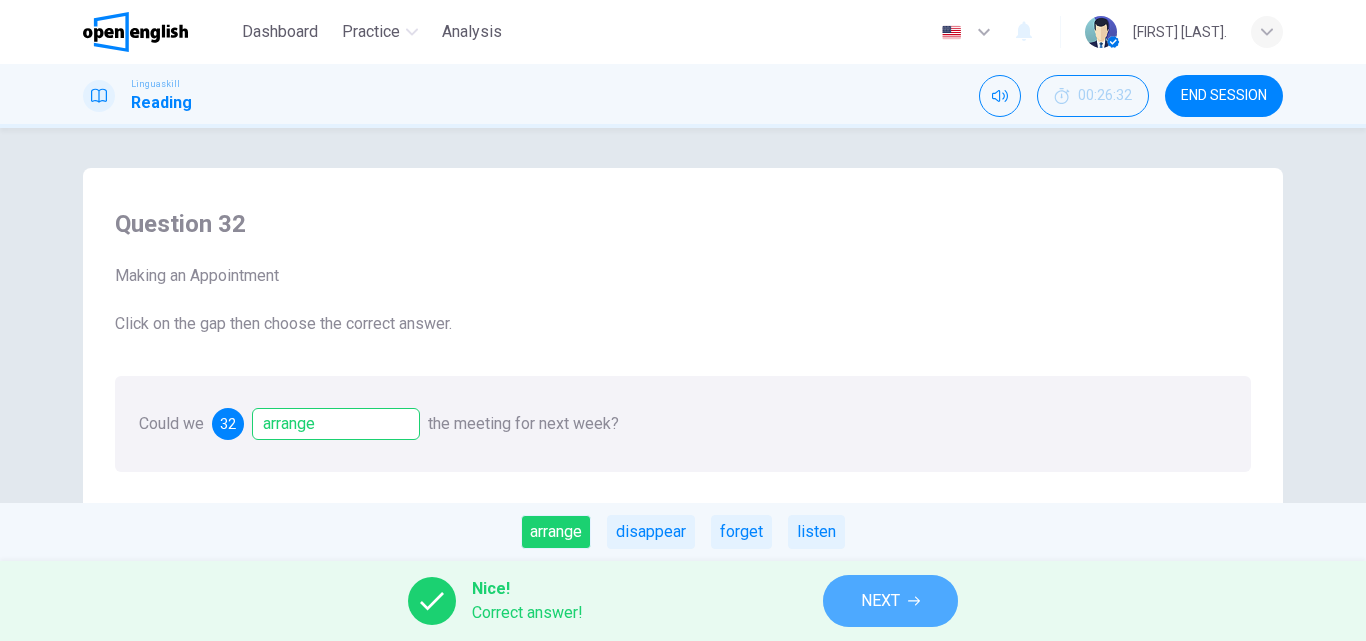 click on "NEXT" at bounding box center [880, 601] 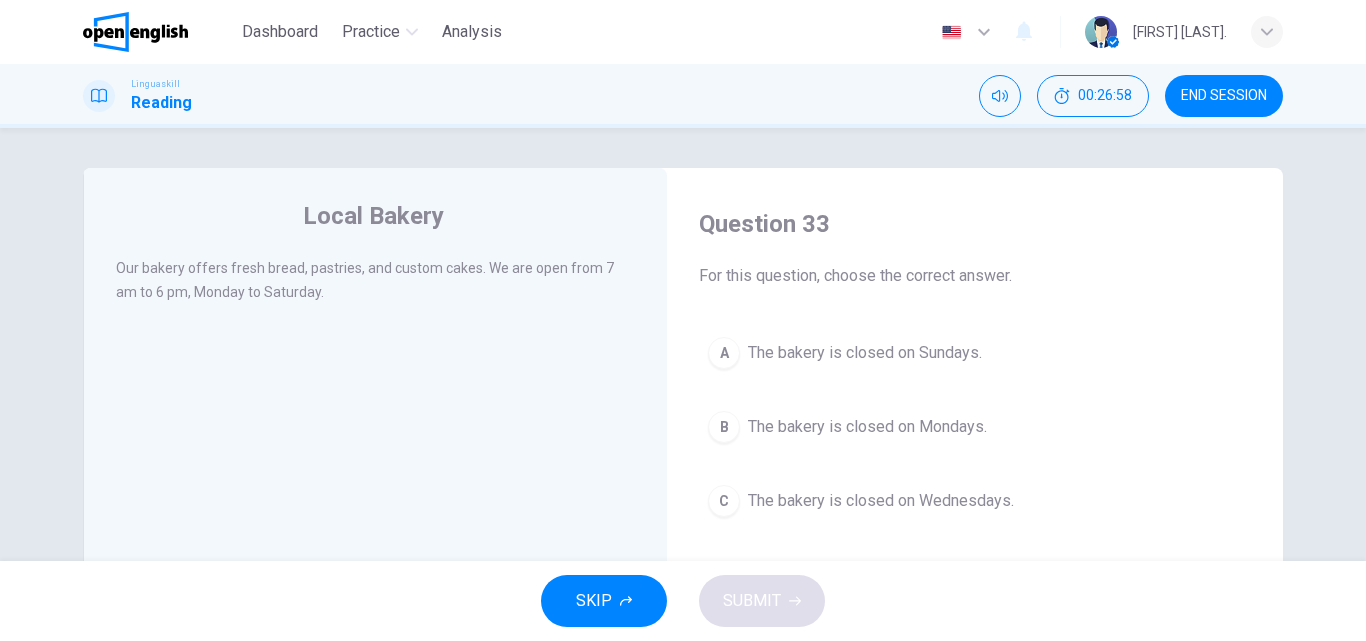 click on "The bakery is closed on Mondays." at bounding box center (867, 427) 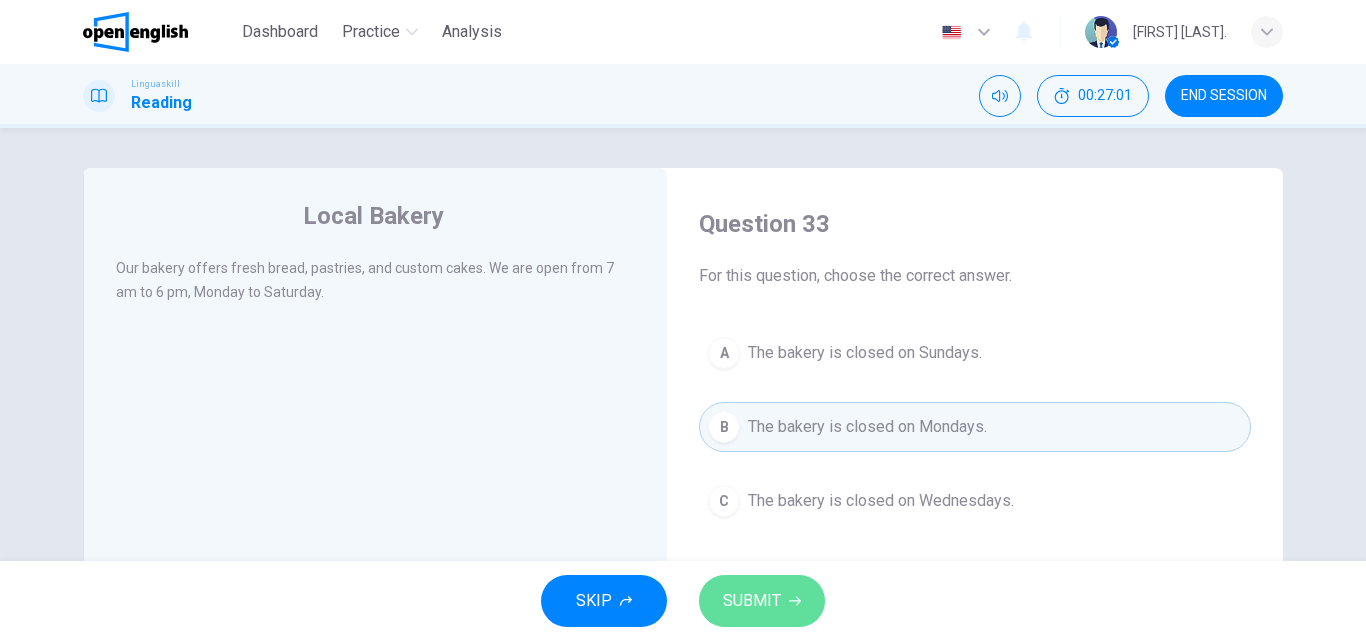 click on "SUBMIT" at bounding box center [752, 601] 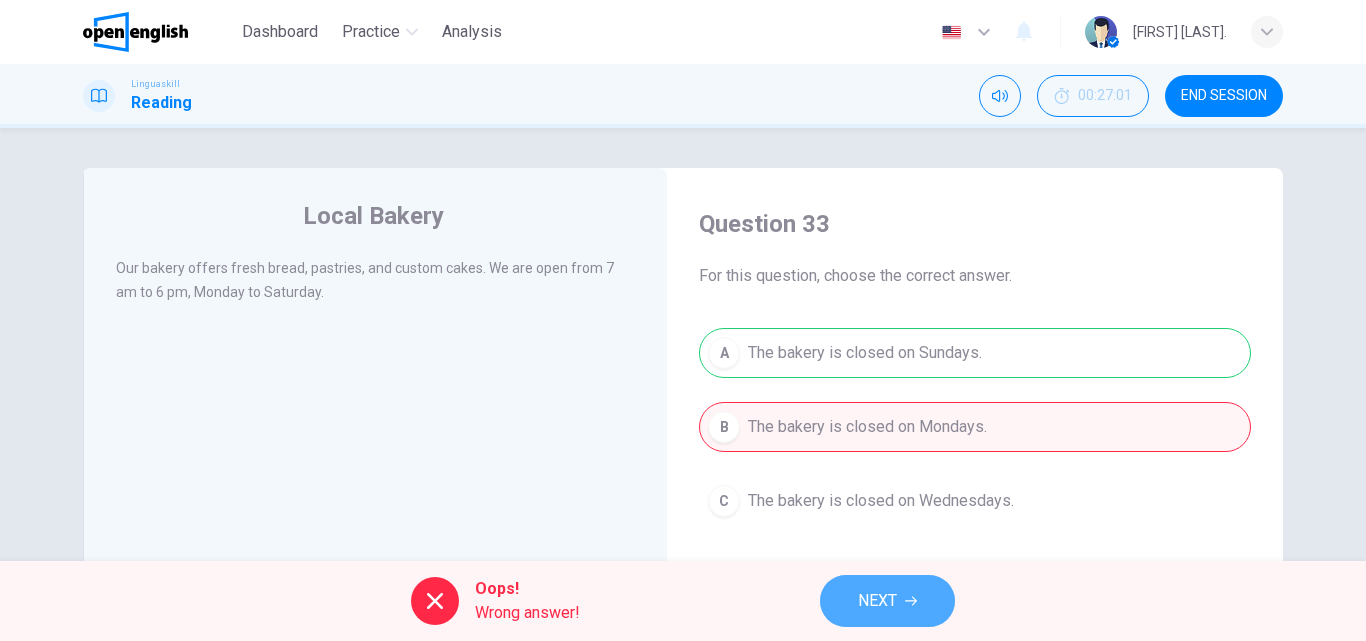 click on "NEXT" at bounding box center [887, 601] 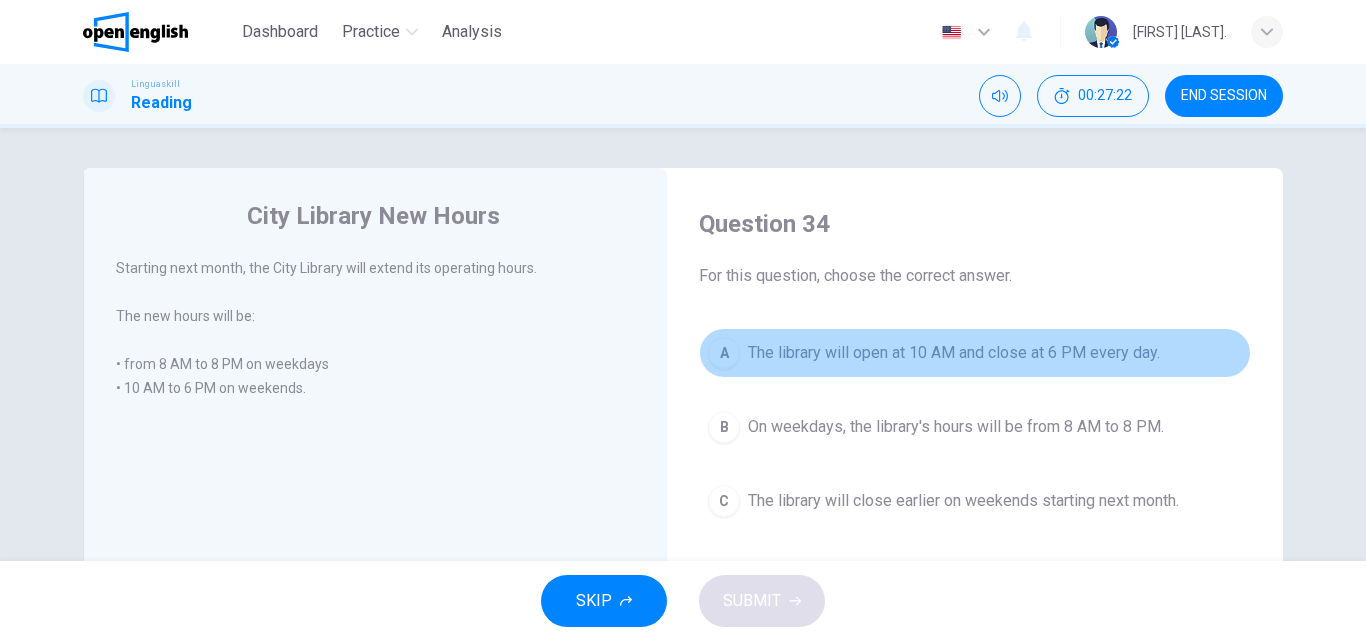 click on "The library will open at 10 AM and close at 6 PM every day." at bounding box center (954, 353) 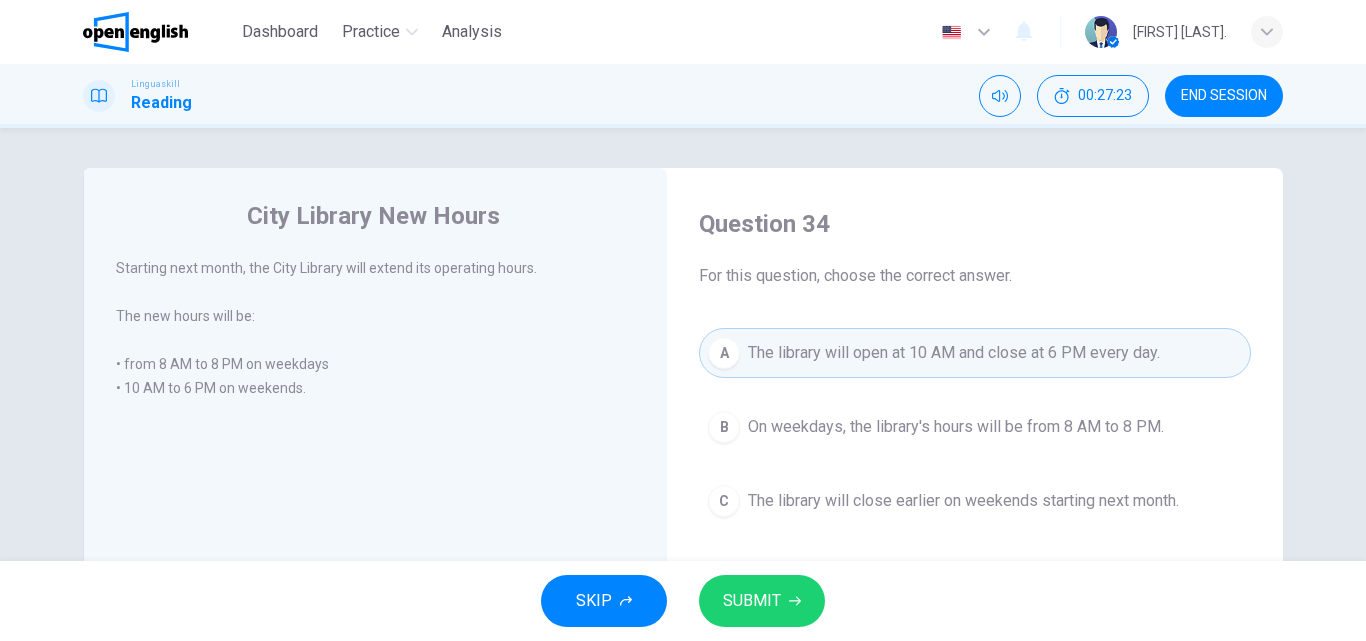 click on "SUBMIT" at bounding box center (752, 601) 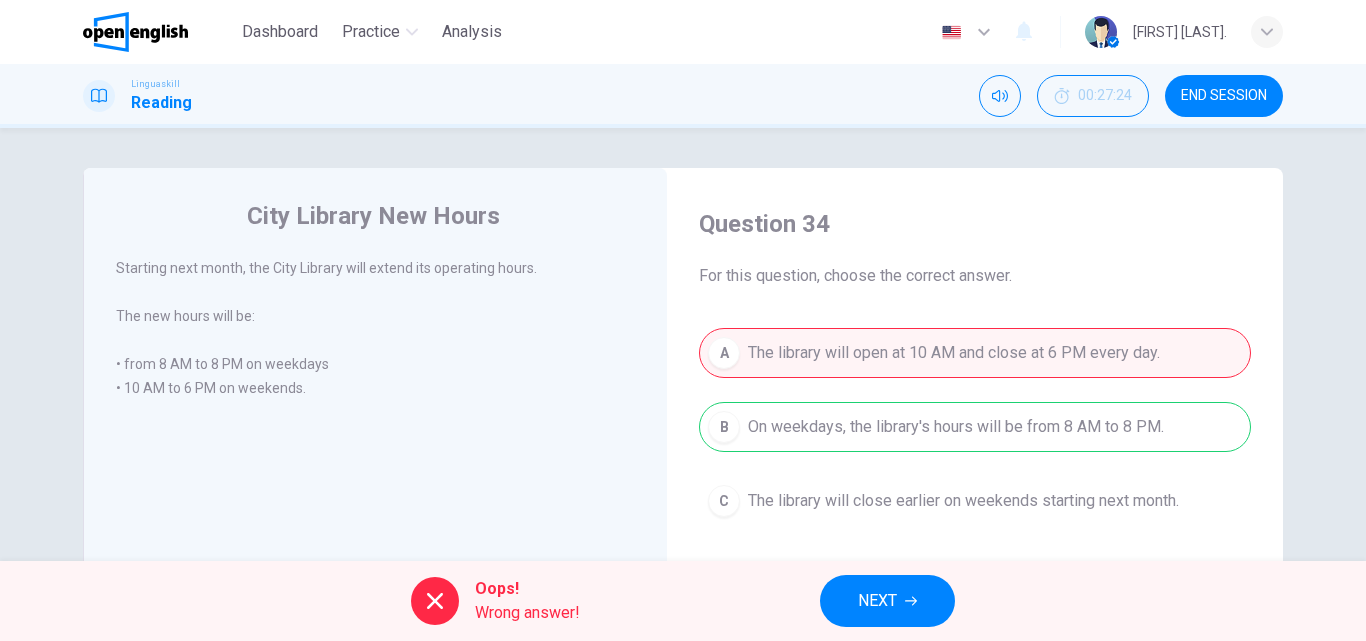 click 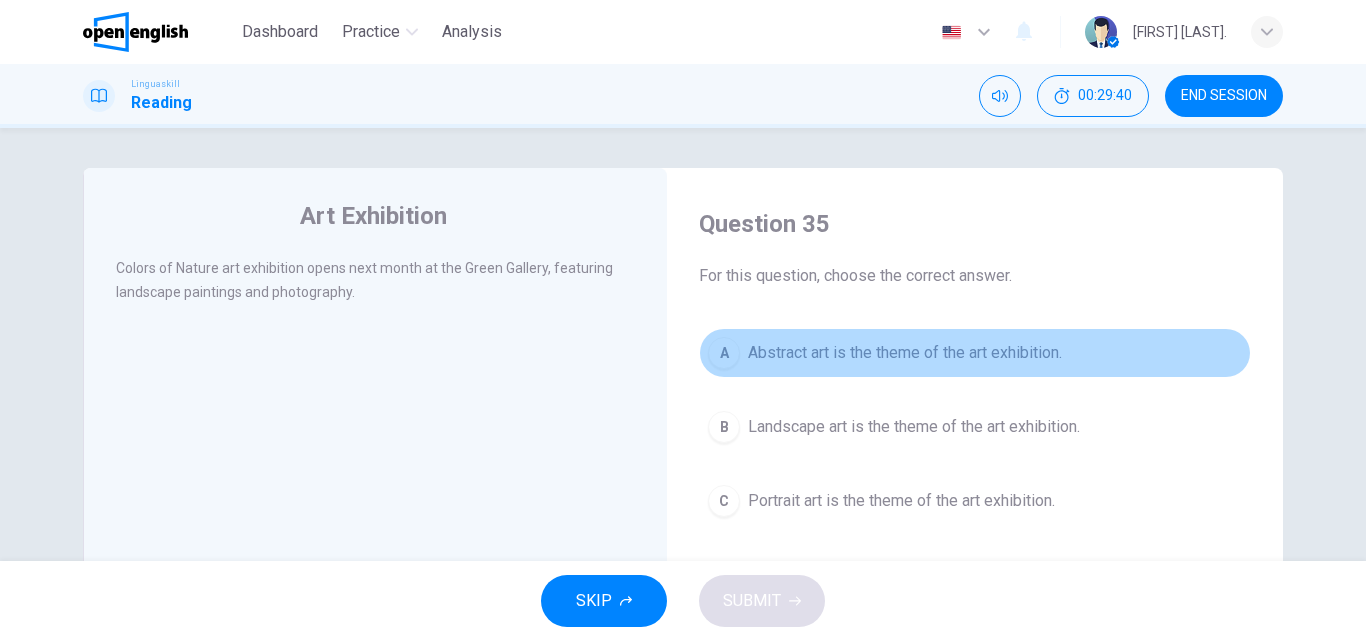 click on "A Abstract art is the theme of the art exhibition." at bounding box center [975, 353] 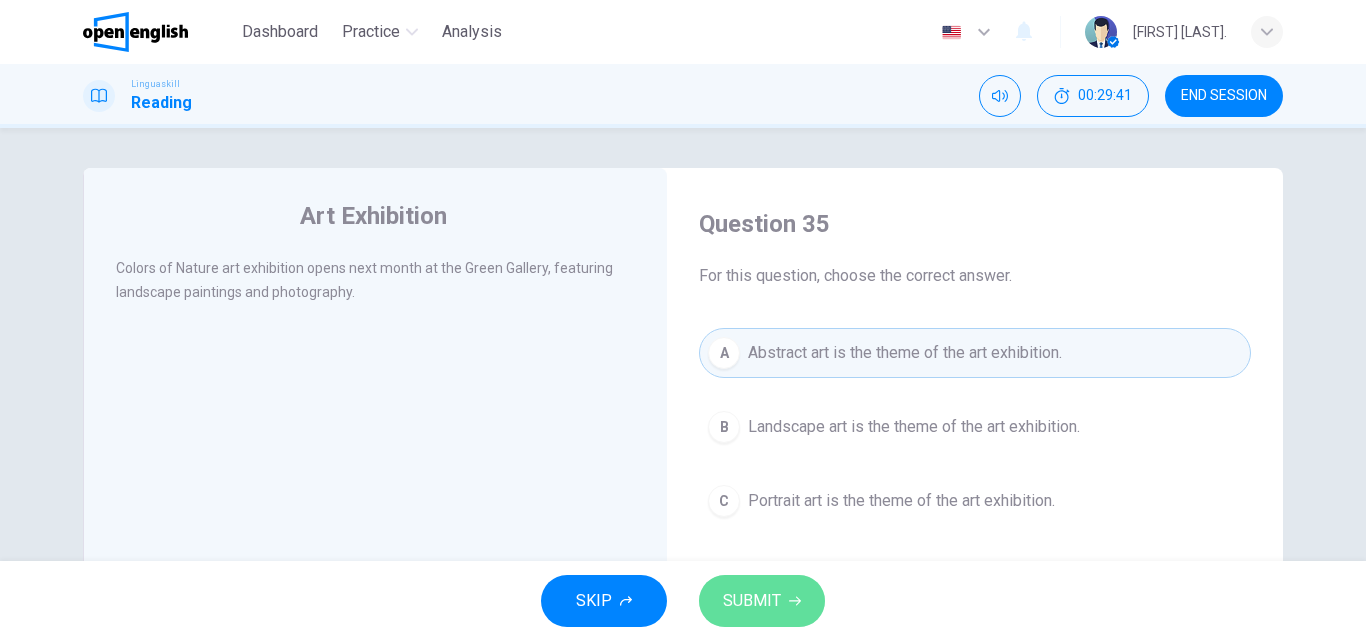 click on "SUBMIT" at bounding box center [762, 601] 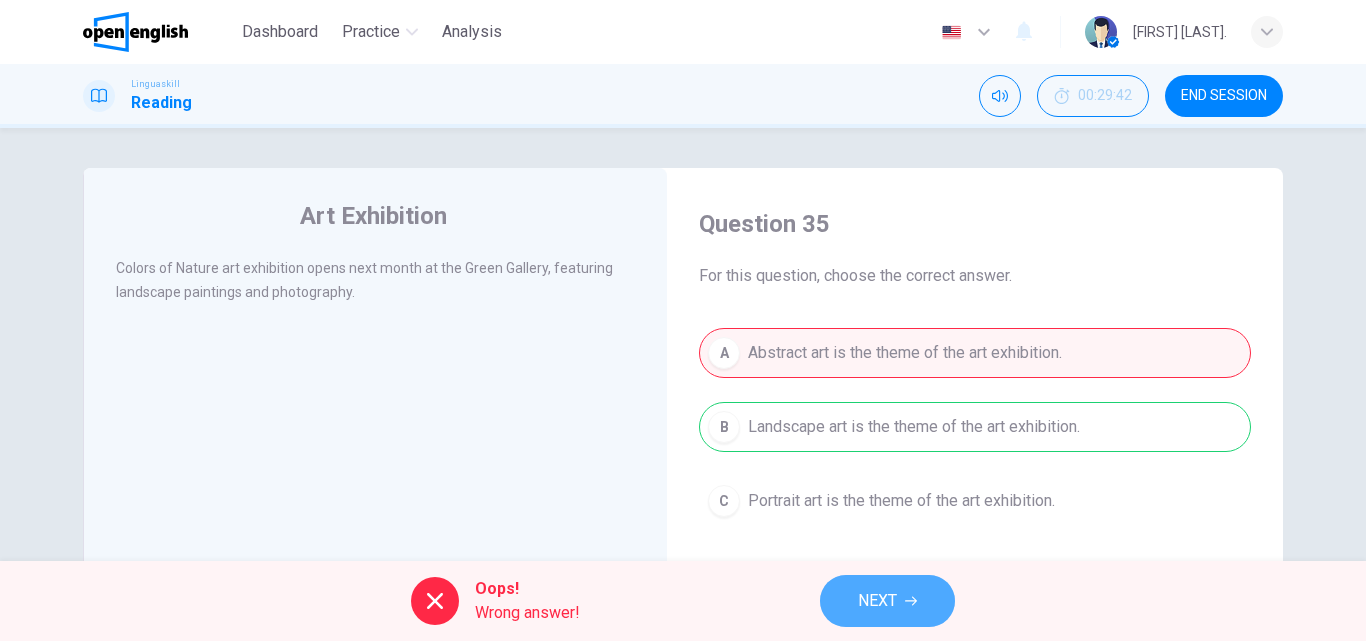 click on "NEXT" at bounding box center [877, 601] 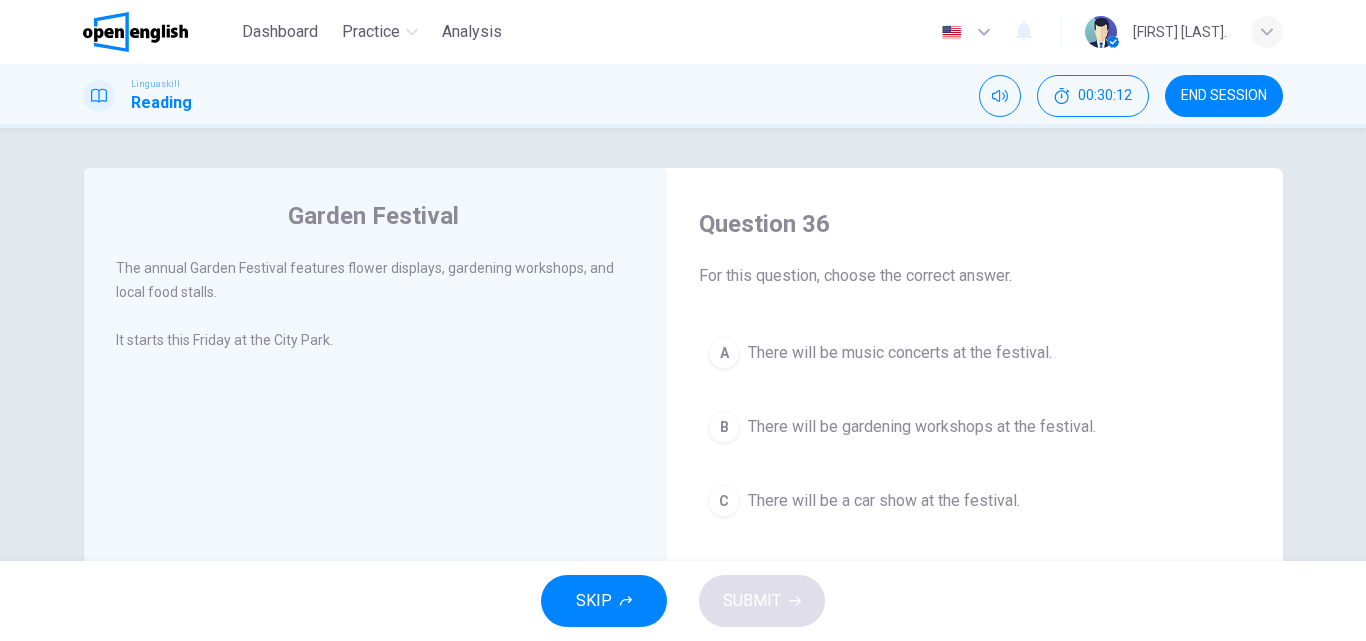 click on "B There will be gardening workshops at the festival." at bounding box center [975, 427] 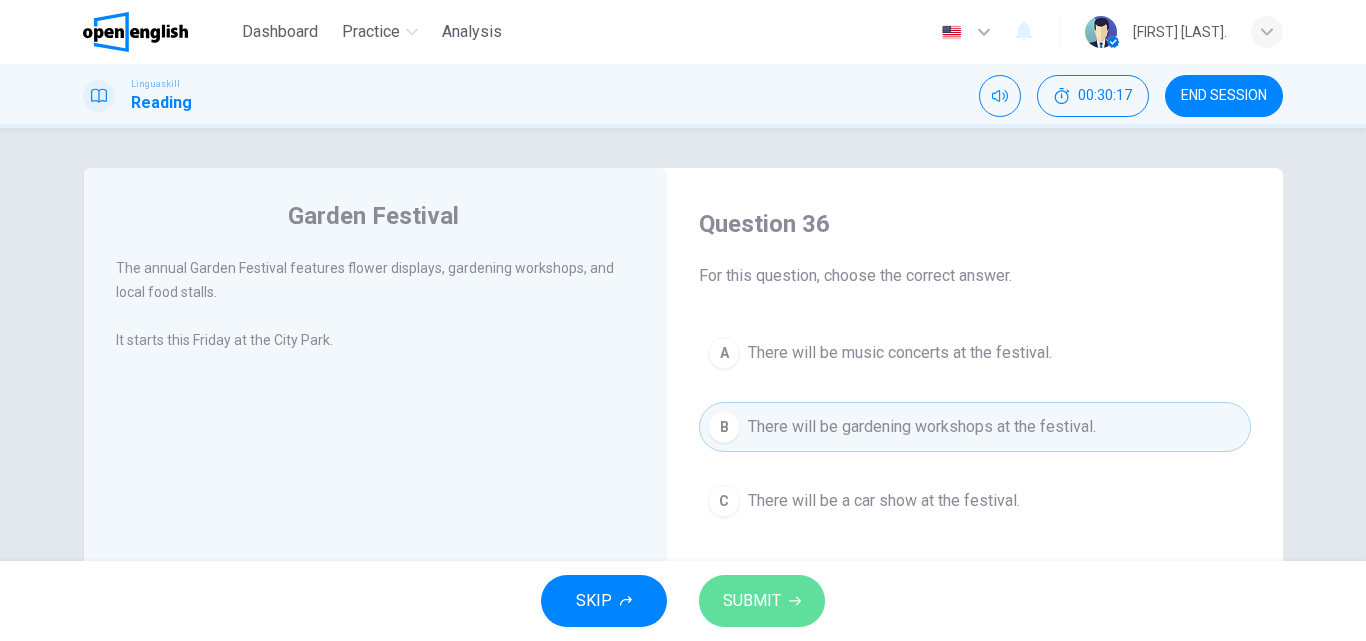 click on "SUBMIT" at bounding box center [752, 601] 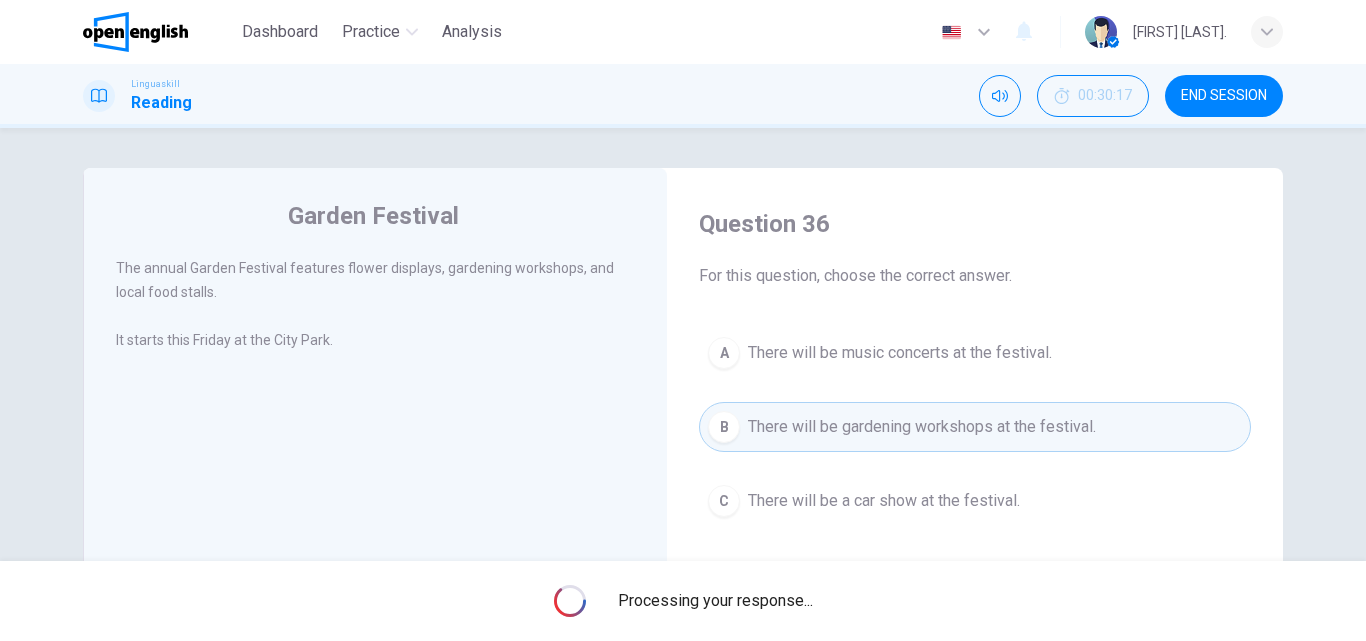 click on "Processing your response..." at bounding box center (715, 601) 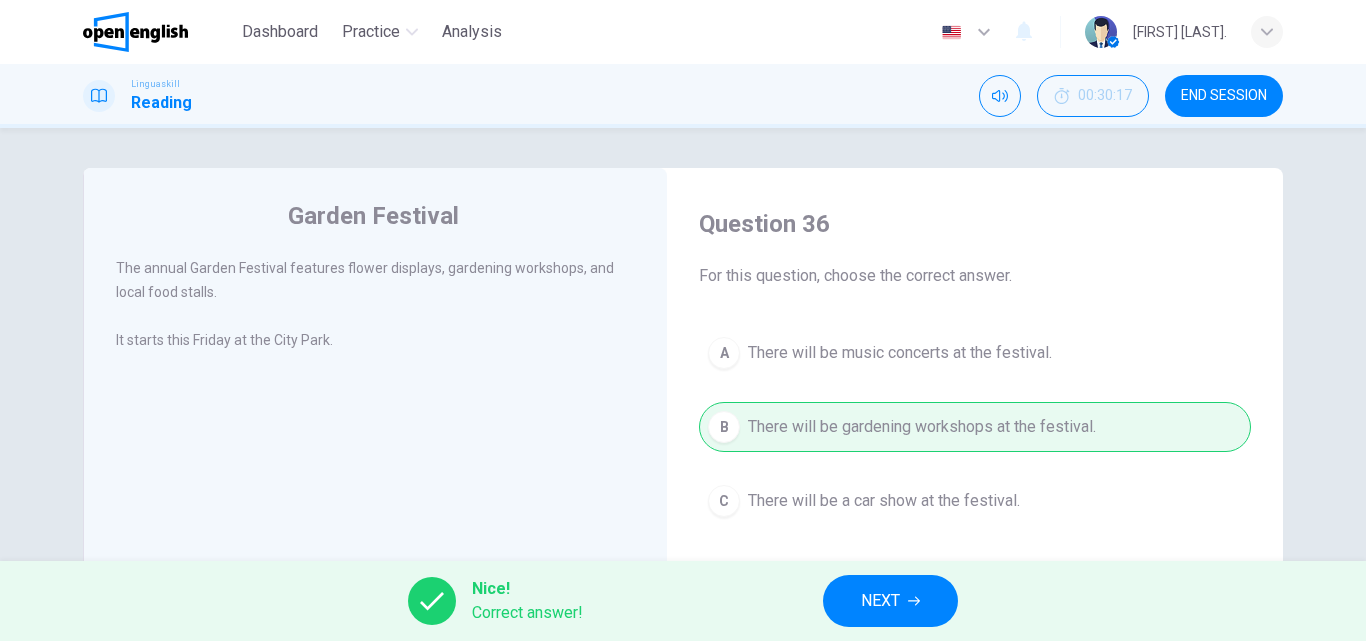 click on "NEXT" at bounding box center [890, 601] 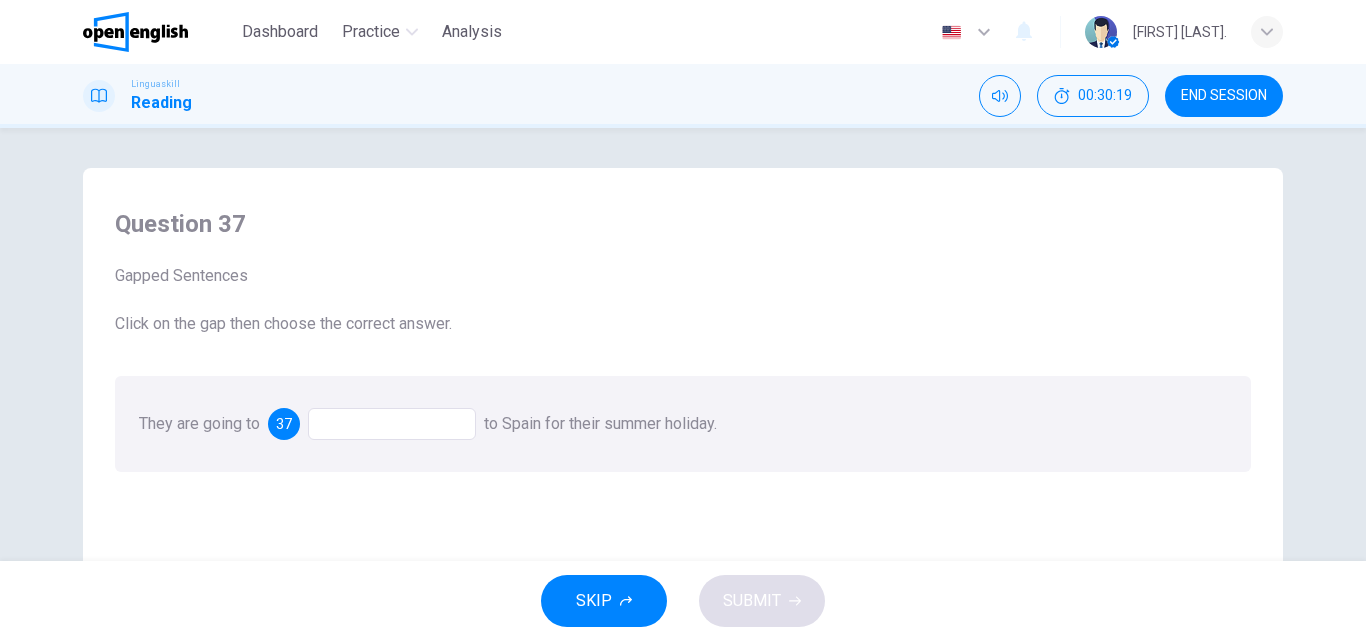 click at bounding box center (392, 424) 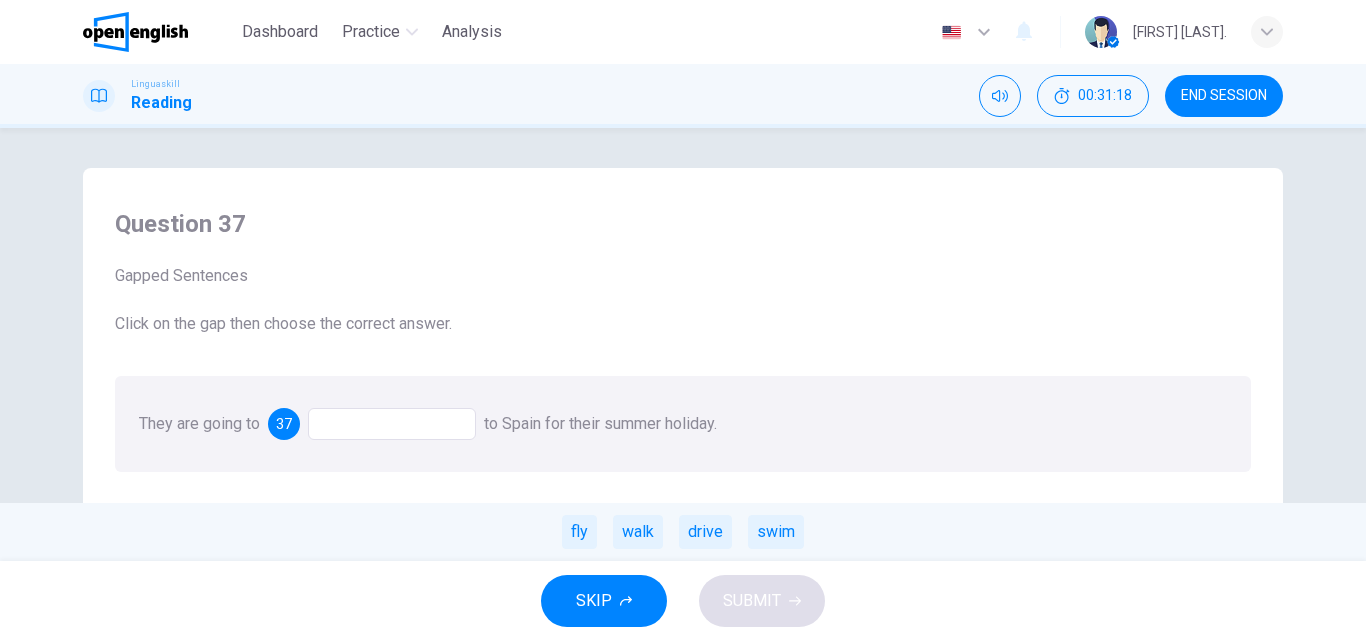 click on "fly walk drive swim" at bounding box center (683, 532) 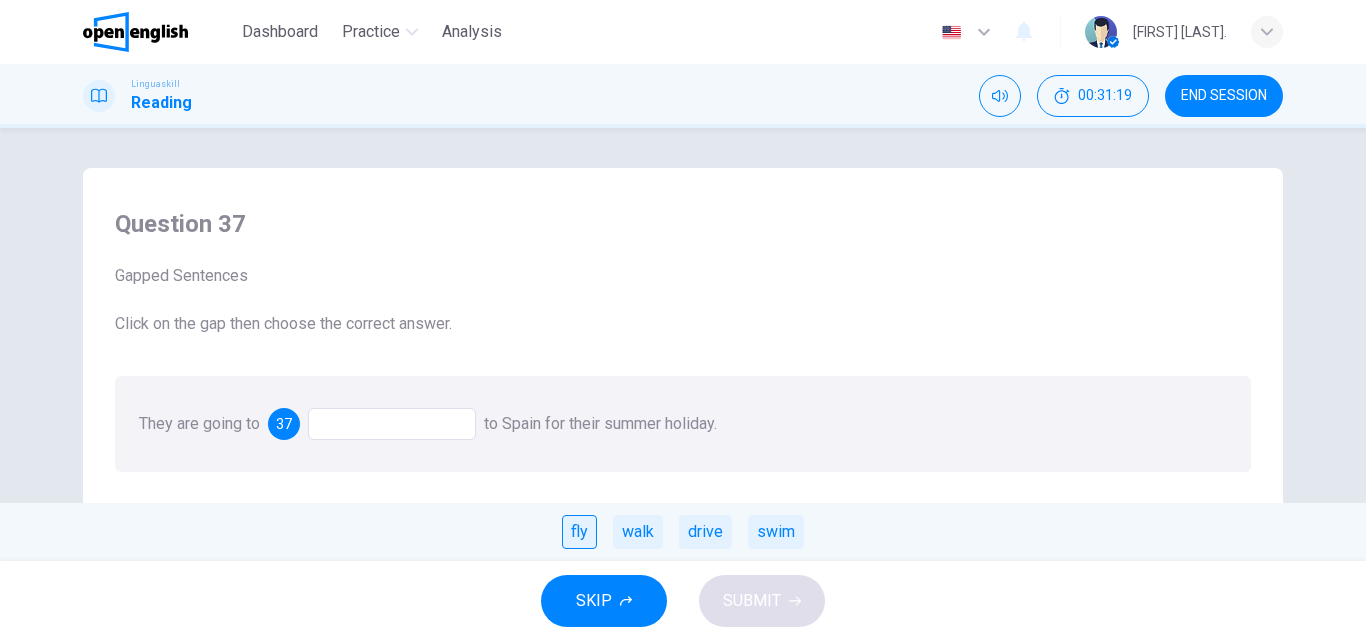 click on "fly" at bounding box center [579, 532] 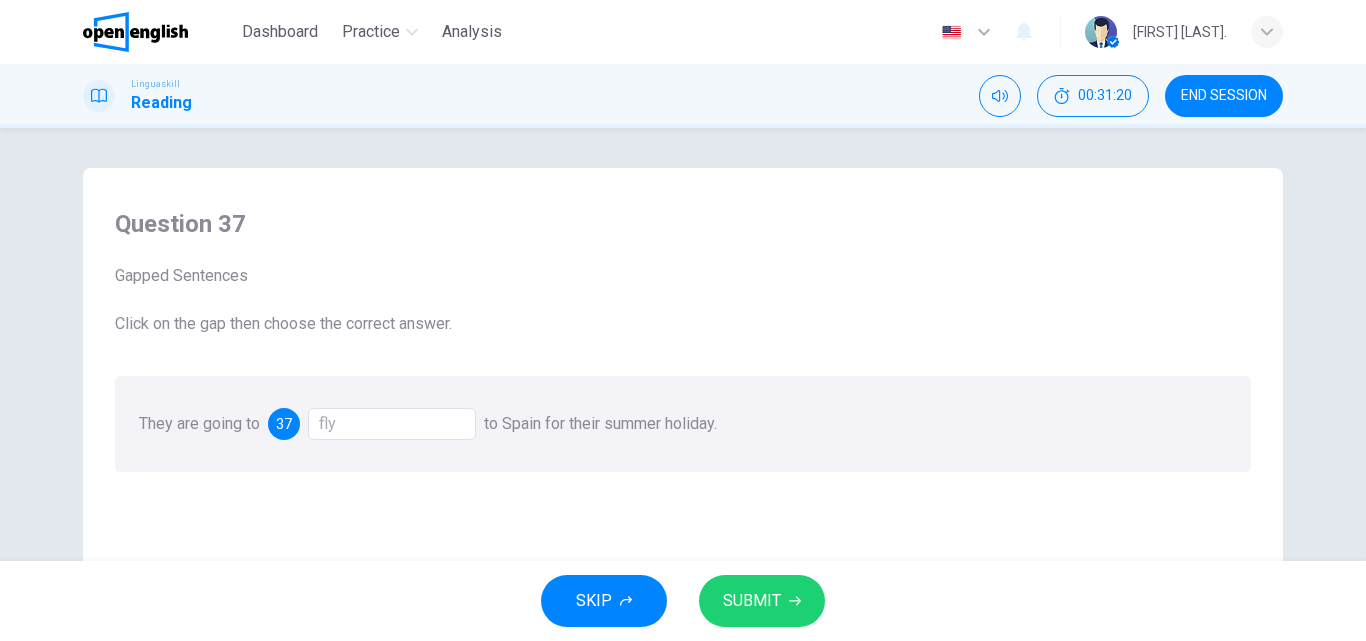 click on "SUBMIT" at bounding box center (752, 601) 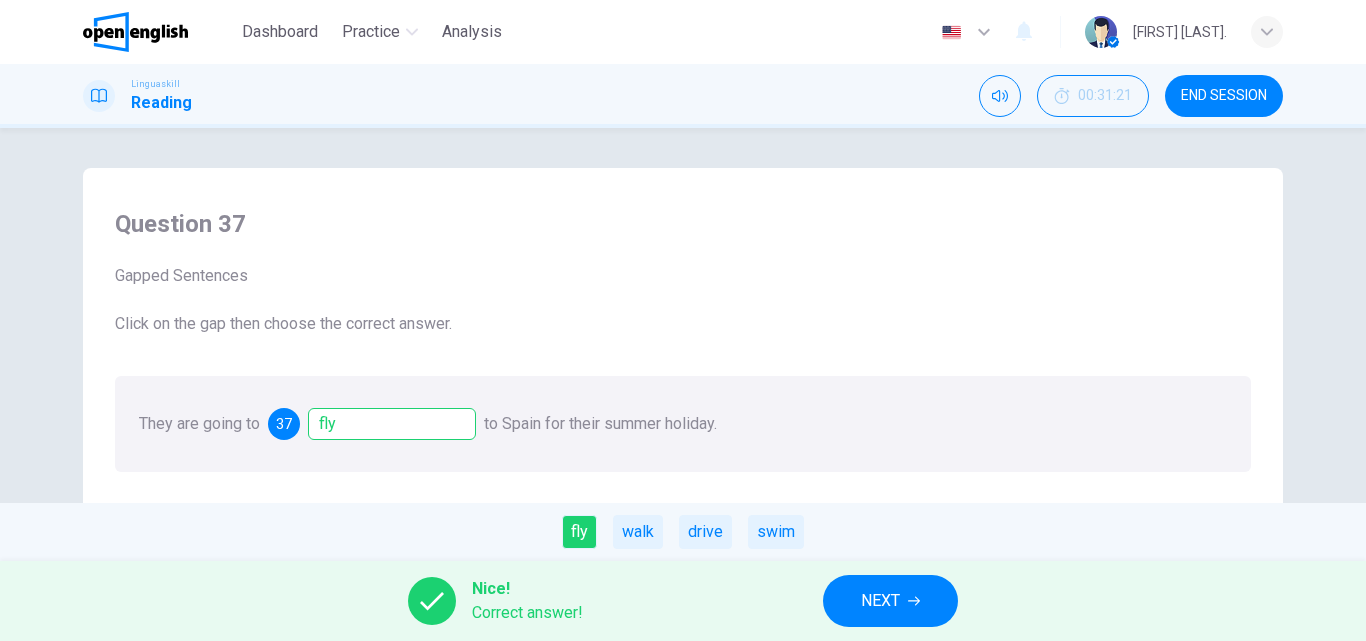 click on "NEXT" at bounding box center (880, 601) 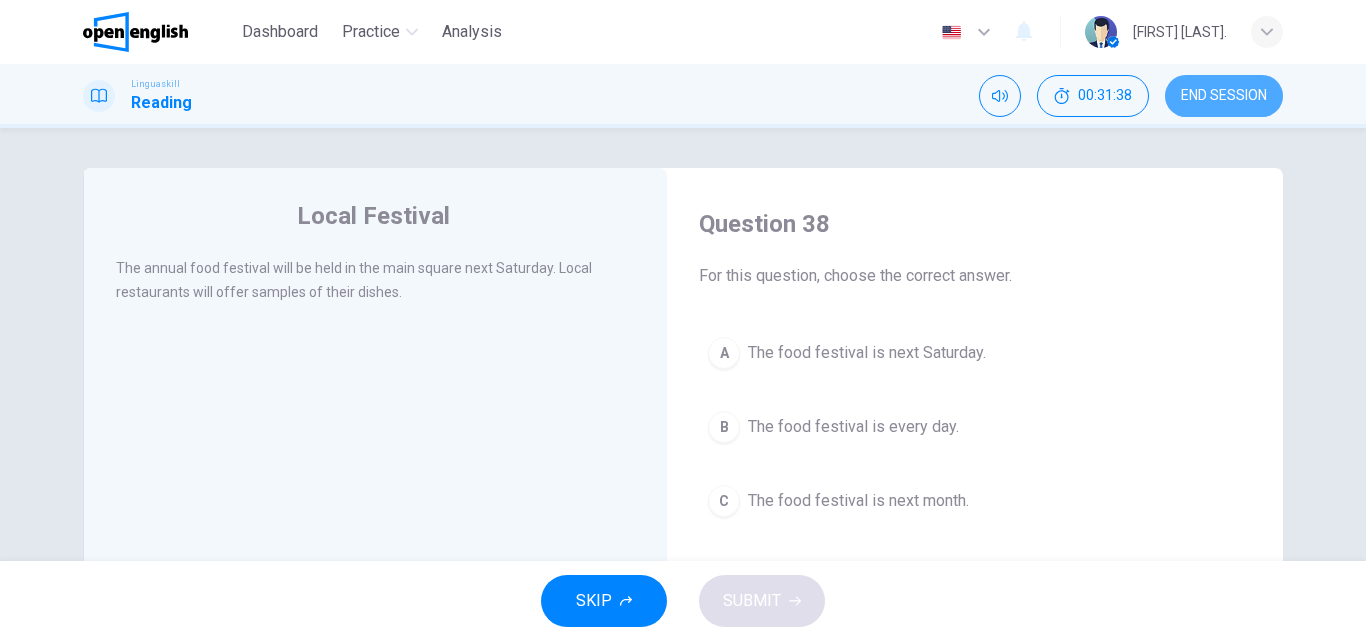 click on "END SESSION" at bounding box center (1224, 96) 